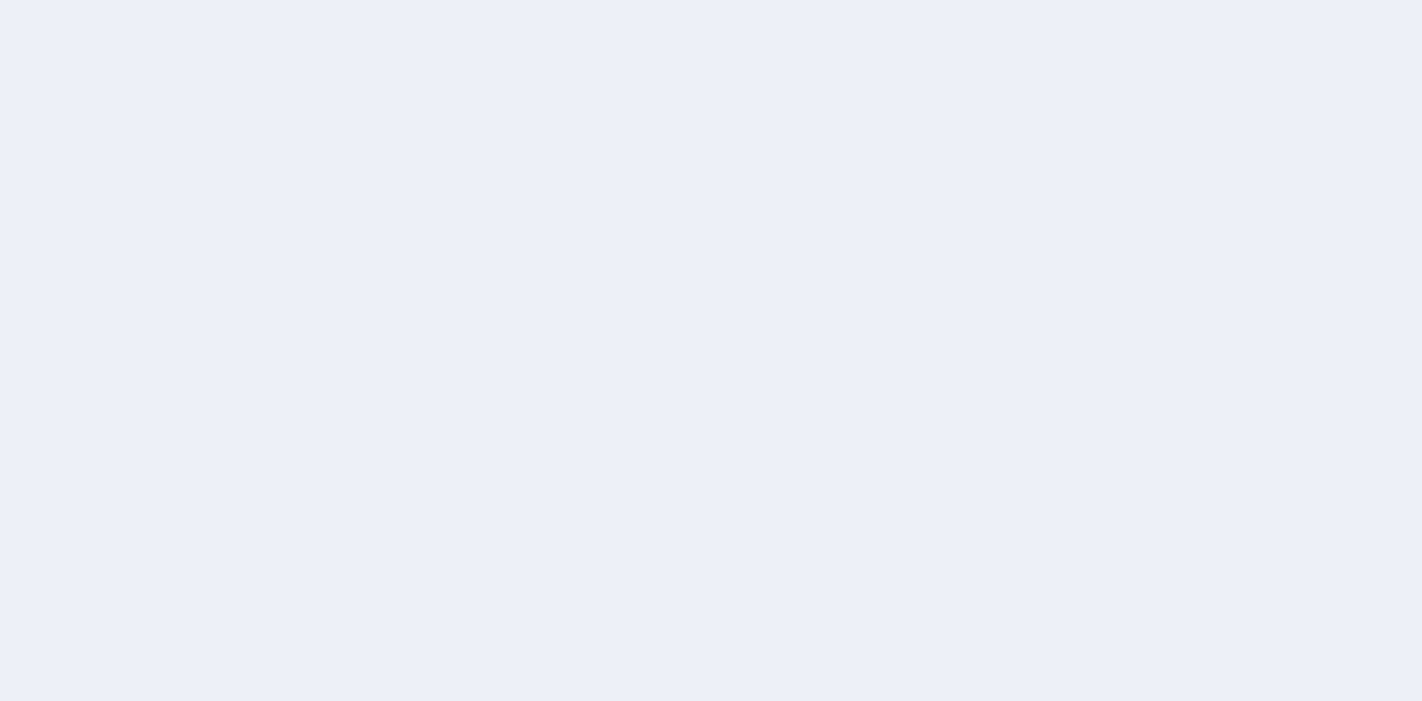 scroll, scrollTop: 0, scrollLeft: 0, axis: both 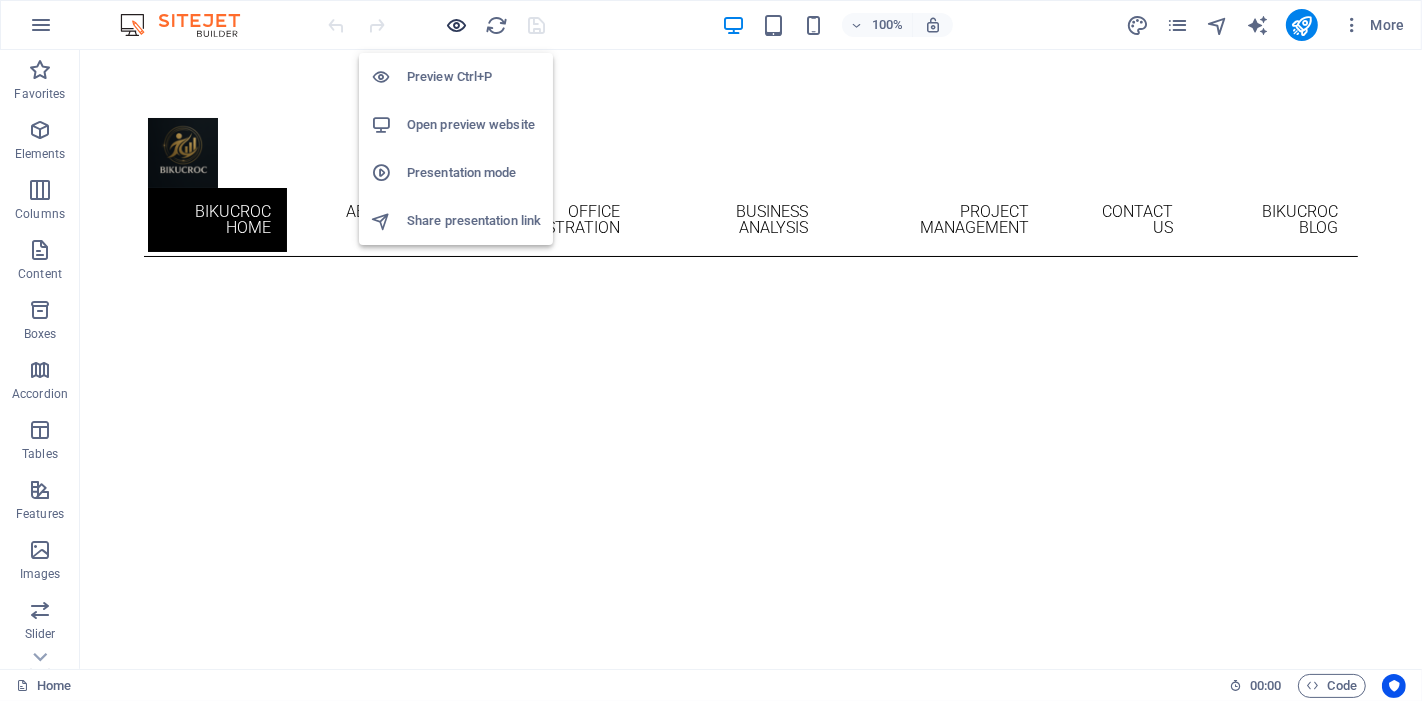 click at bounding box center [457, 25] 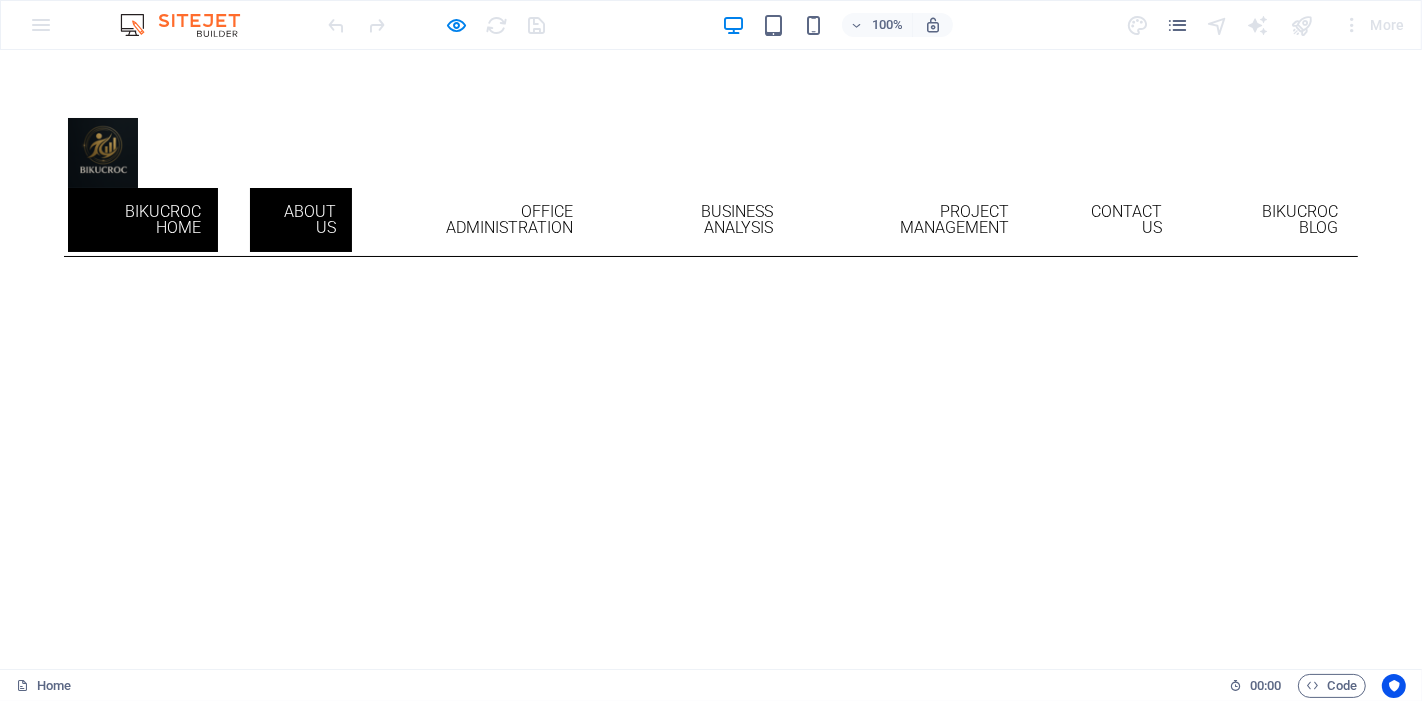 click on "About Us" at bounding box center [301, 220] 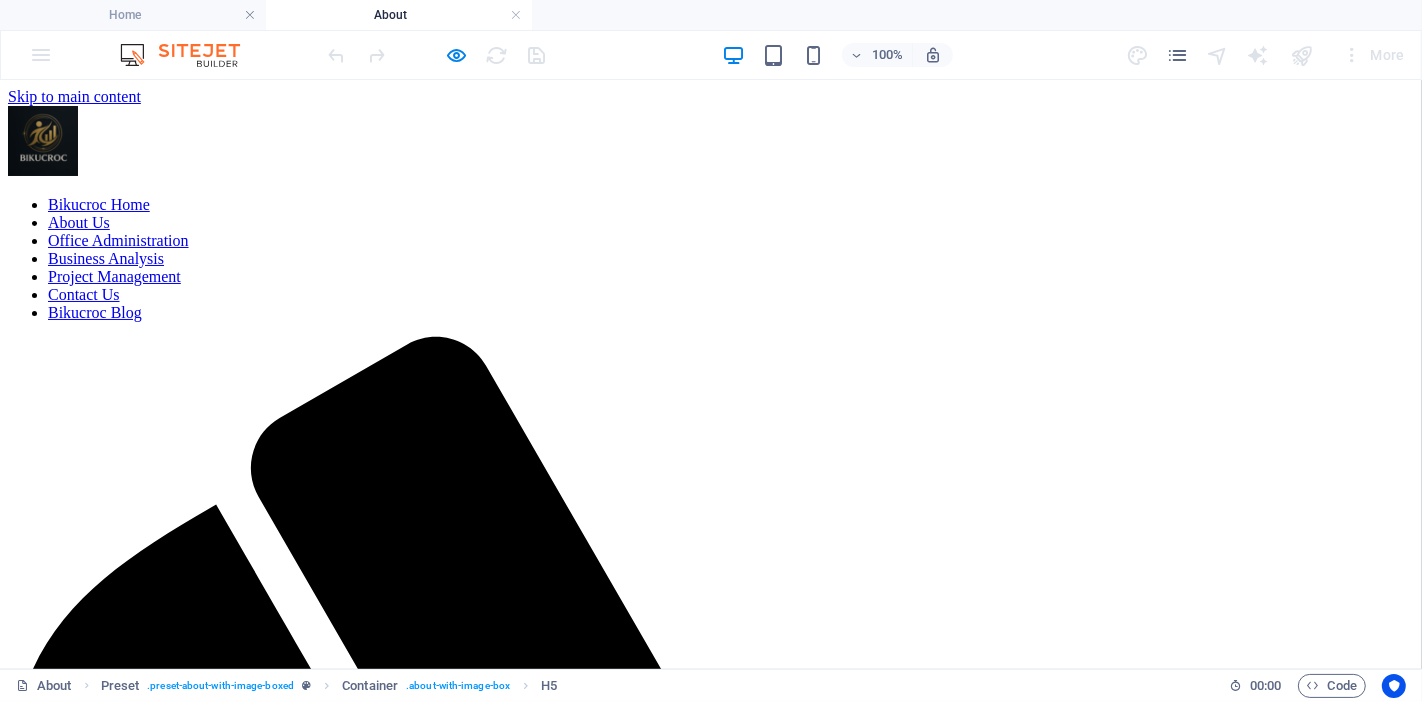 scroll, scrollTop: 0, scrollLeft: 0, axis: both 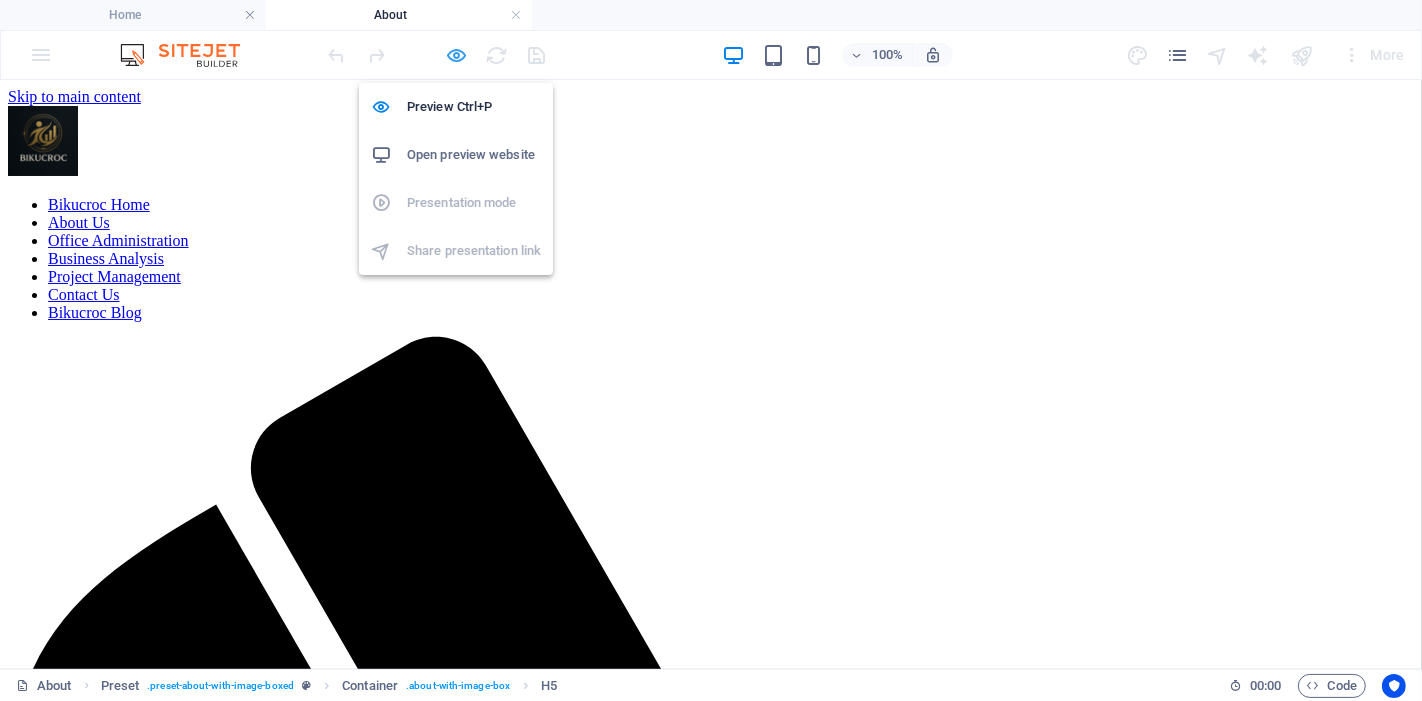 click at bounding box center [457, 55] 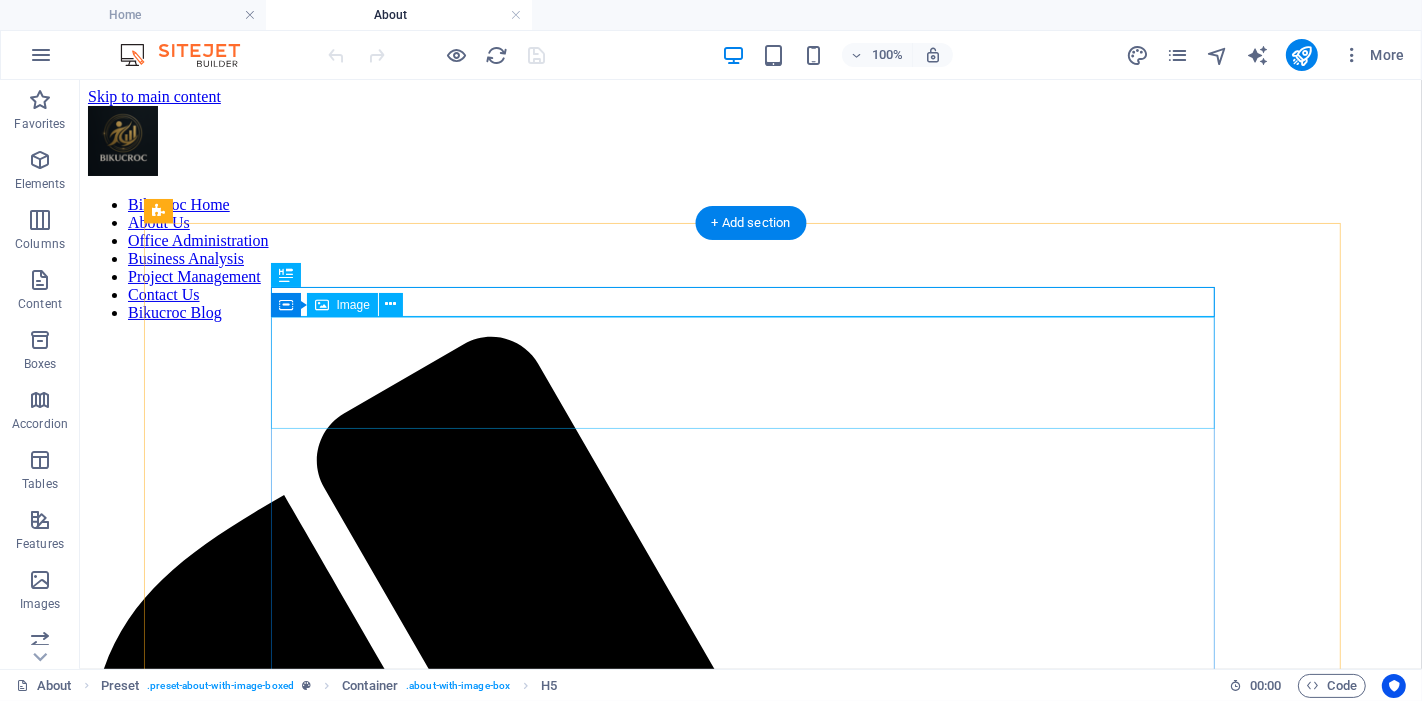 click at bounding box center (750, 2274) 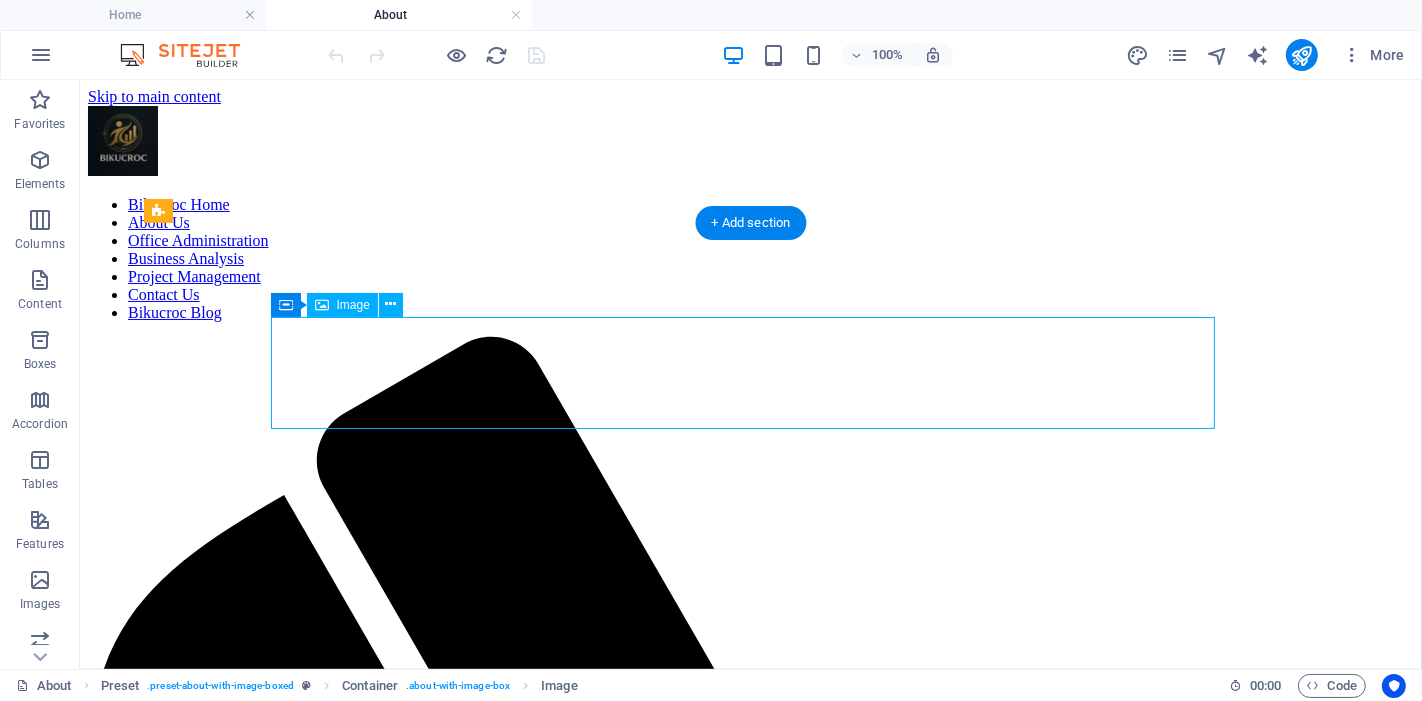 click at bounding box center [750, 2274] 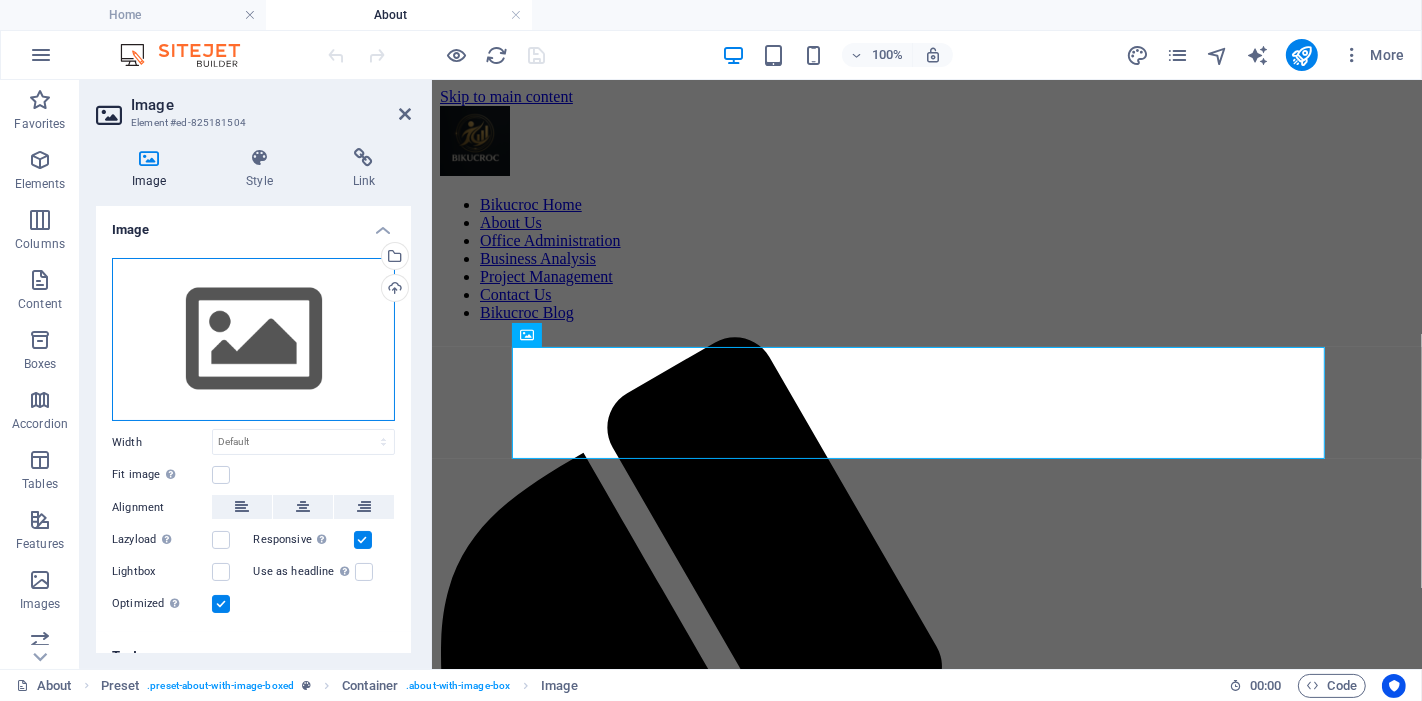 click on "Drag files here, click to choose files or select files from Files or our free stock photos & videos" at bounding box center (253, 340) 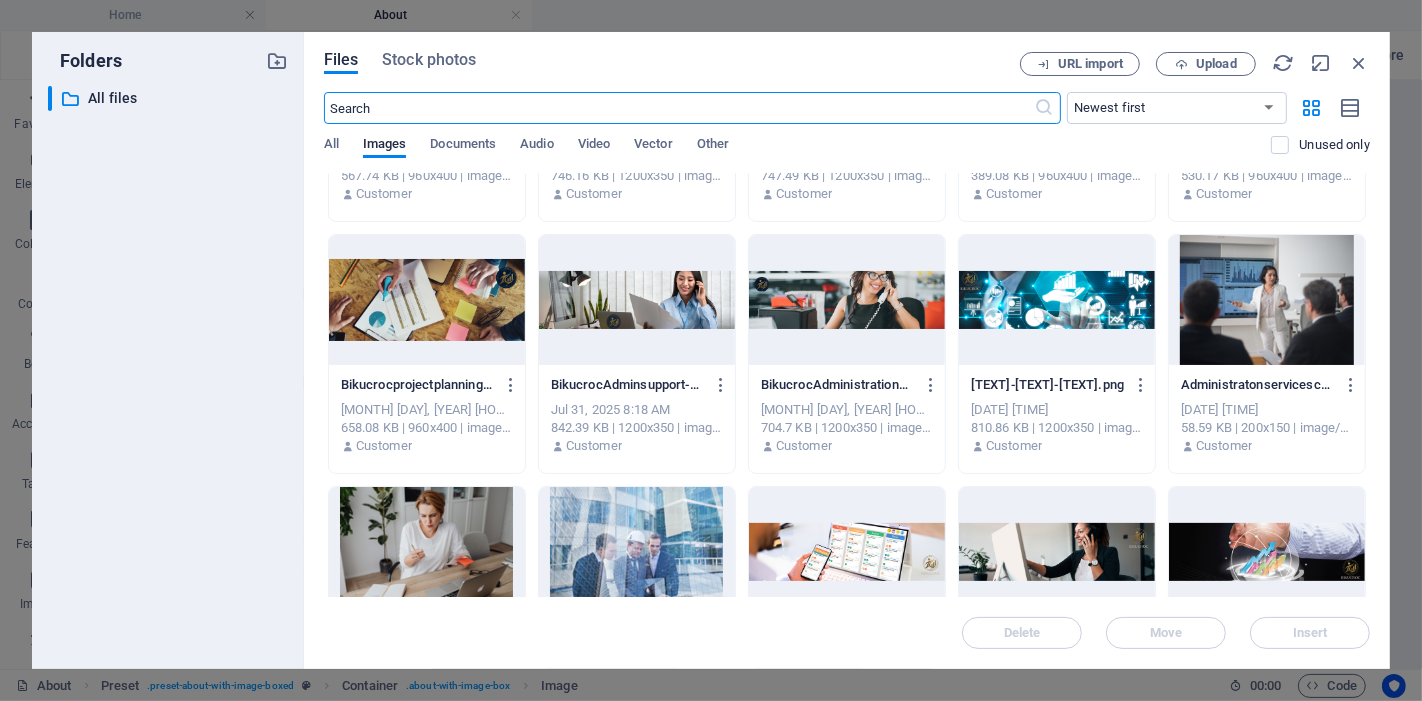 scroll, scrollTop: 0, scrollLeft: 0, axis: both 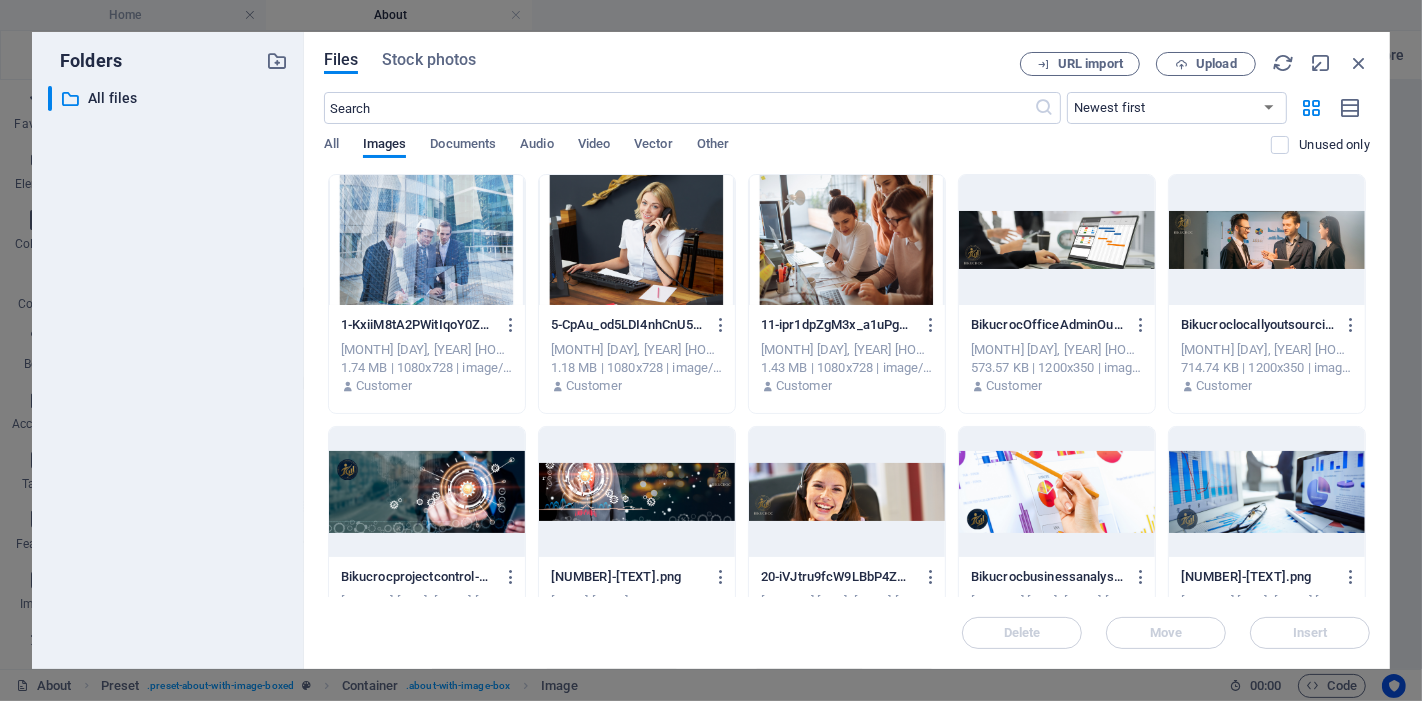 click at bounding box center (847, 240) 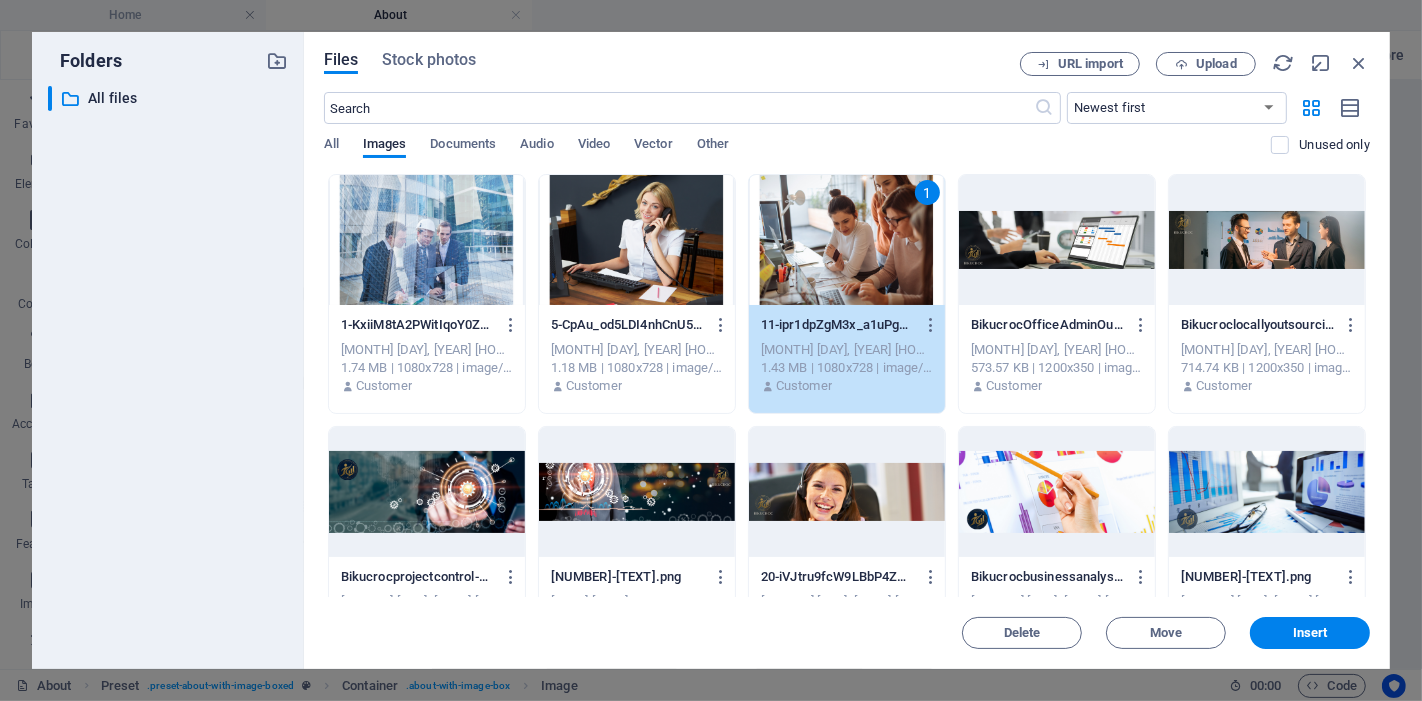 click on "1" at bounding box center [847, 240] 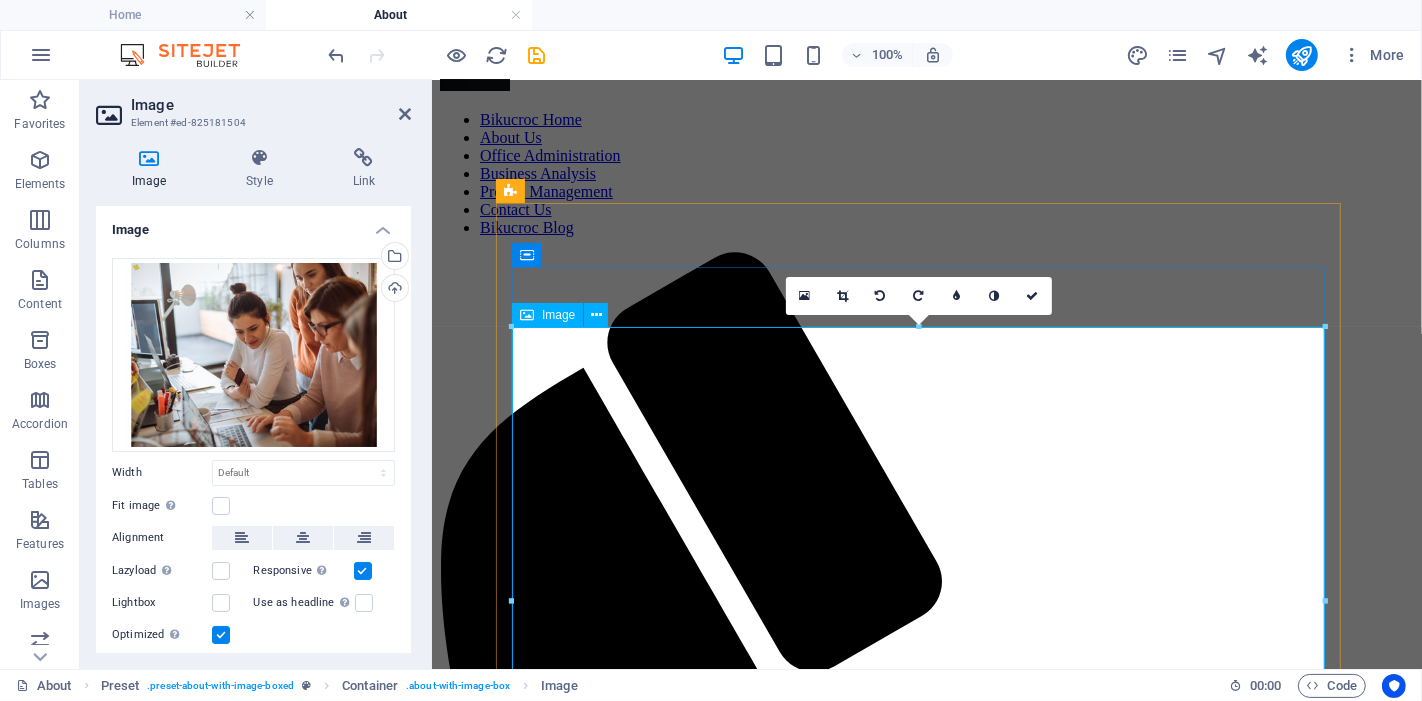 scroll, scrollTop: 111, scrollLeft: 0, axis: vertical 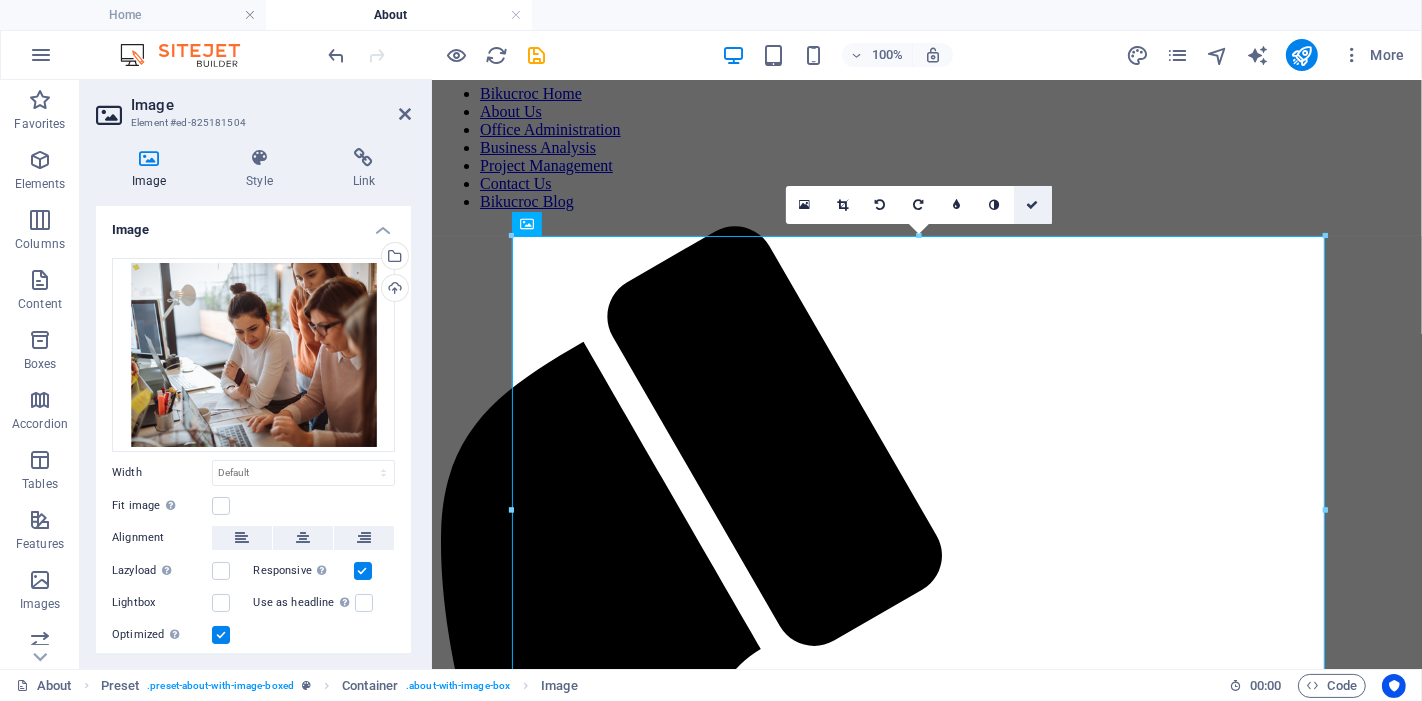 click at bounding box center (1033, 205) 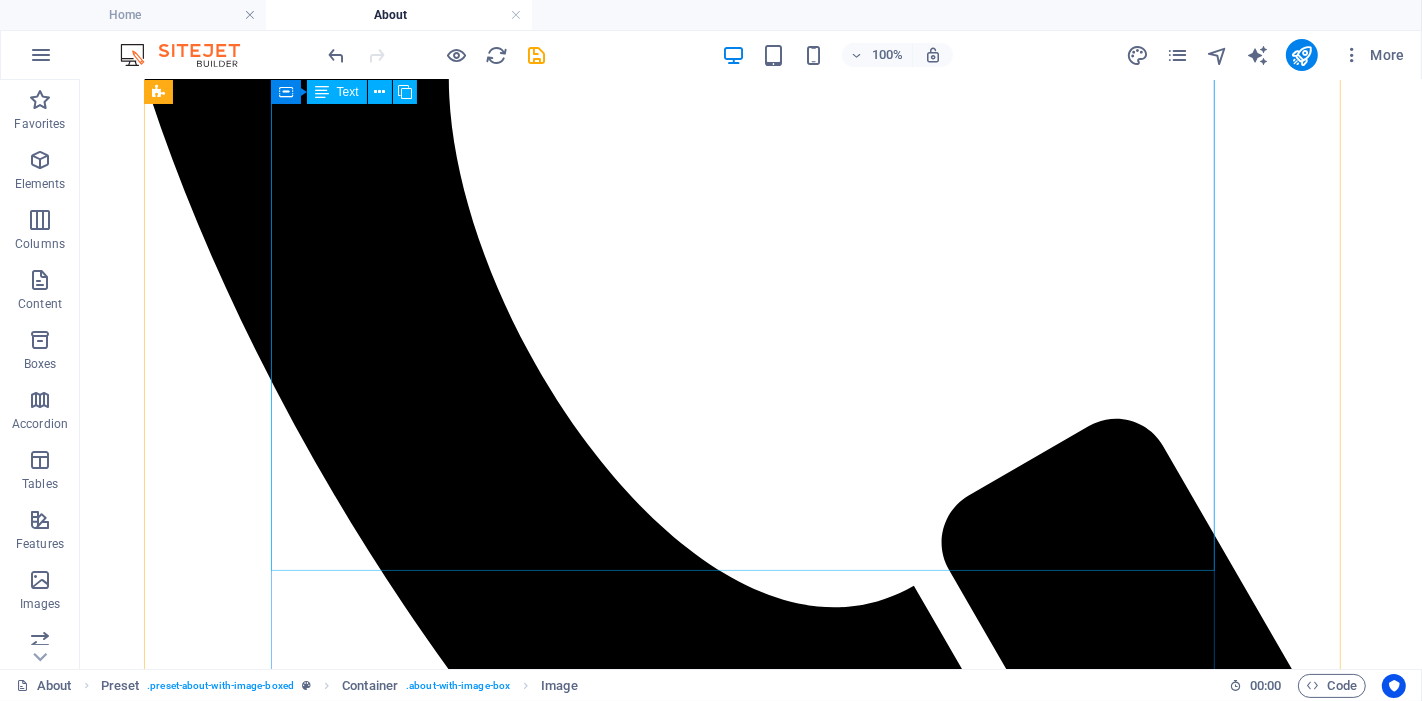 scroll, scrollTop: 1333, scrollLeft: 0, axis: vertical 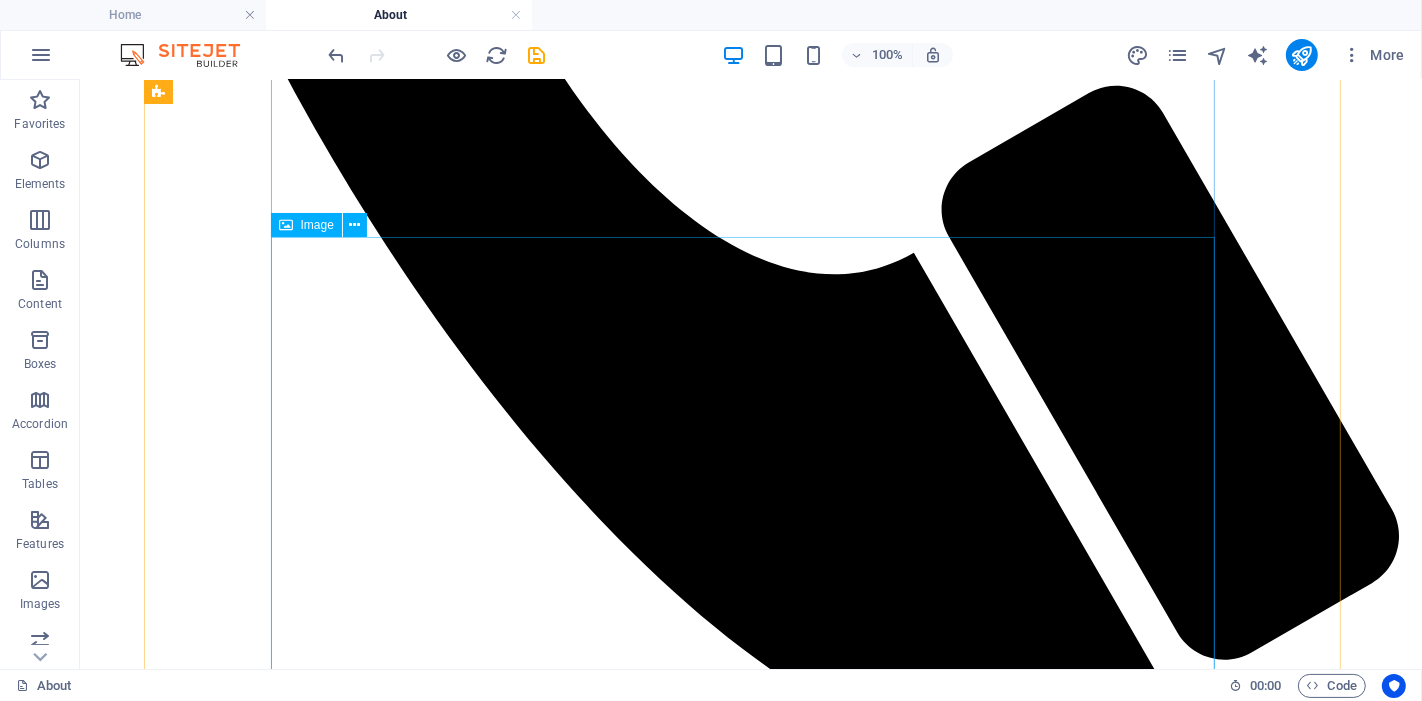 click at bounding box center (750, 2771) 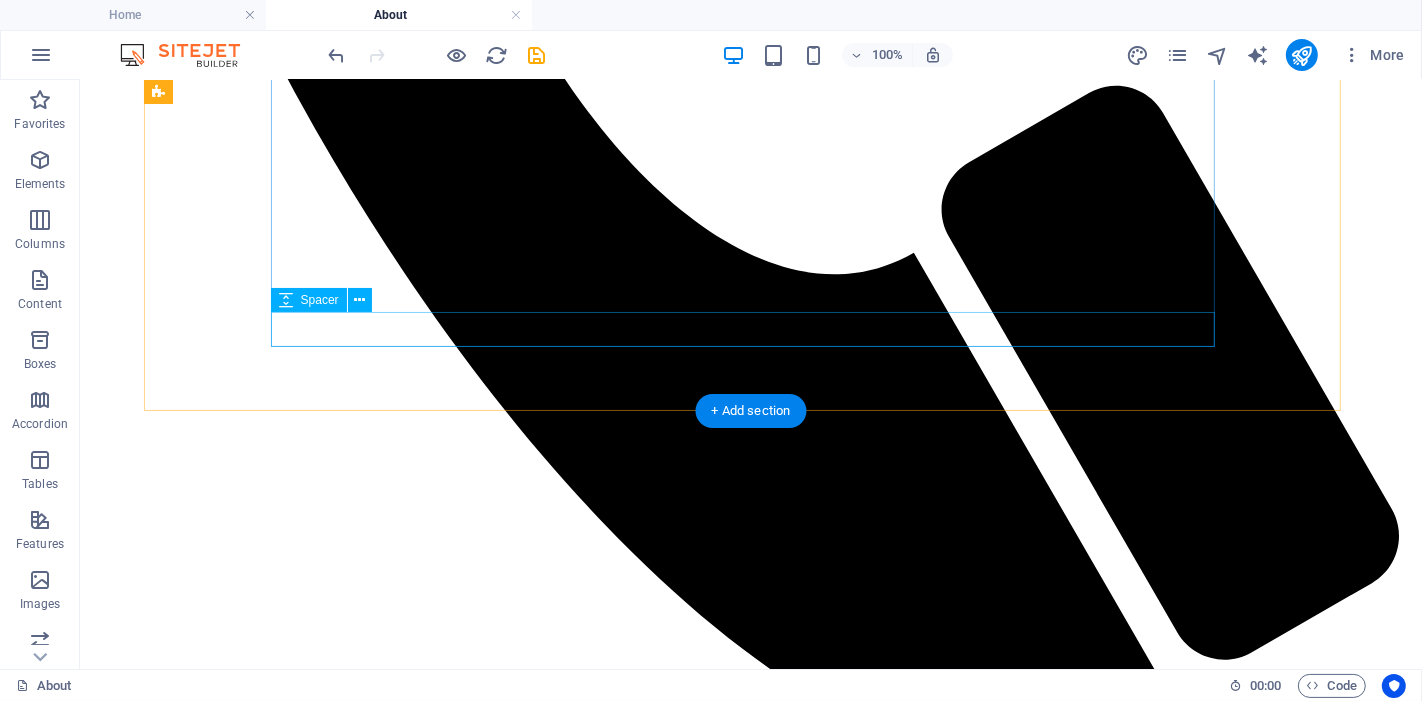 scroll, scrollTop: 1222, scrollLeft: 0, axis: vertical 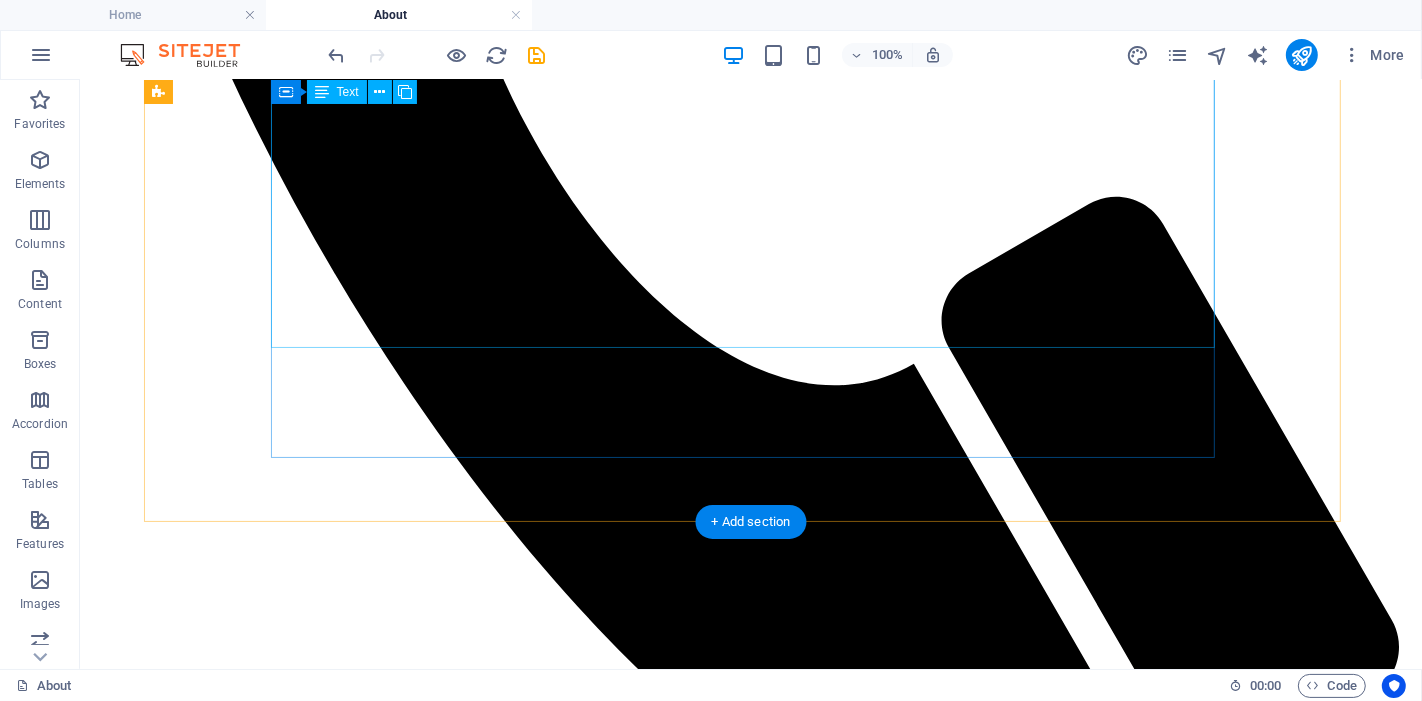 click on "We are a couple who previously owned and managed two successful businesses overseas.  I was the first entrepreneur in my home country  before moving to Australia, and I continue to run those businesses today.  With over 15 years of experience across the agriculture, tourism, construction, and oil industries, I brought with me a deep understanding of what it takes to build and sustain a business. After working closely with small business owners here in Australia, I recognised a common challenge: 🔸 Too much admin 🔸 Too little support 🔸 And no affordable, trustworthy solution to bridge the gap That’s where the idea for BIKUCROC was born.   Who We Are At  BIKUCROC , we’re more than a service provider — we’re your trusted business partner. Our  highly qualified team  includes certified professionals with  PMP®, PMI-PBA®, Microsoft , and other recognised industry credentials. We provide: Office administration & staff support Project management services Business analysis & process improvement" at bounding box center [750, 2137] 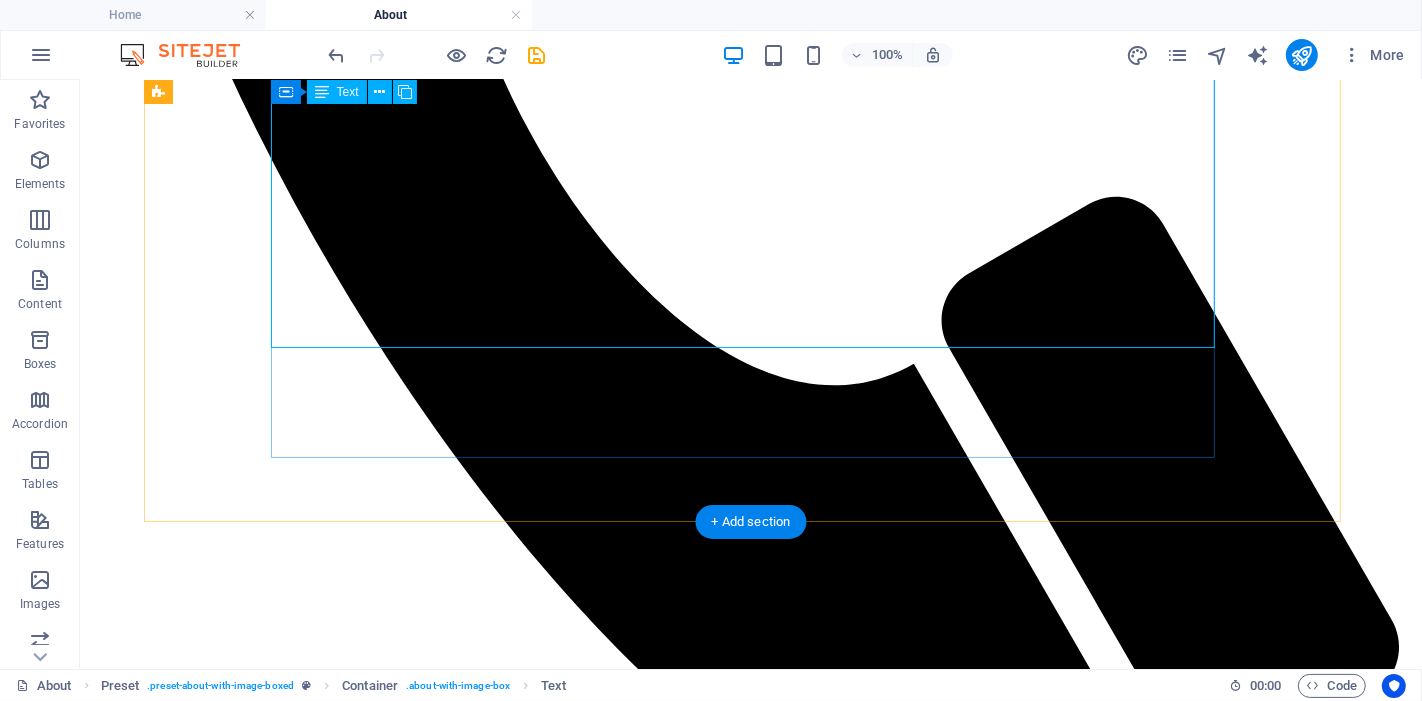 click on "We are a couple who previously owned and managed two successful businesses overseas.  I was the first entrepreneur in my home country  before moving to Australia, and I continue to run those businesses today.  With over 15 years of experience across the agriculture, tourism, construction, and oil industries, I brought with me a deep understanding of what it takes to build and sustain a business. After working closely with small business owners here in Australia, I recognised a common challenge: 🔸 Too much admin 🔸 Too little support 🔸 And no affordable, trustworthy solution to bridge the gap That’s where the idea for BIKUCROC was born.   Who We Are At  BIKUCROC , we’re more than a service provider — we’re your trusted business partner. Our  highly qualified team  includes certified professionals with  PMP®, PMI-PBA®, Microsoft , and other recognised industry credentials. We provide: Office administration & staff support Project management services Business analysis & process improvement" at bounding box center [750, 2137] 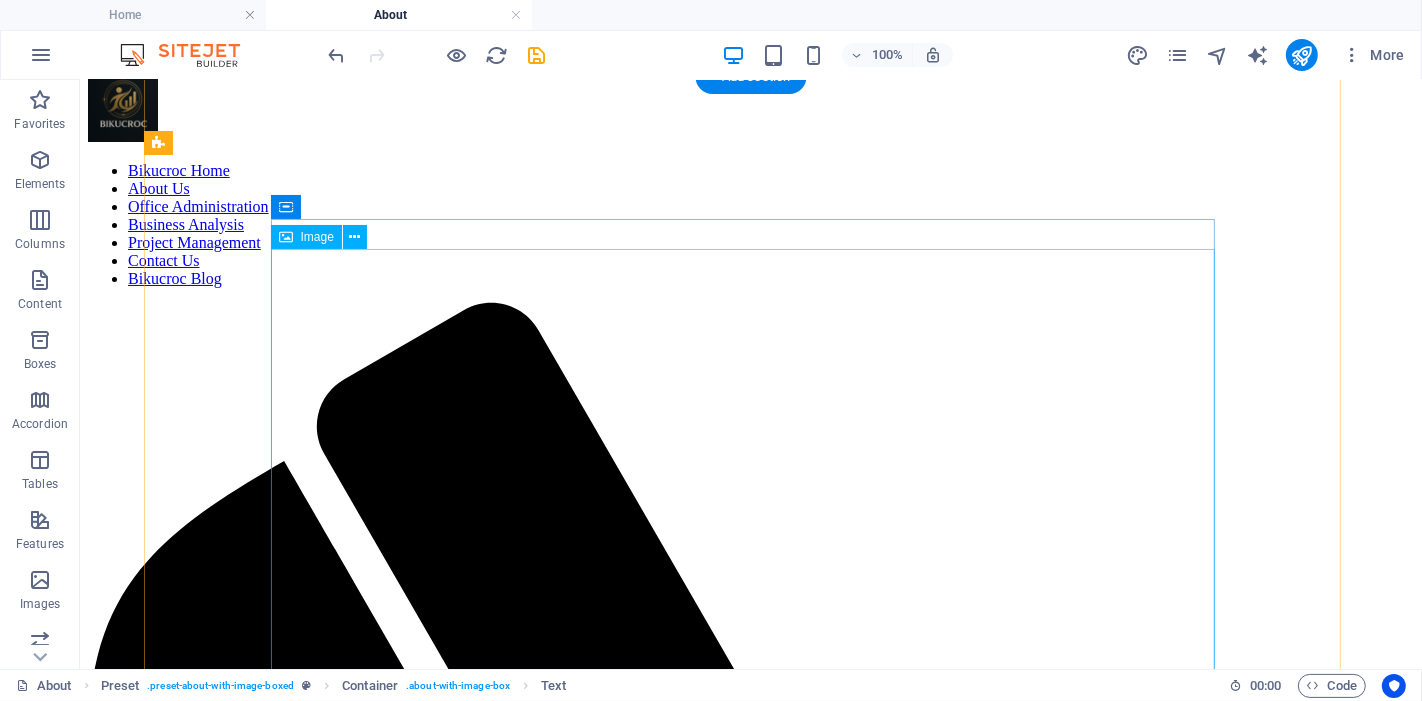 scroll, scrollTop: 0, scrollLeft: 0, axis: both 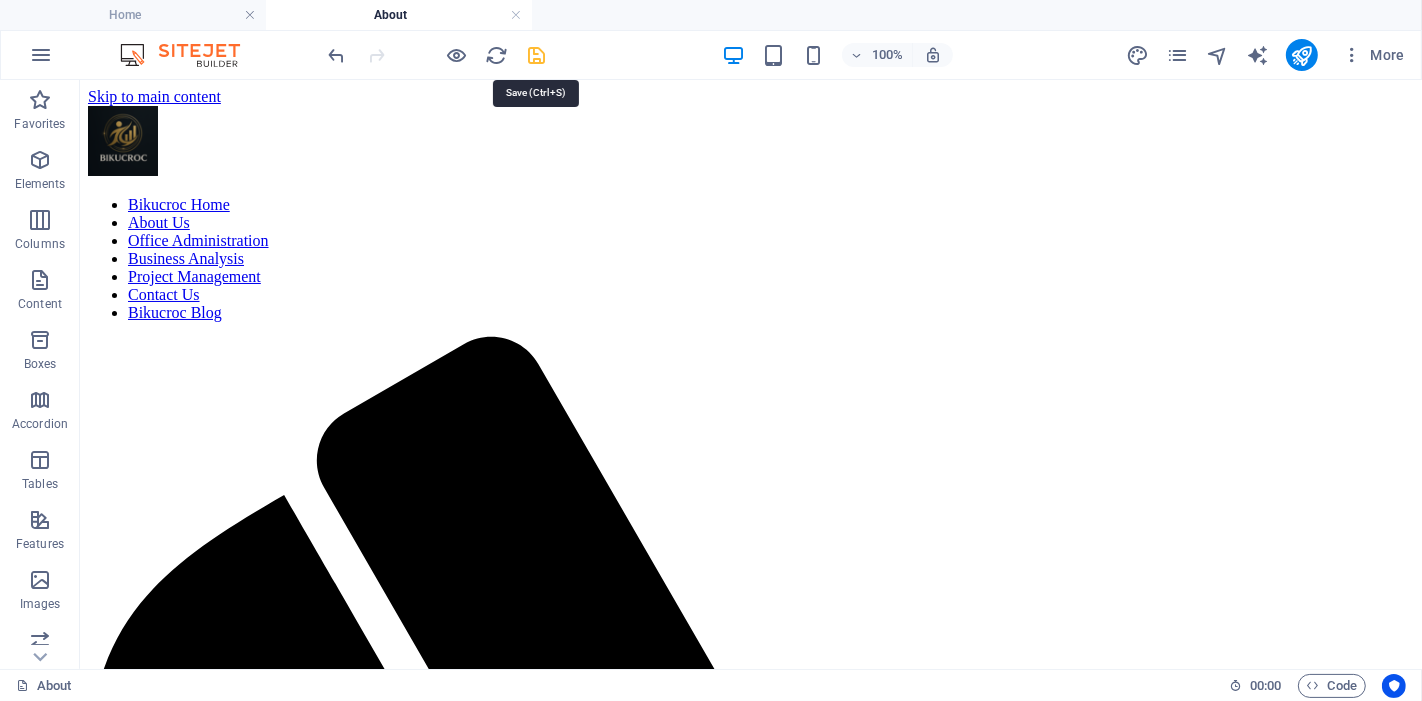 click at bounding box center [537, 55] 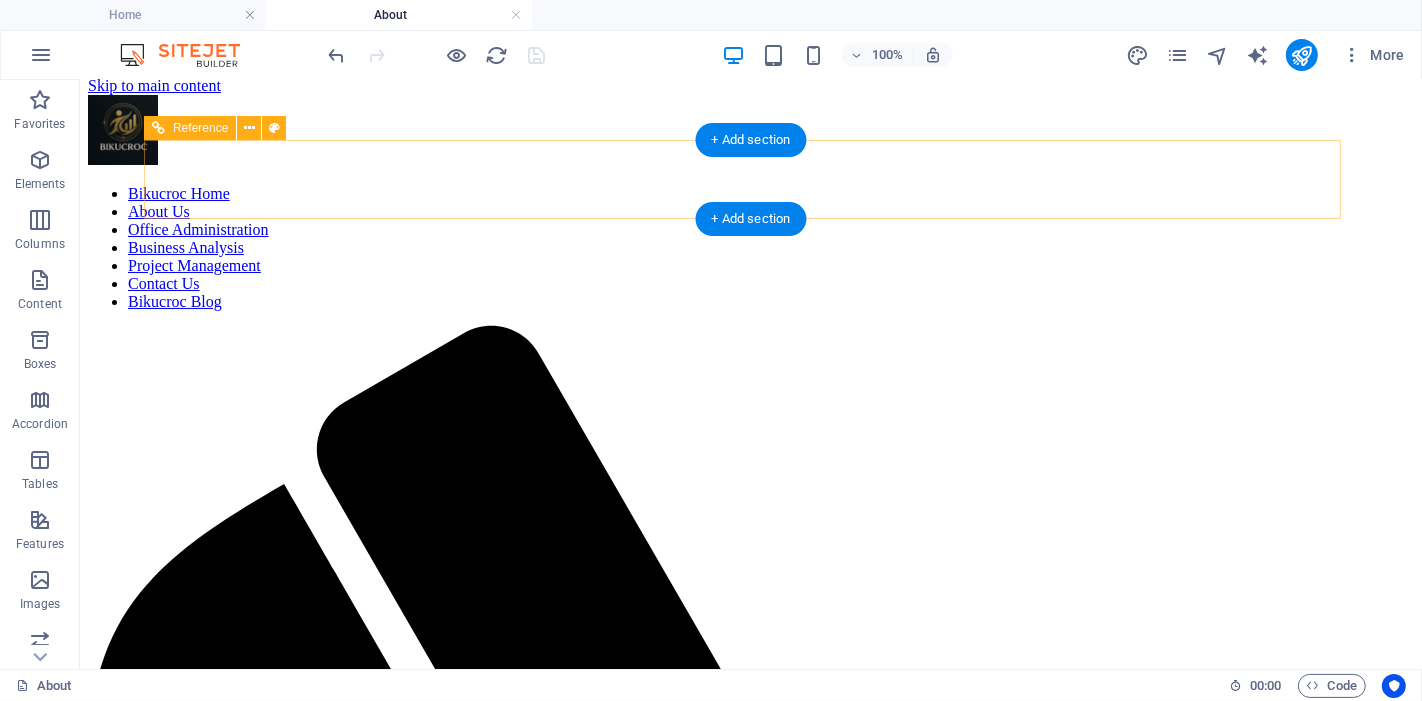 scroll, scrollTop: 0, scrollLeft: 0, axis: both 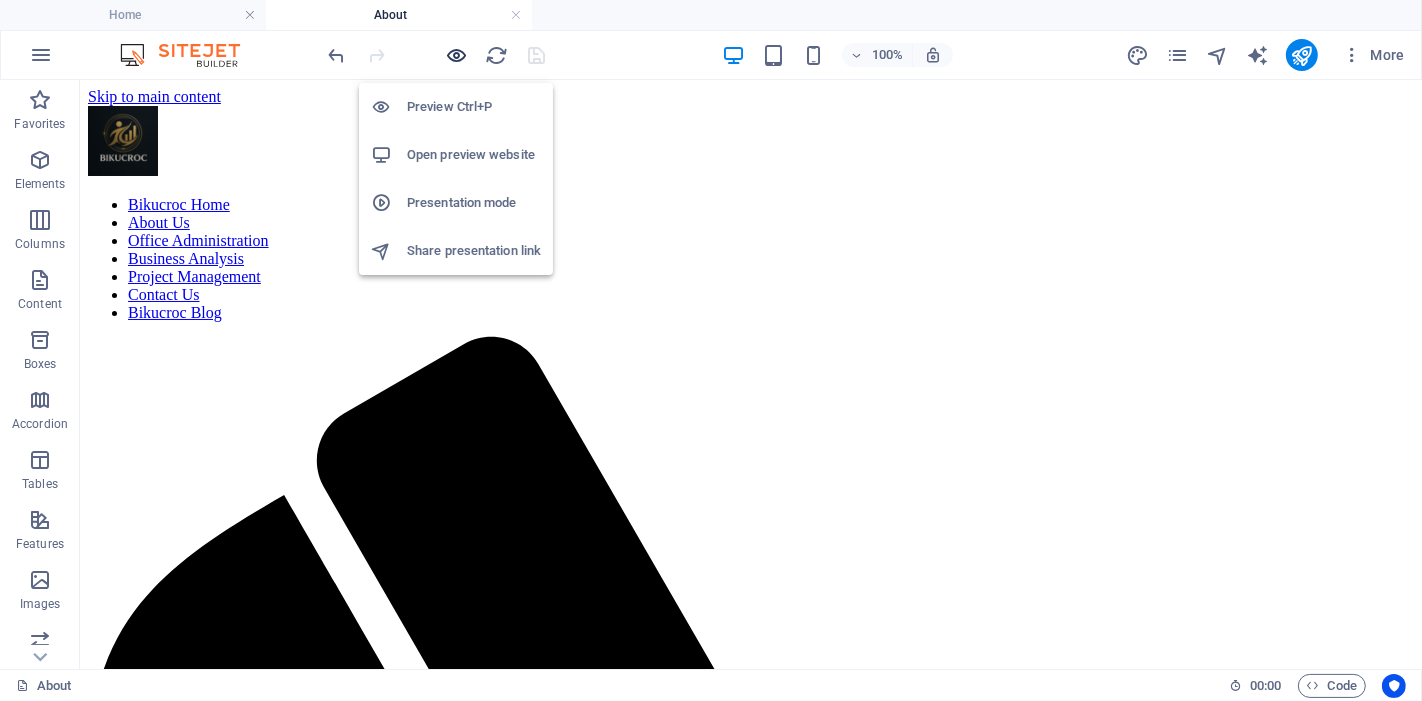 click at bounding box center [457, 55] 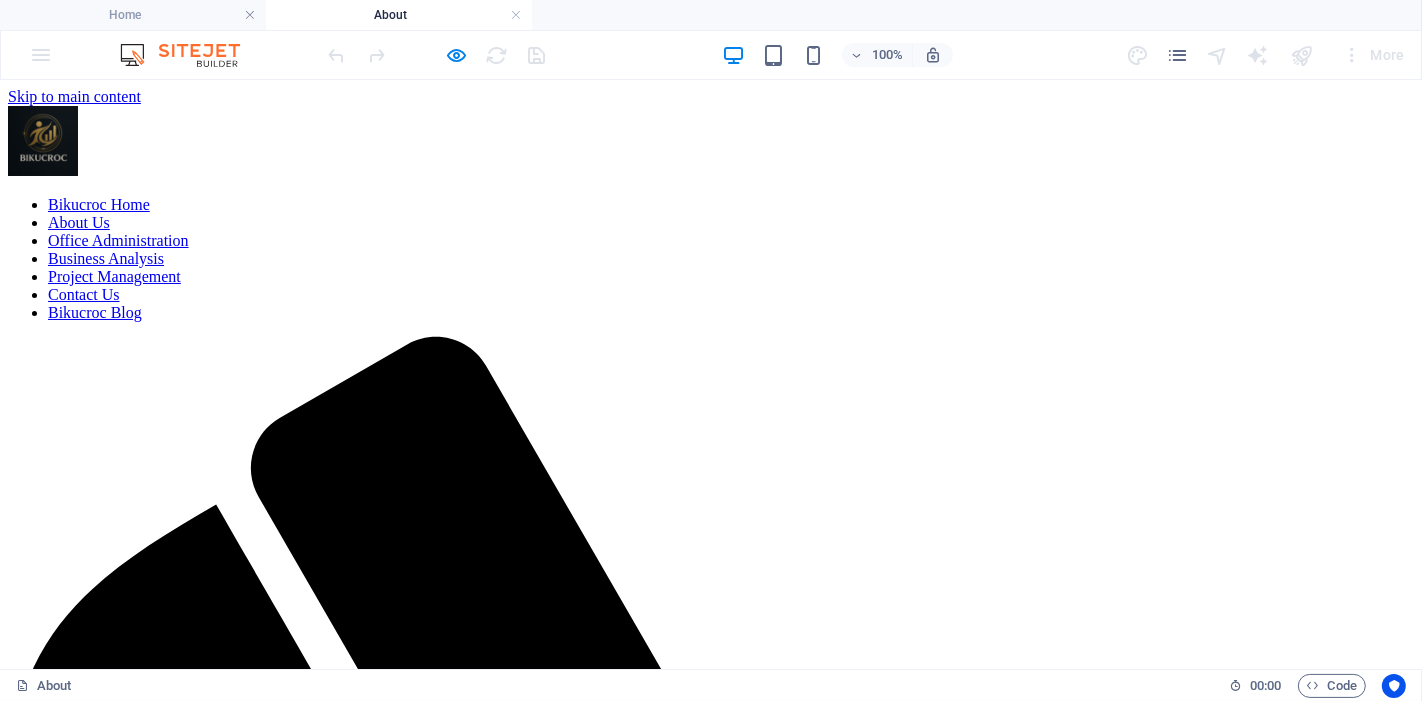 click on "Contact Us" at bounding box center (84, 293) 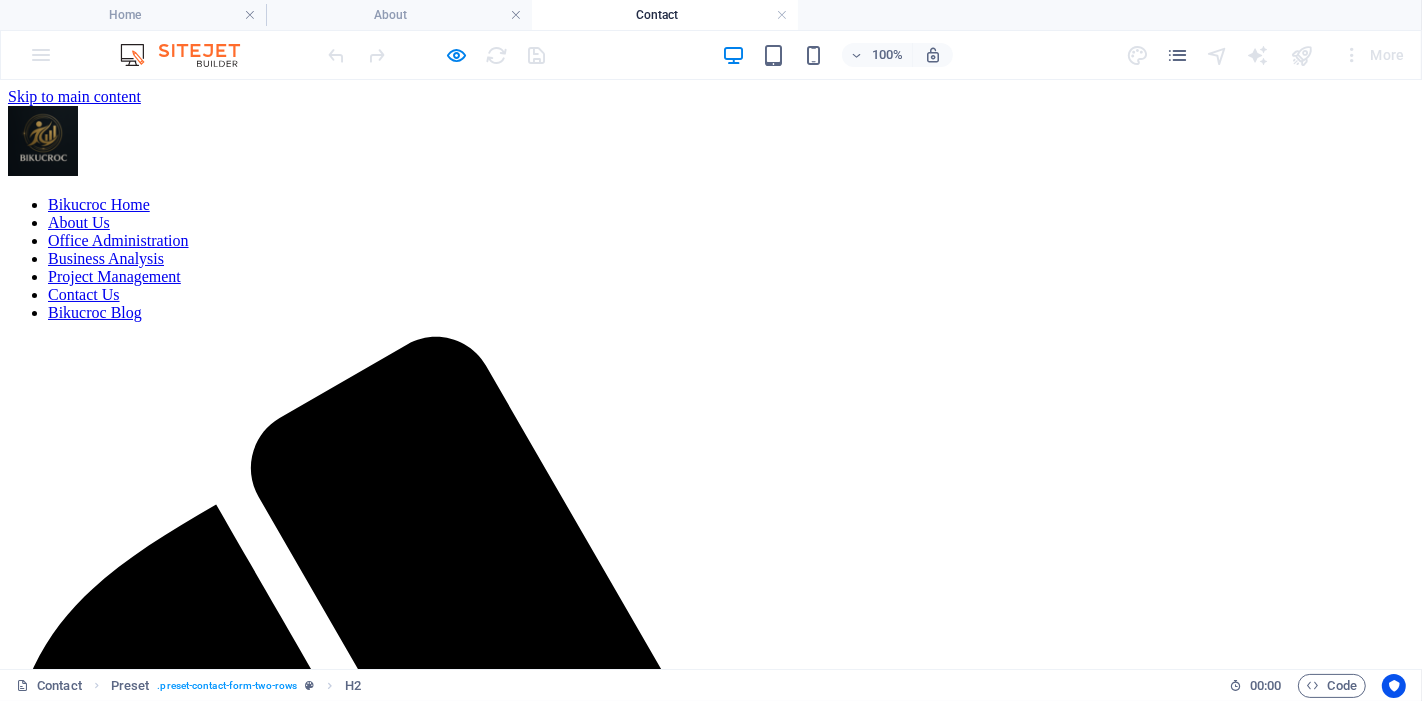 scroll, scrollTop: 644, scrollLeft: 0, axis: vertical 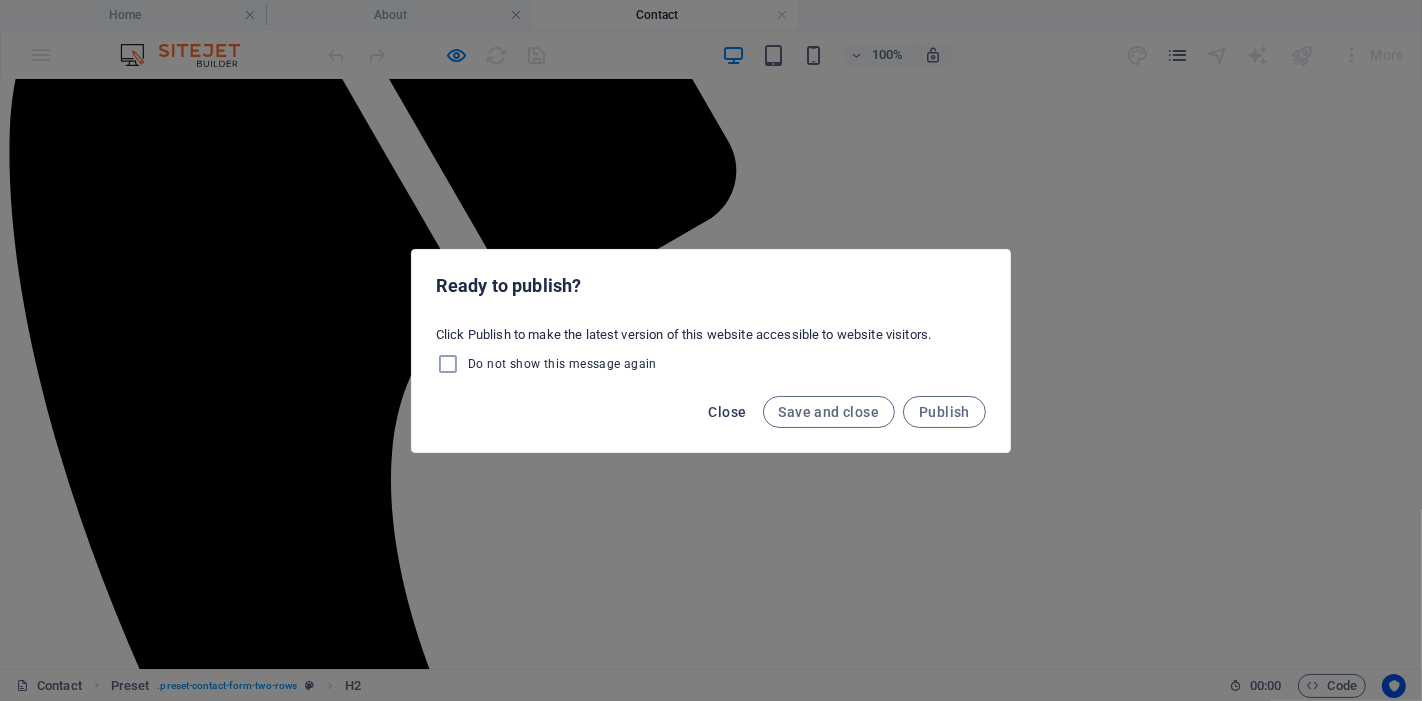 click on "Close" at bounding box center [728, 412] 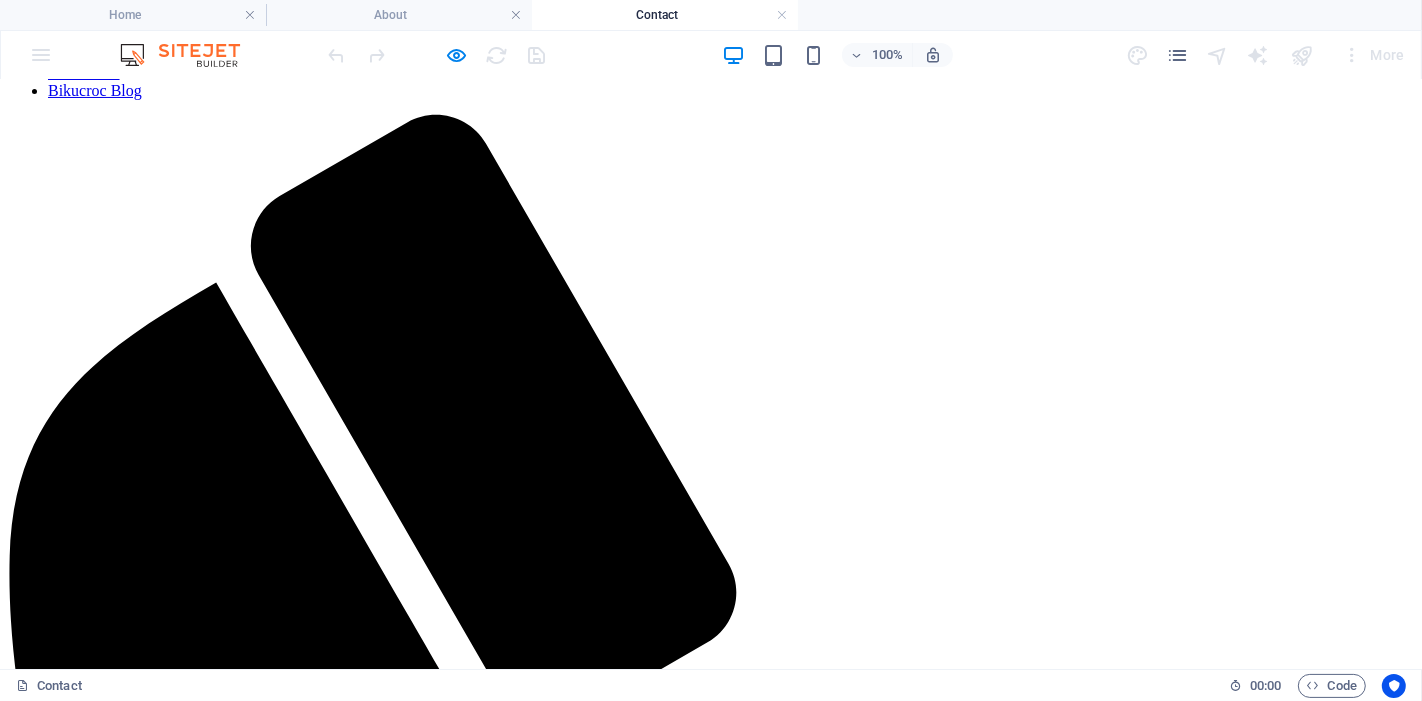 scroll, scrollTop: 0, scrollLeft: 0, axis: both 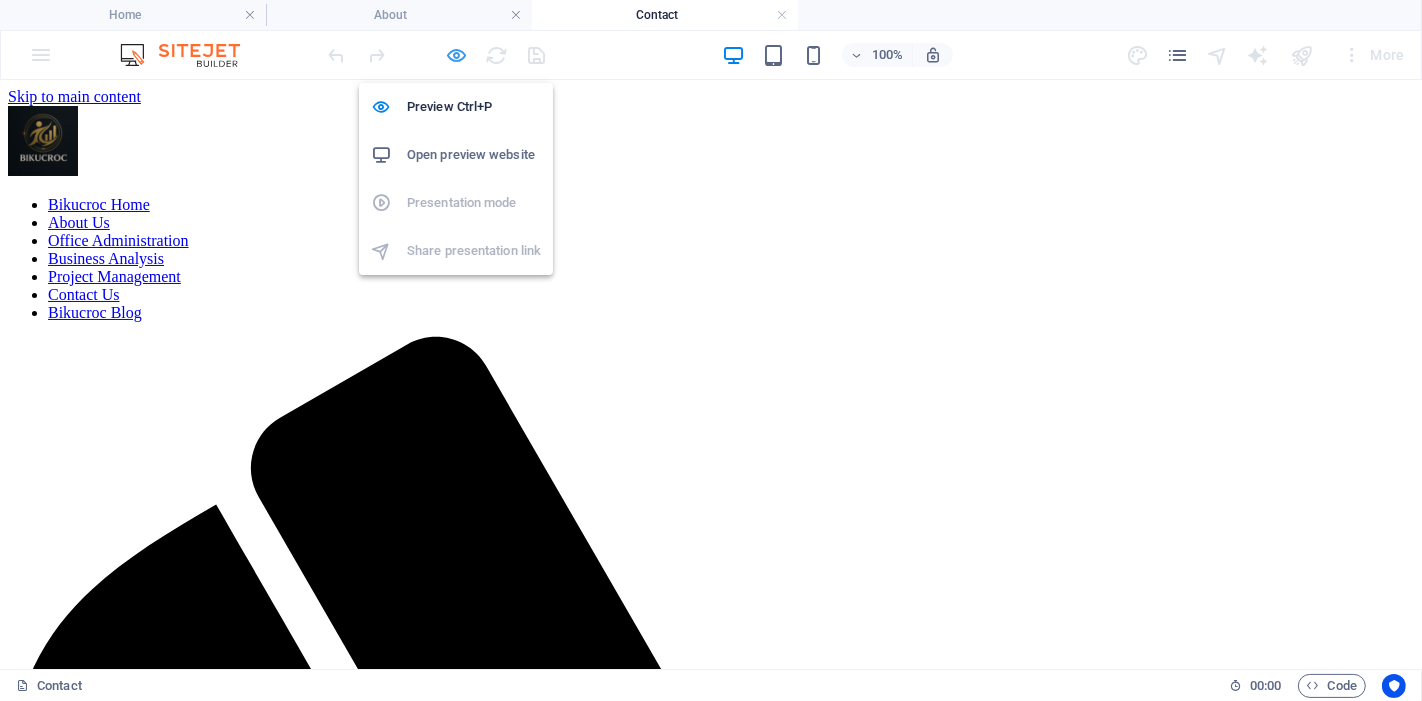 click at bounding box center (457, 55) 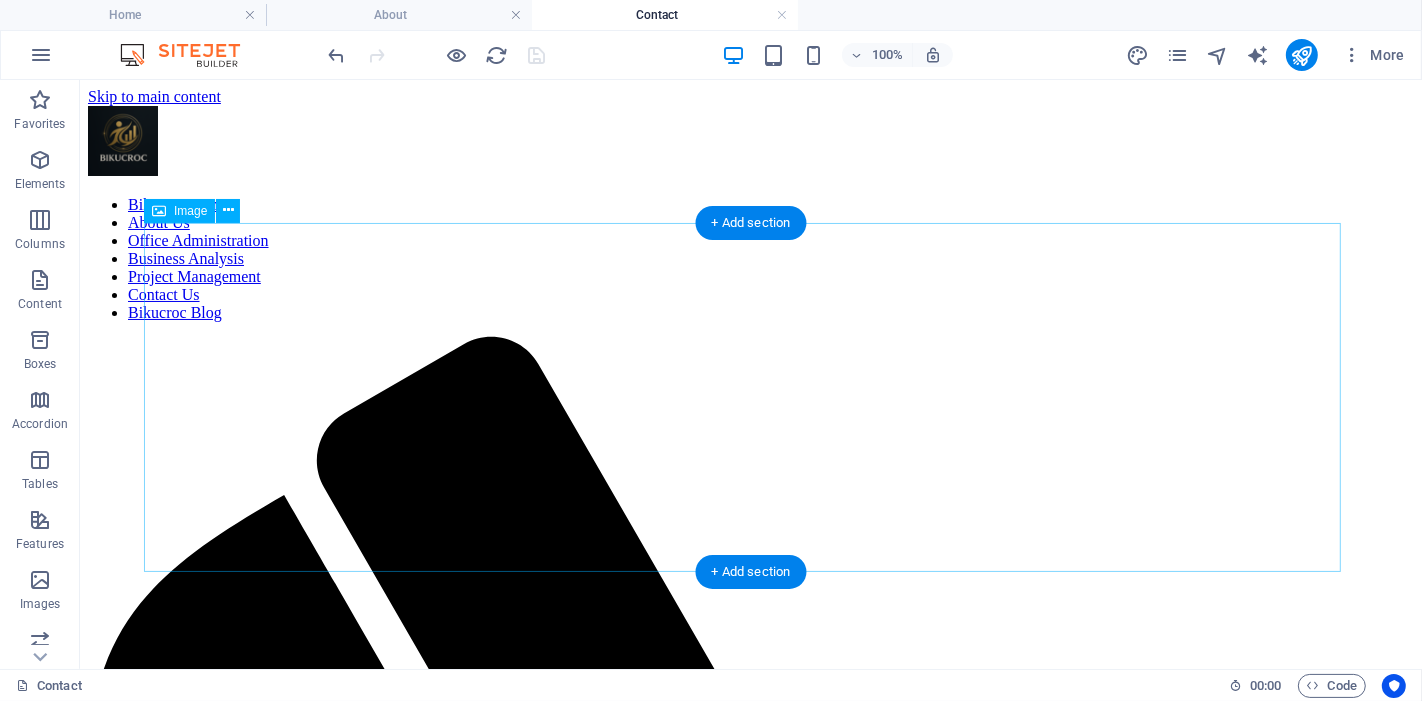 click at bounding box center [750, 2296] 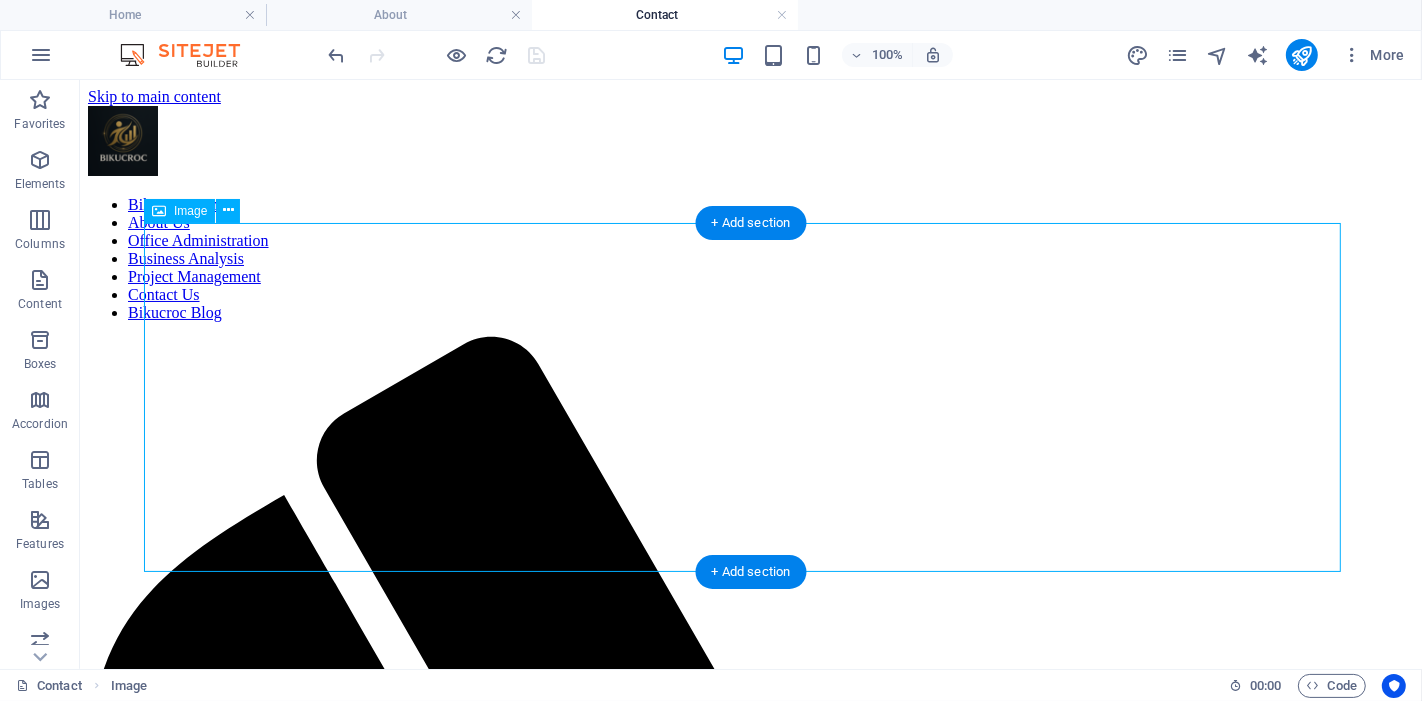 click at bounding box center [750, 2296] 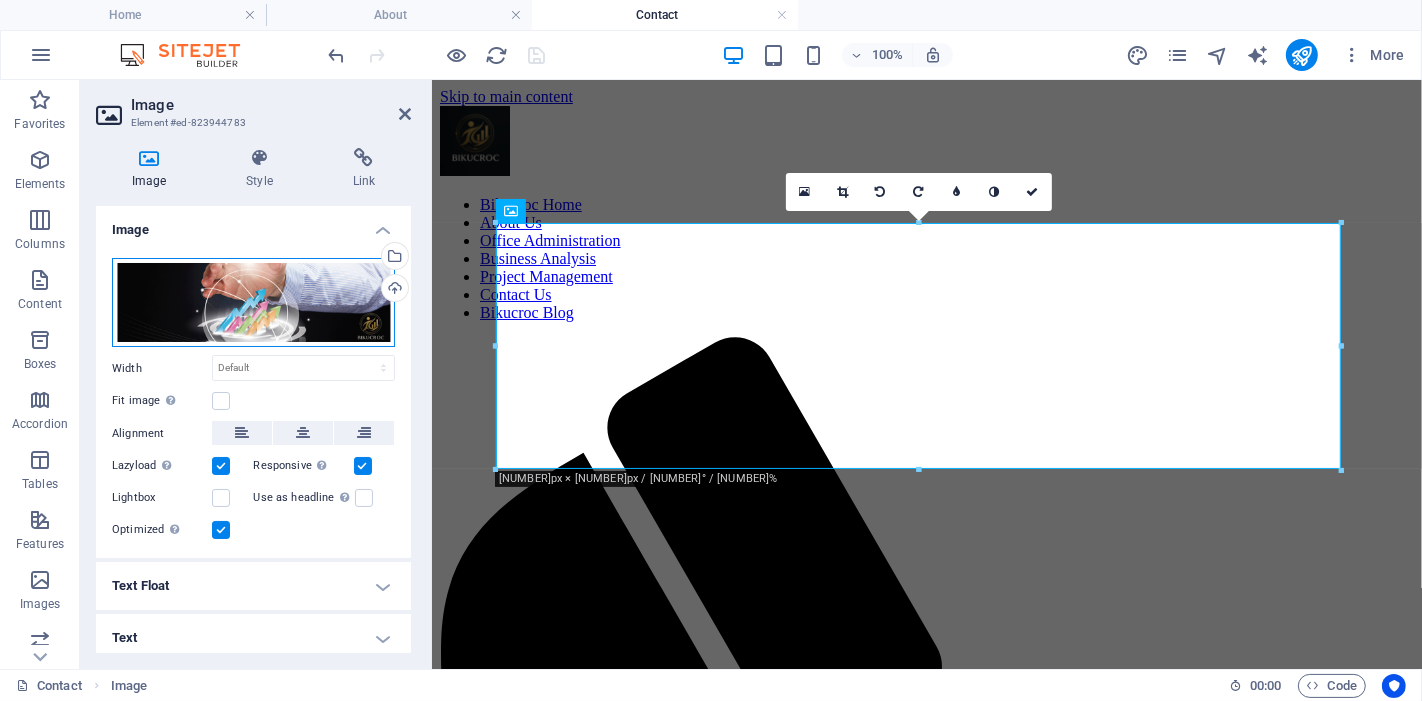 click on "Drag files here, click to choose files or select files from Files or our free stock photos & videos" at bounding box center [253, 303] 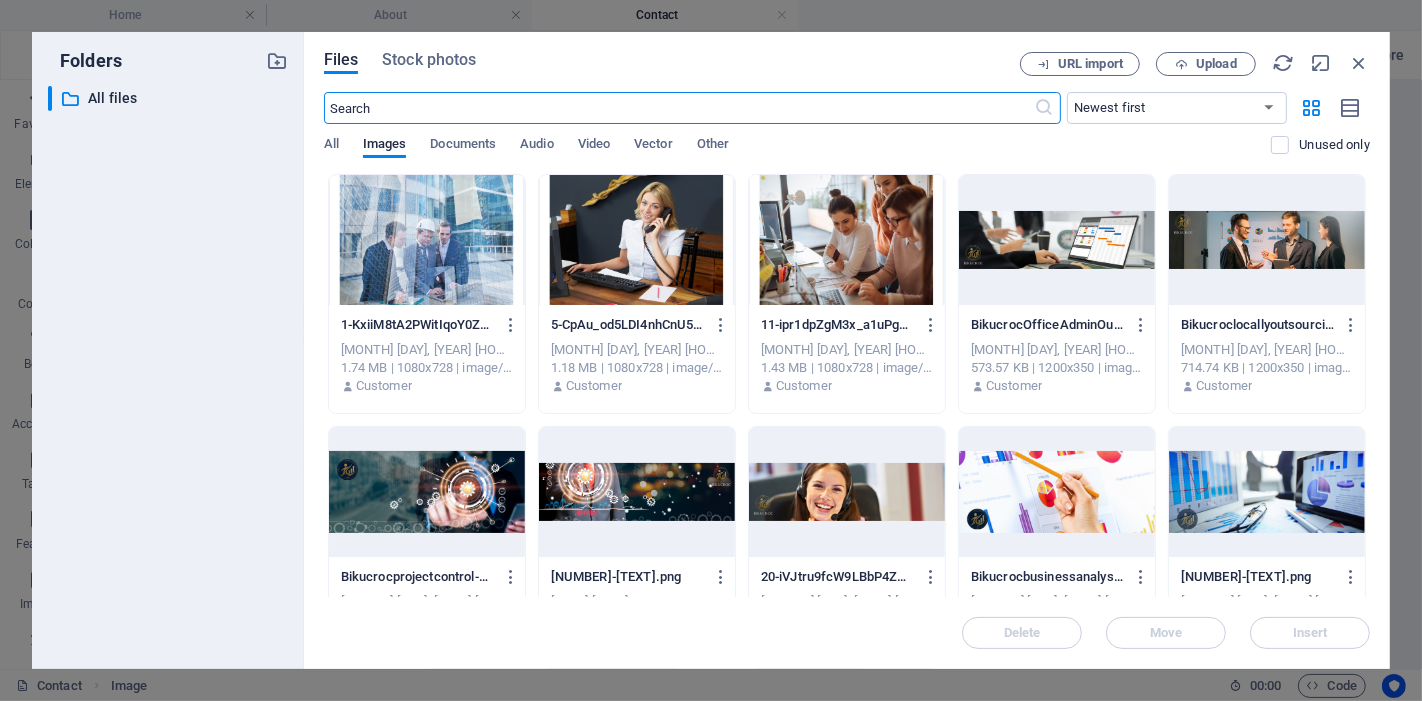click at bounding box center [637, 240] 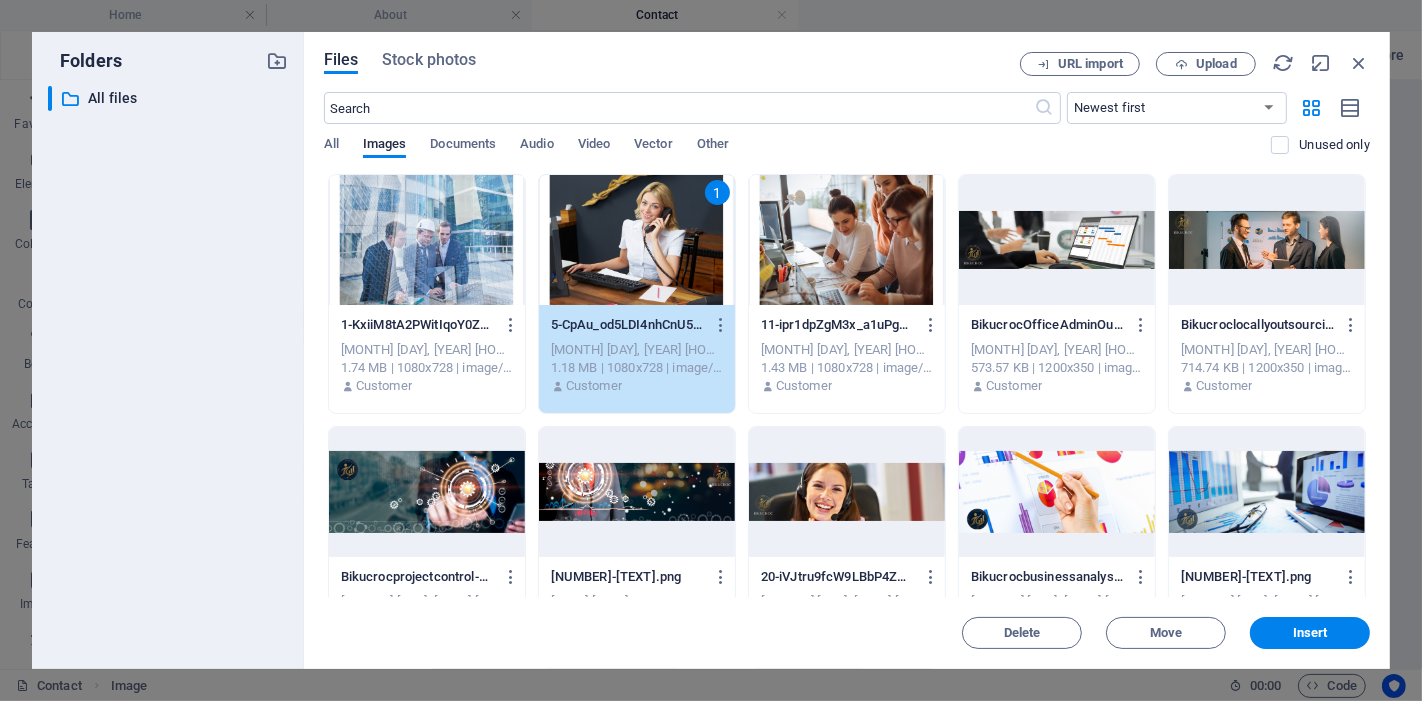 click on "1" at bounding box center [637, 240] 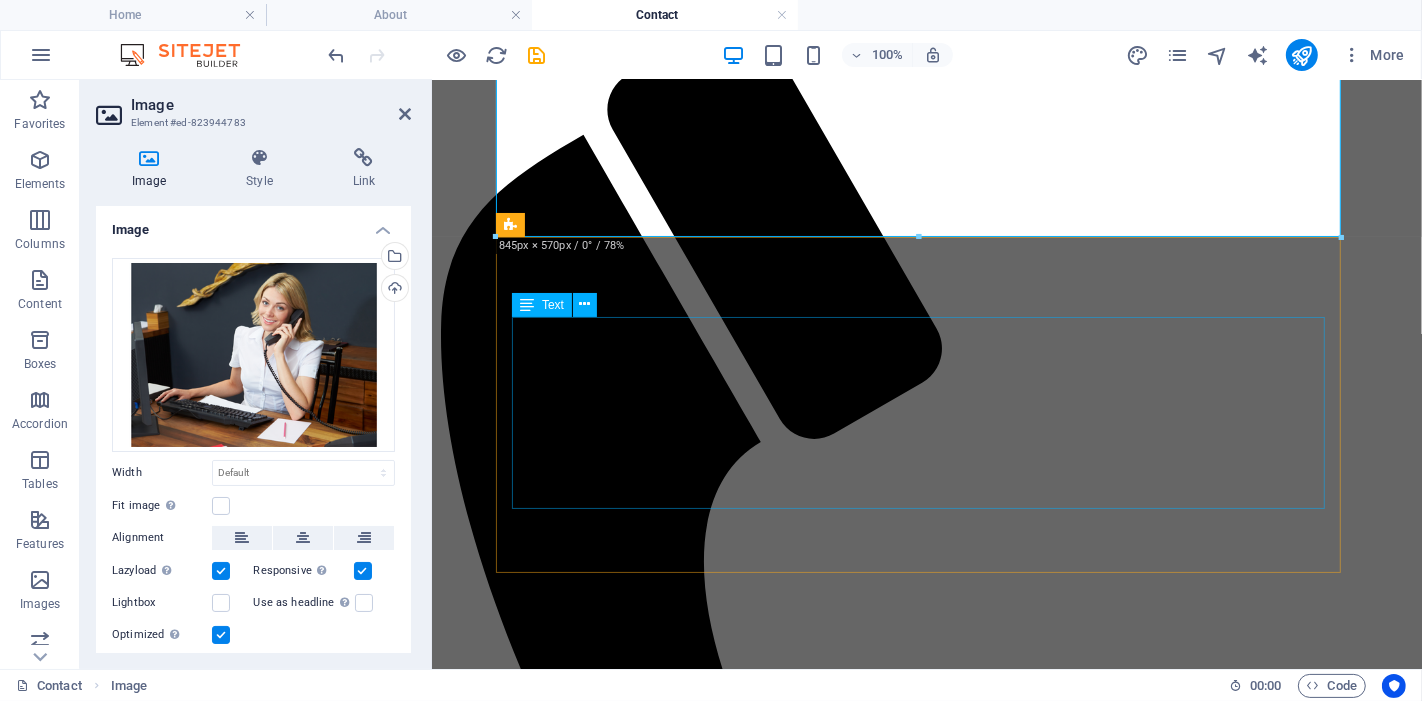 scroll, scrollTop: 222, scrollLeft: 0, axis: vertical 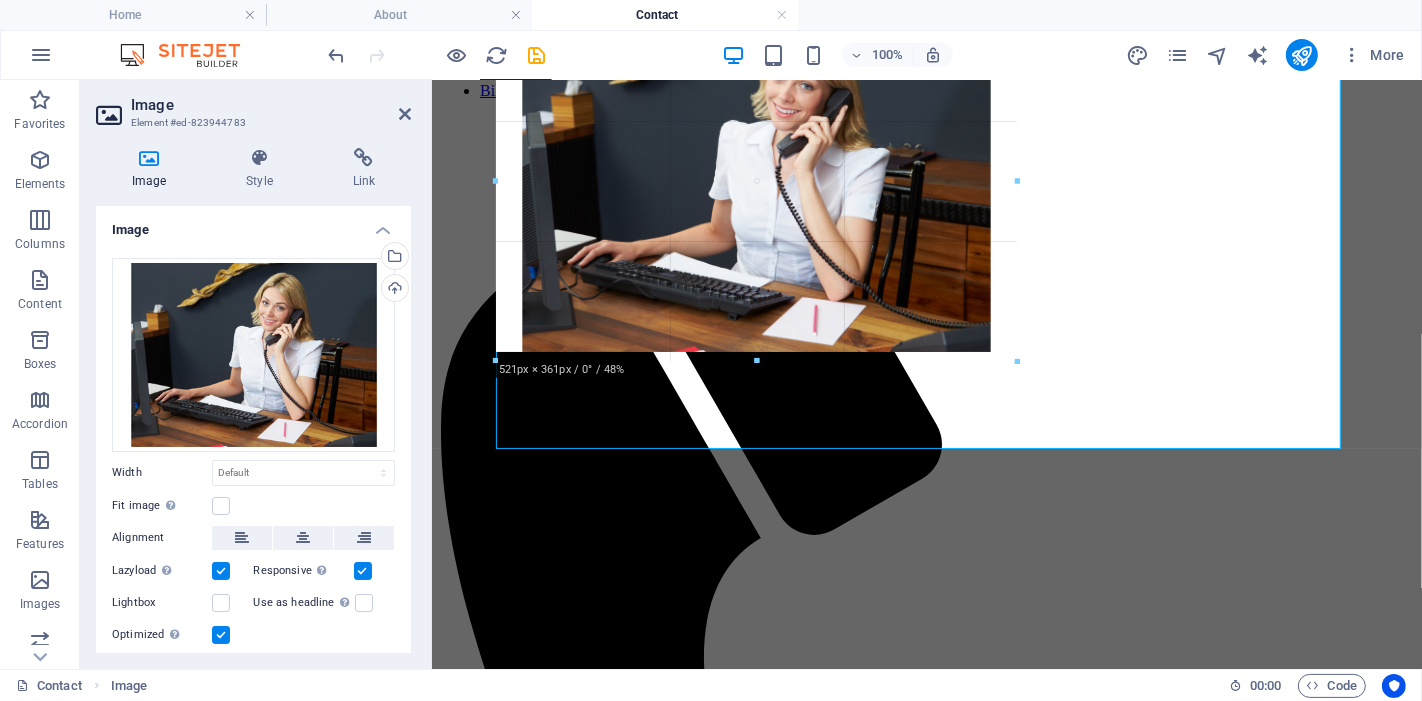 drag, startPoint x: 498, startPoint y: 567, endPoint x: 829, endPoint y: 204, distance: 491.2535 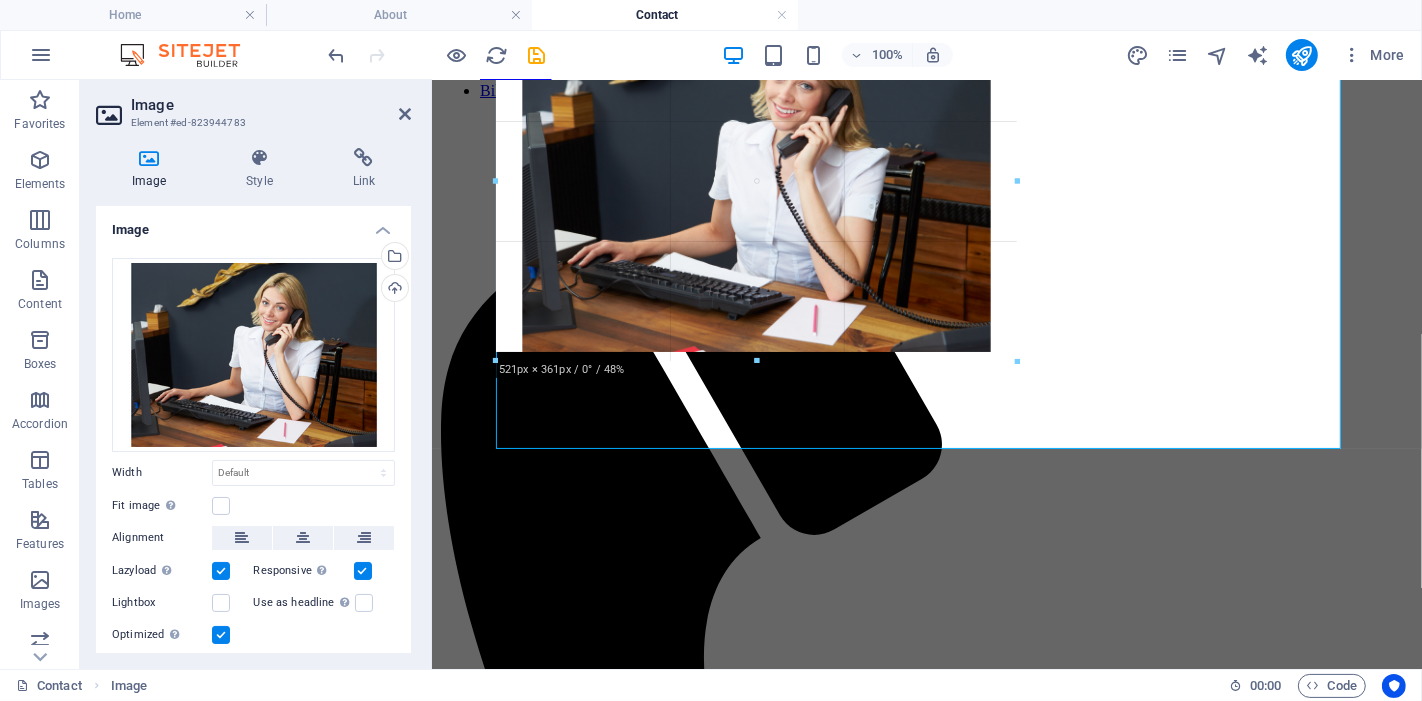 type on "519" 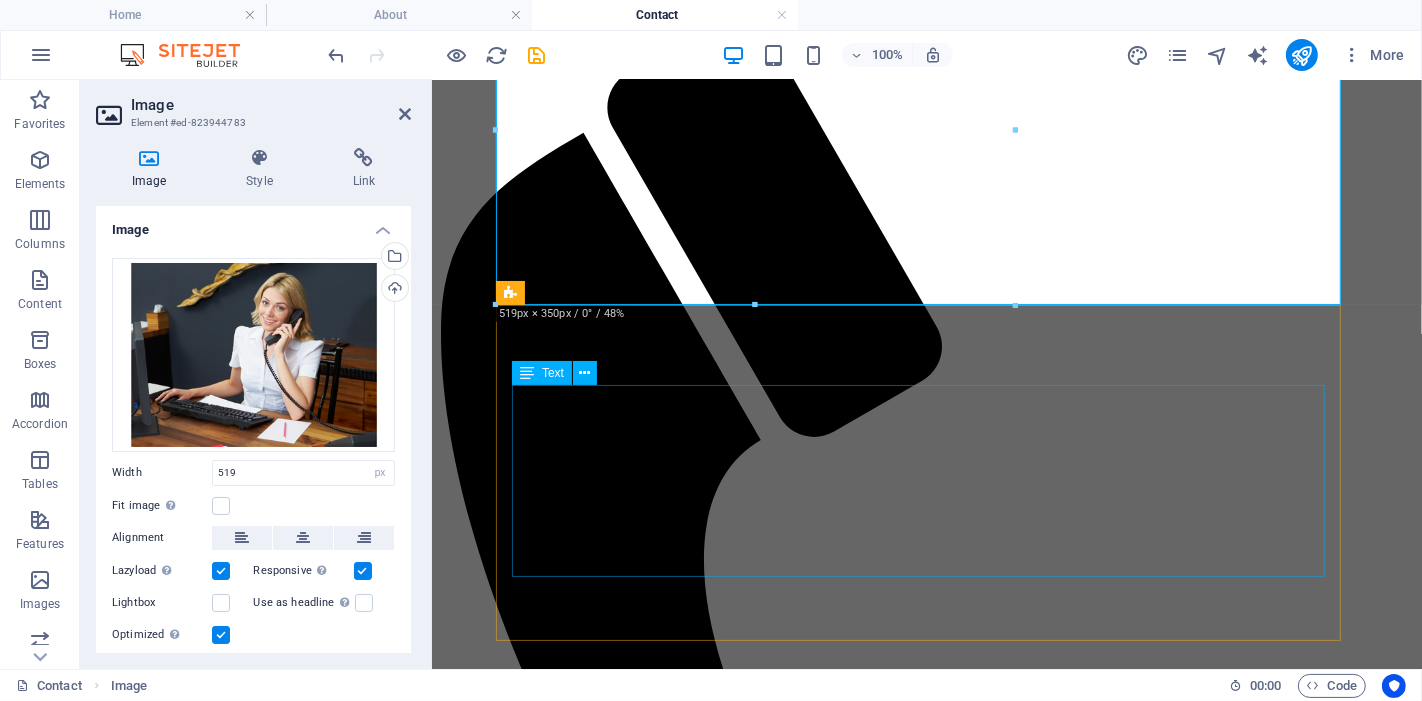 scroll, scrollTop: 333, scrollLeft: 0, axis: vertical 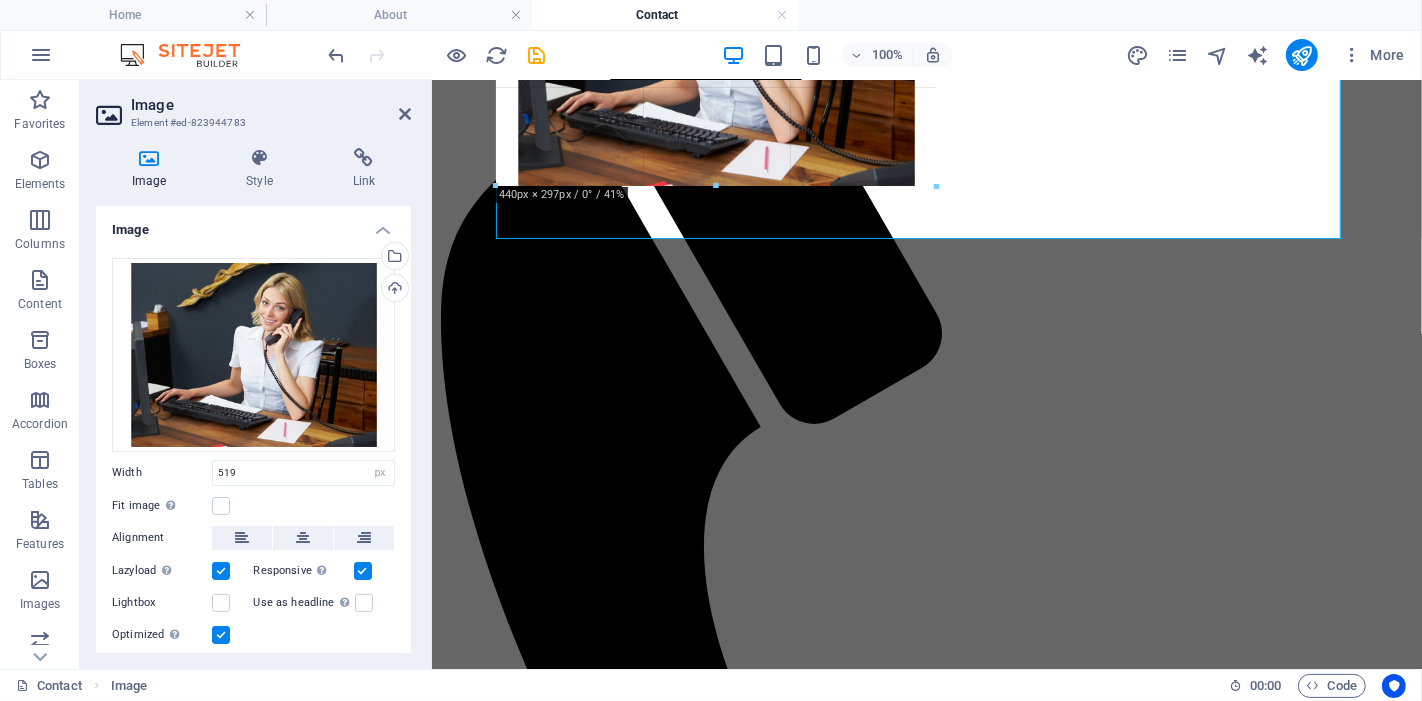 drag, startPoint x: 494, startPoint y: 239, endPoint x: 611, endPoint y: 177, distance: 132.41223 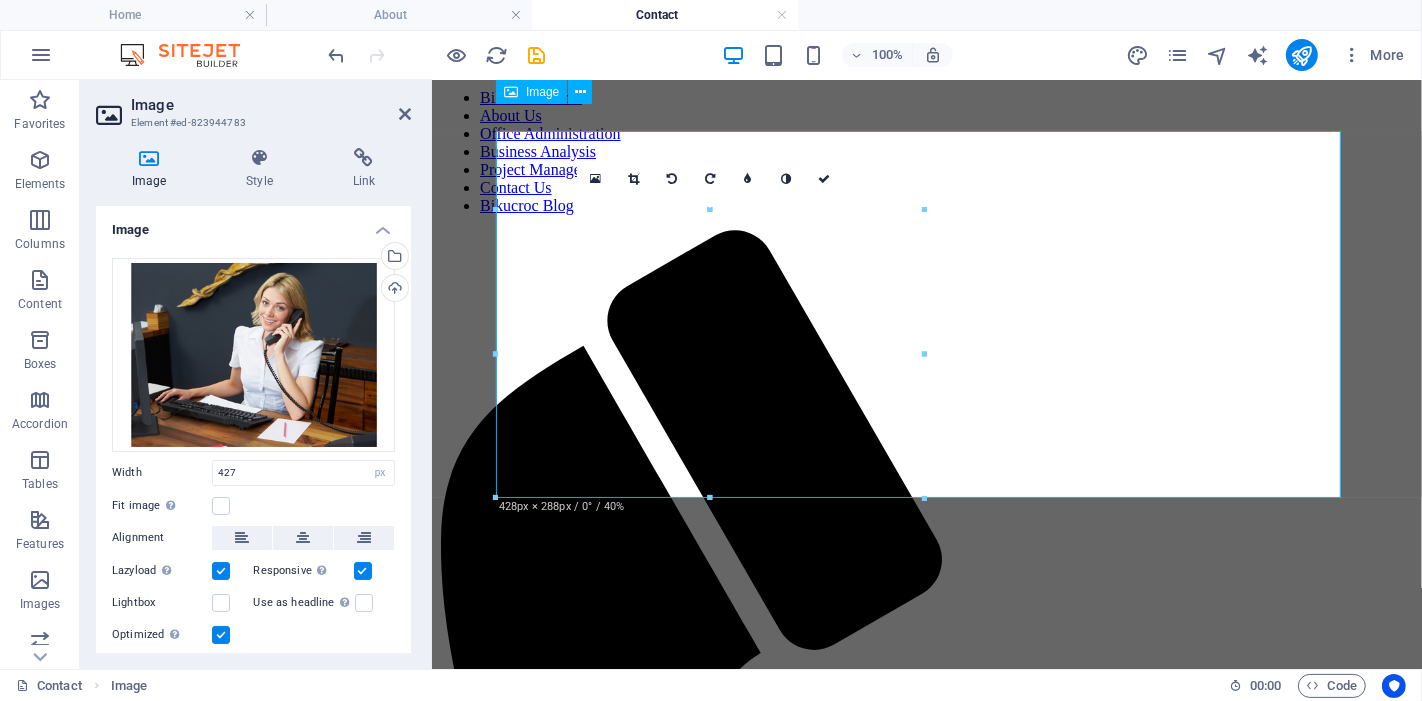 scroll, scrollTop: 0, scrollLeft: 0, axis: both 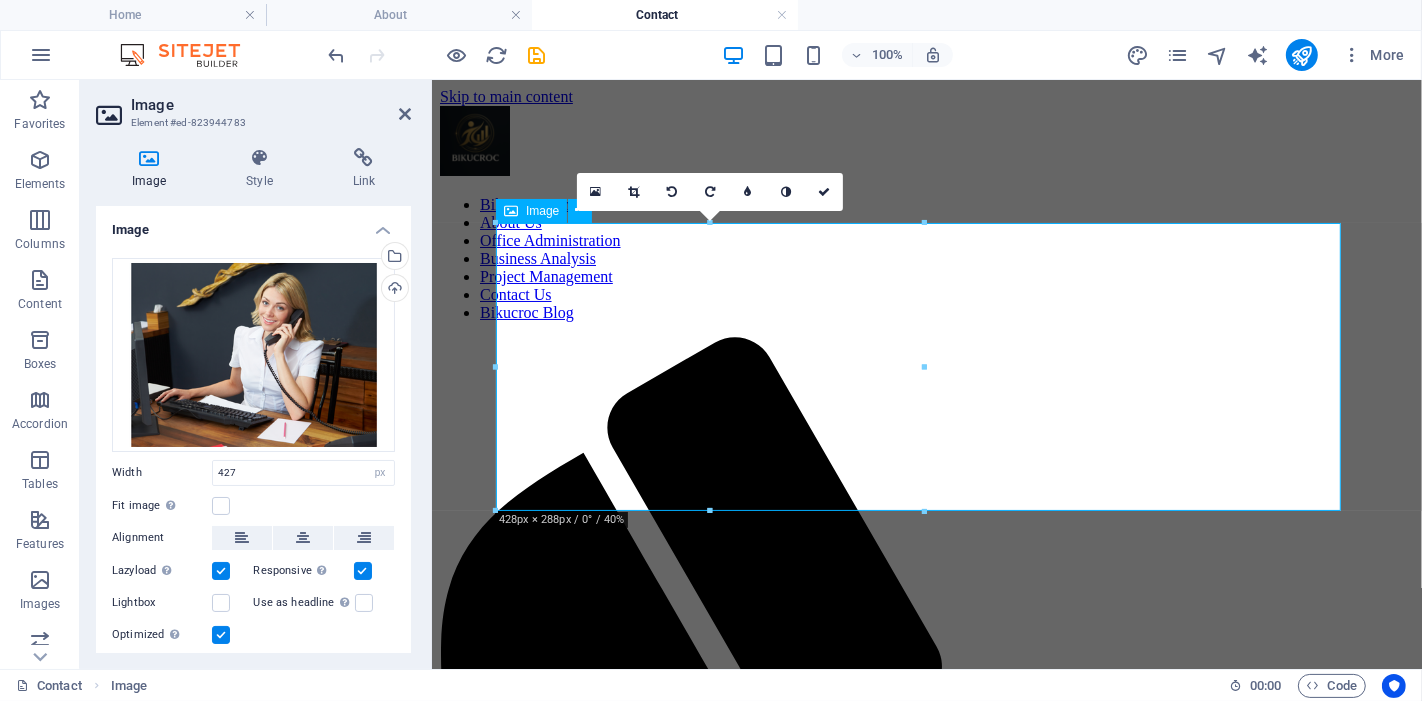 click at bounding box center [926, 1778] 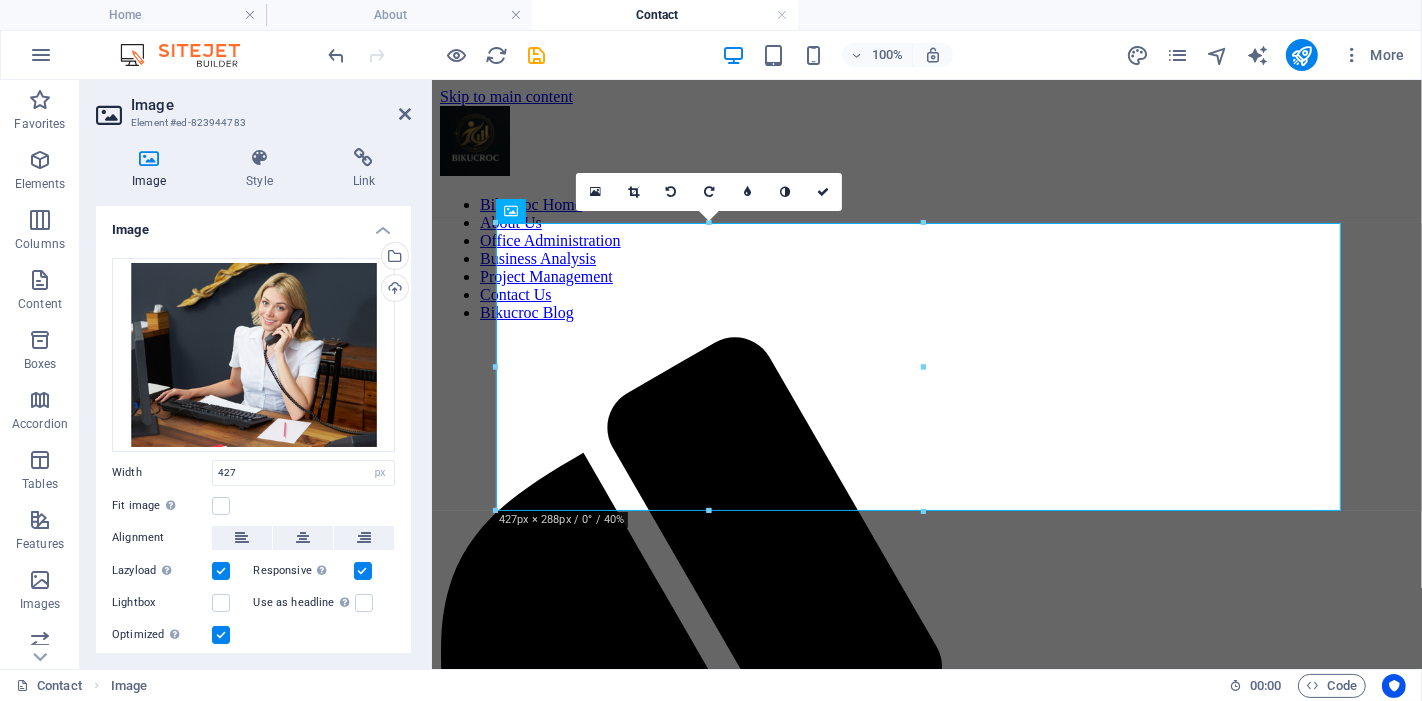 click on "Drag files here, click to choose files or select files from Files or our free stock photos & videos Select files from the file manager, stock photos, or upload file(s) Upload Width 427 Default auto px rem % em vh vw Fit image Automatically fit image to a fixed width and height Height Default auto px Alignment Lazyload Loading images after the page loads improves page speed. Responsive Automatically load retina image and smartphone optimized sizes. Lightbox Use as headline The image will be wrapped in an H1 headline tag. Useful for giving alternative text the weight of an H1 headline, e.g. for the logo. Leave unchecked if uncertain. Optimized Images are compressed to improve page speed. Position Direction Custom X offset 50 px rem % vh vw Y offset 50 px rem % vh vw" at bounding box center [253, 452] 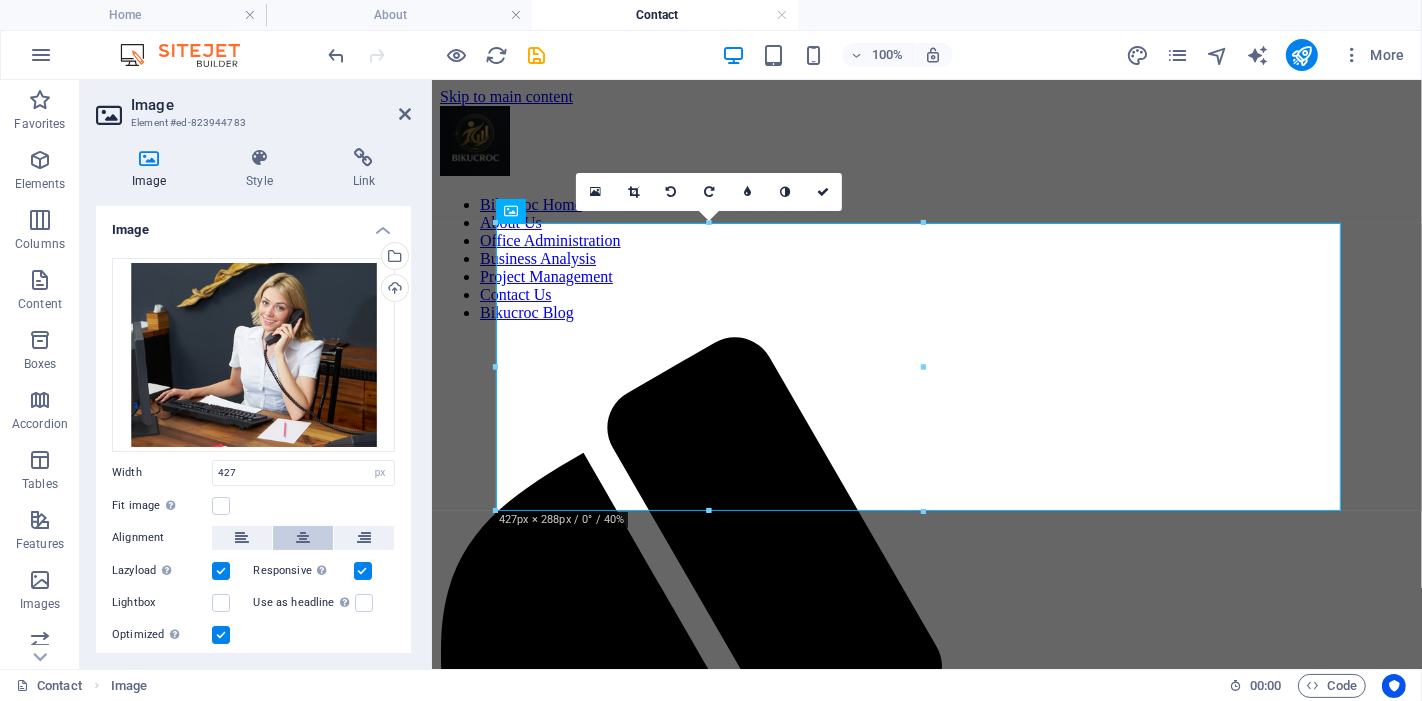 click at bounding box center [303, 538] 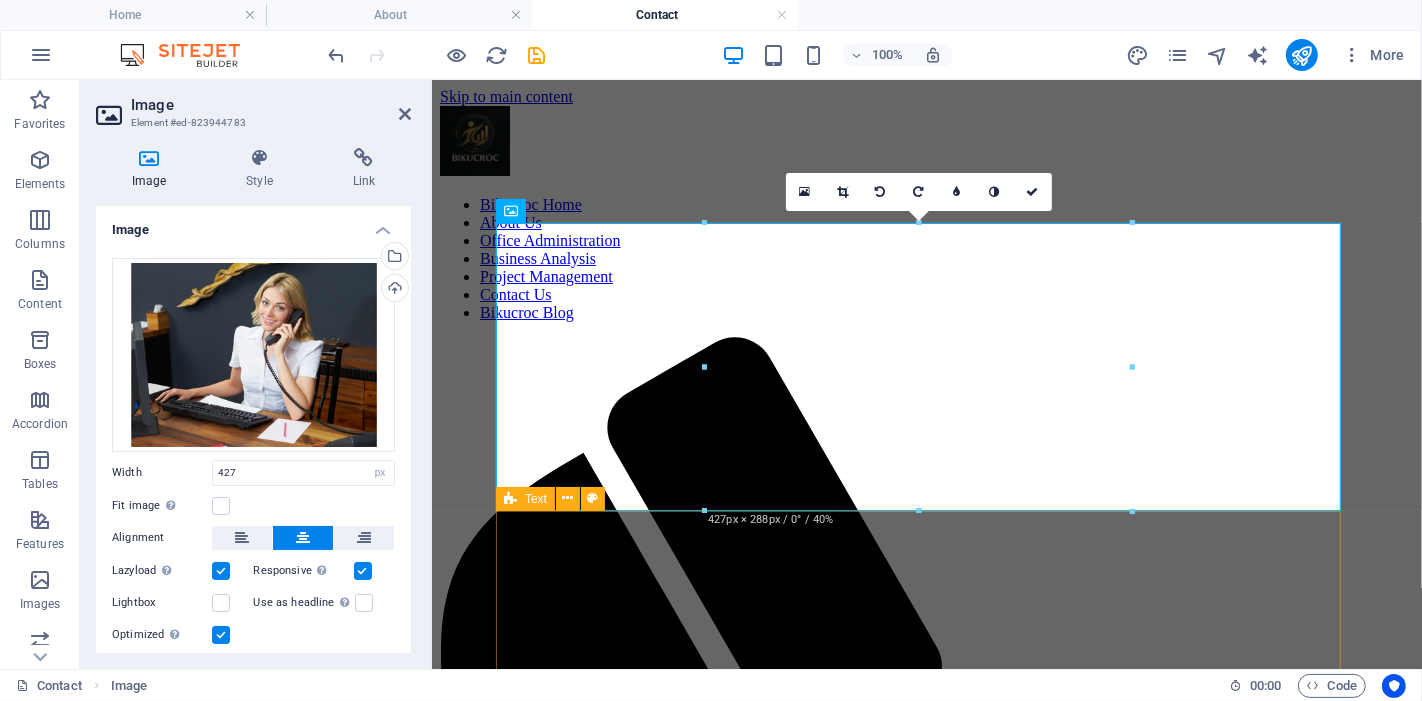 click on "Whether you're a small business owner, tradie, builder, consultant, or service provider, our services are fully customisable and tailored to suit your business. No matter your size or industry, we adapt our support to fit your operations, so you can focus on what you do best: growing your business. Contact us today, we’re happy to talk about how we can work together and support your success. Let’s make your business run smarter, faster, and with less stress." at bounding box center [926, 2011] 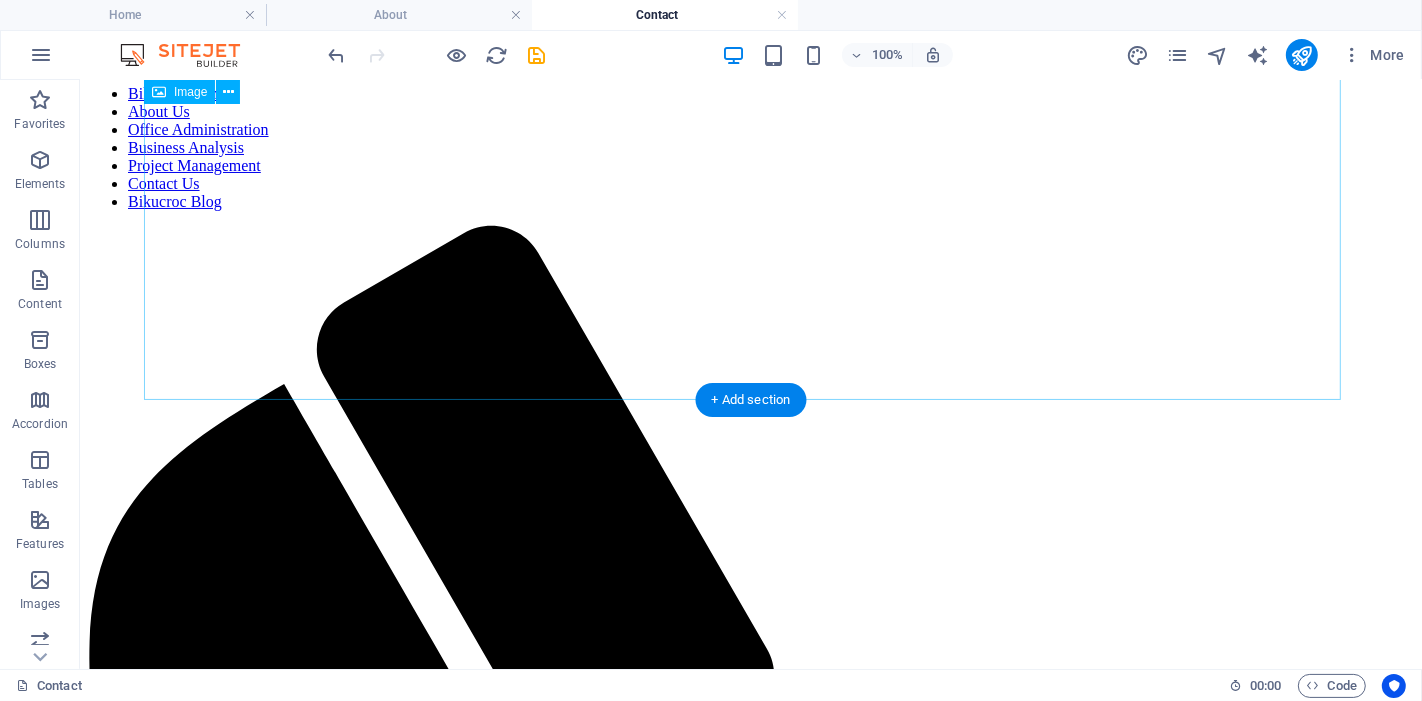 scroll, scrollTop: 0, scrollLeft: 0, axis: both 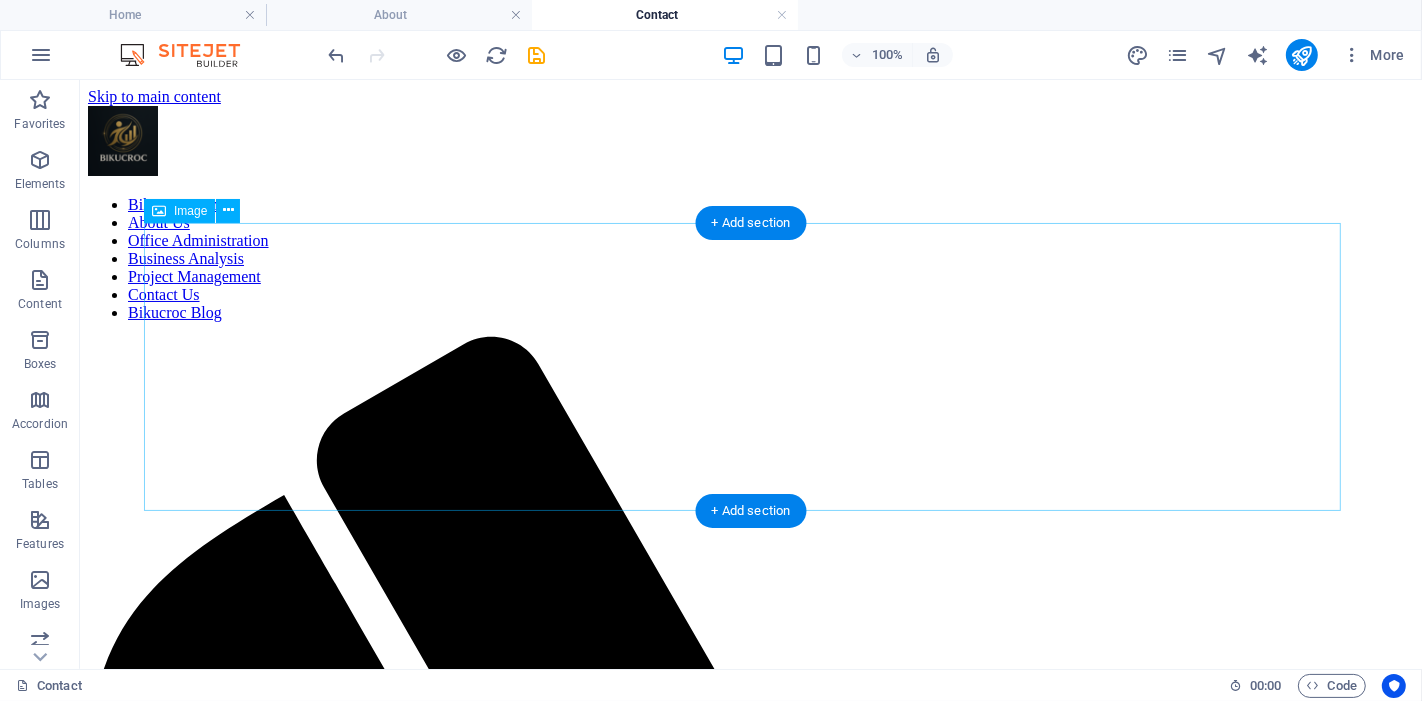 click at bounding box center (750, 2245) 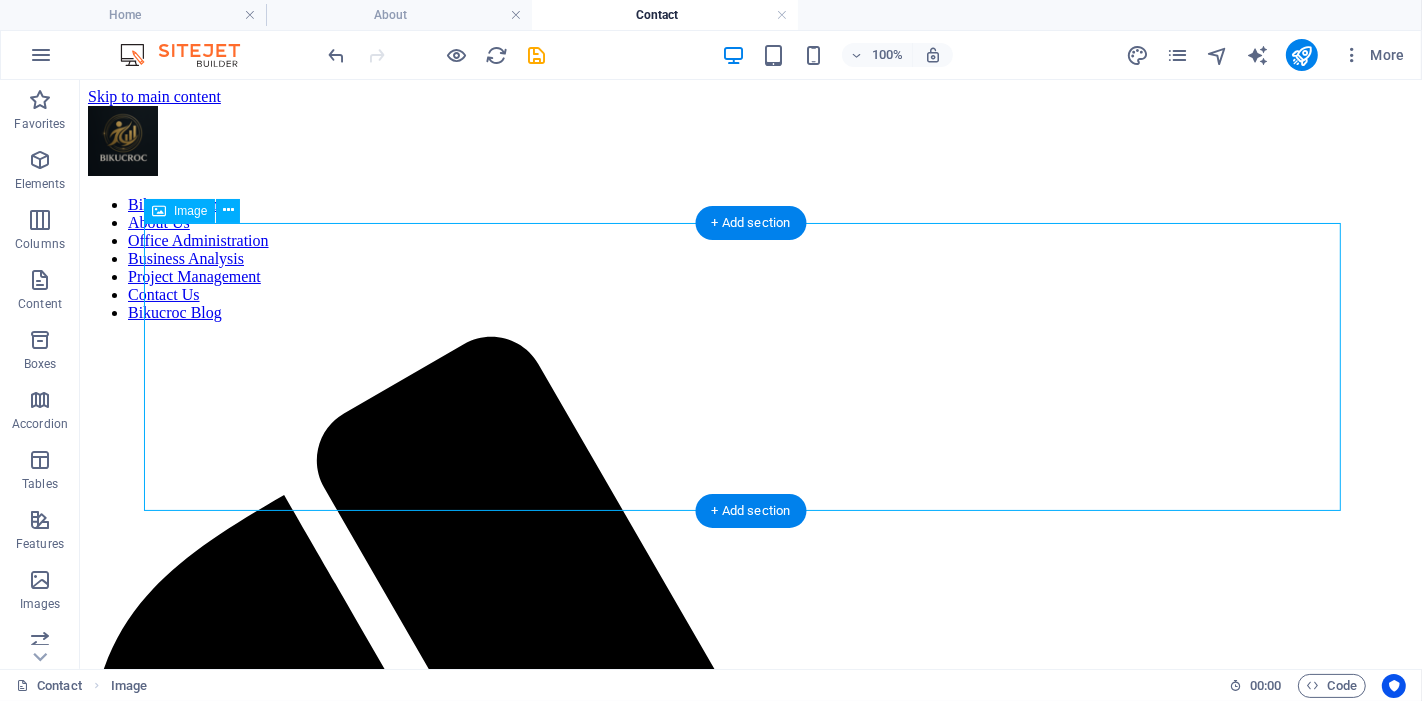 click at bounding box center [750, 2245] 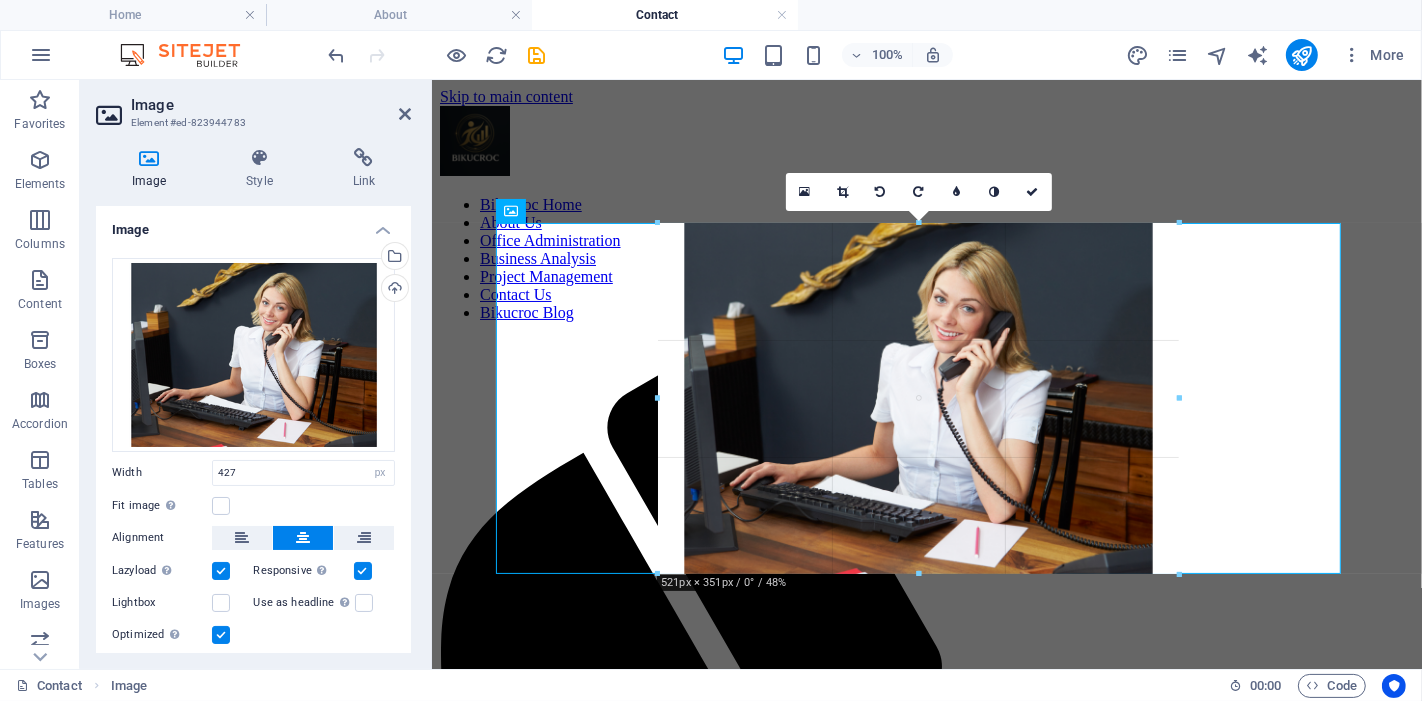 drag, startPoint x: 705, startPoint y: 509, endPoint x: 185, endPoint y: 475, distance: 521.11035 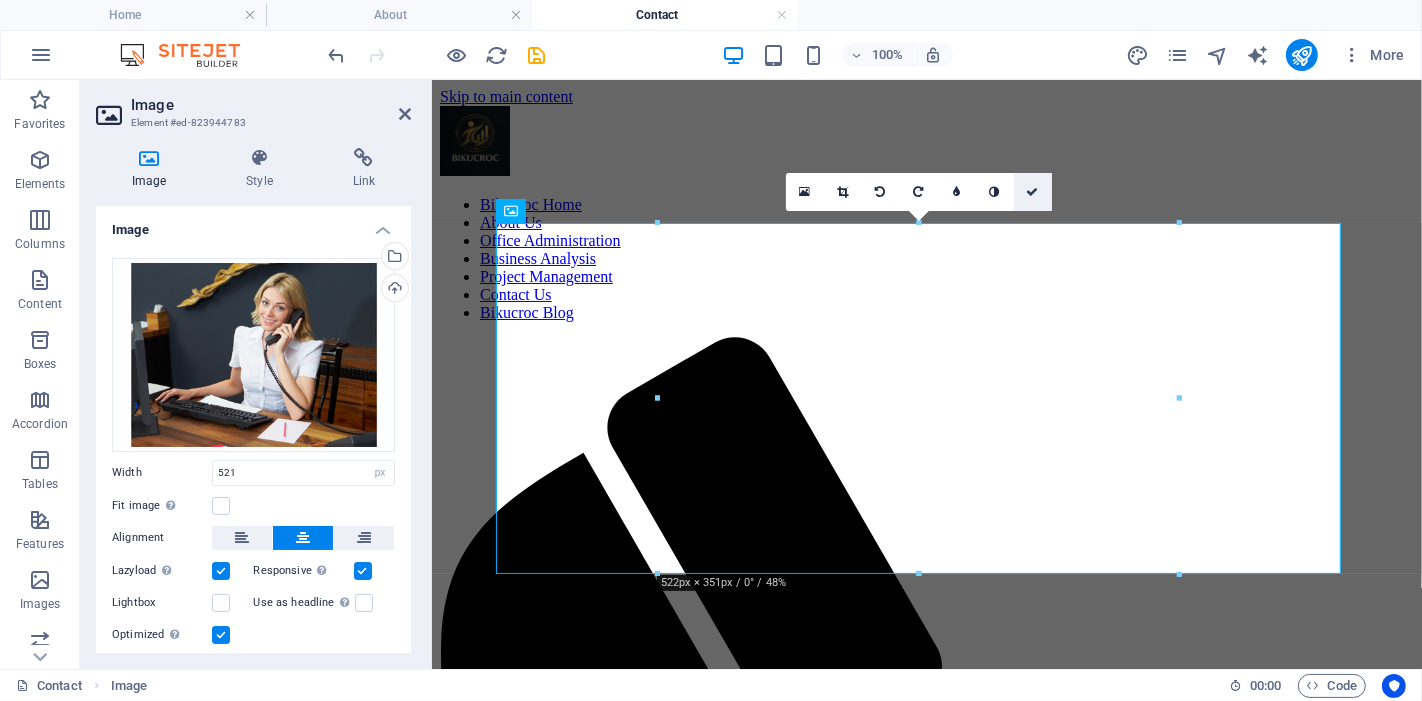drag, startPoint x: 1034, startPoint y: 198, endPoint x: 926, endPoint y: 205, distance: 108.226616 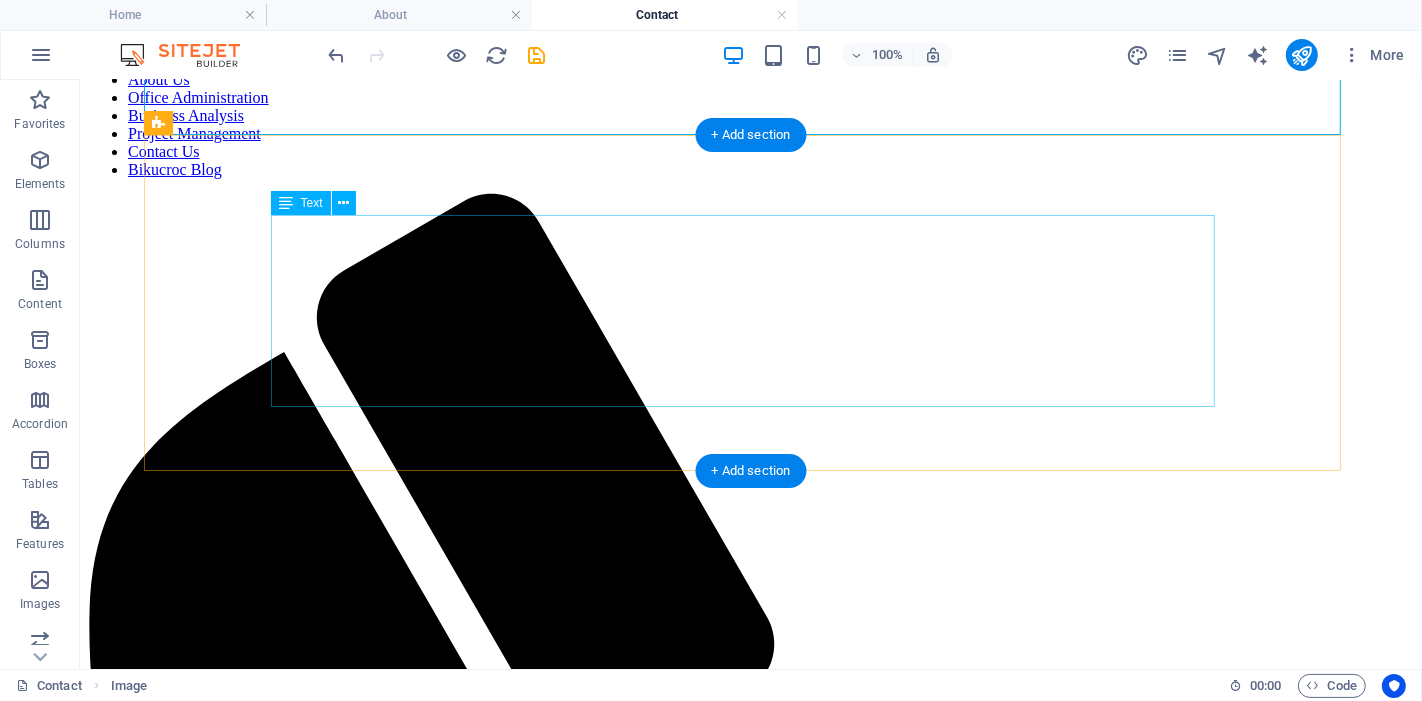 scroll, scrollTop: 0, scrollLeft: 0, axis: both 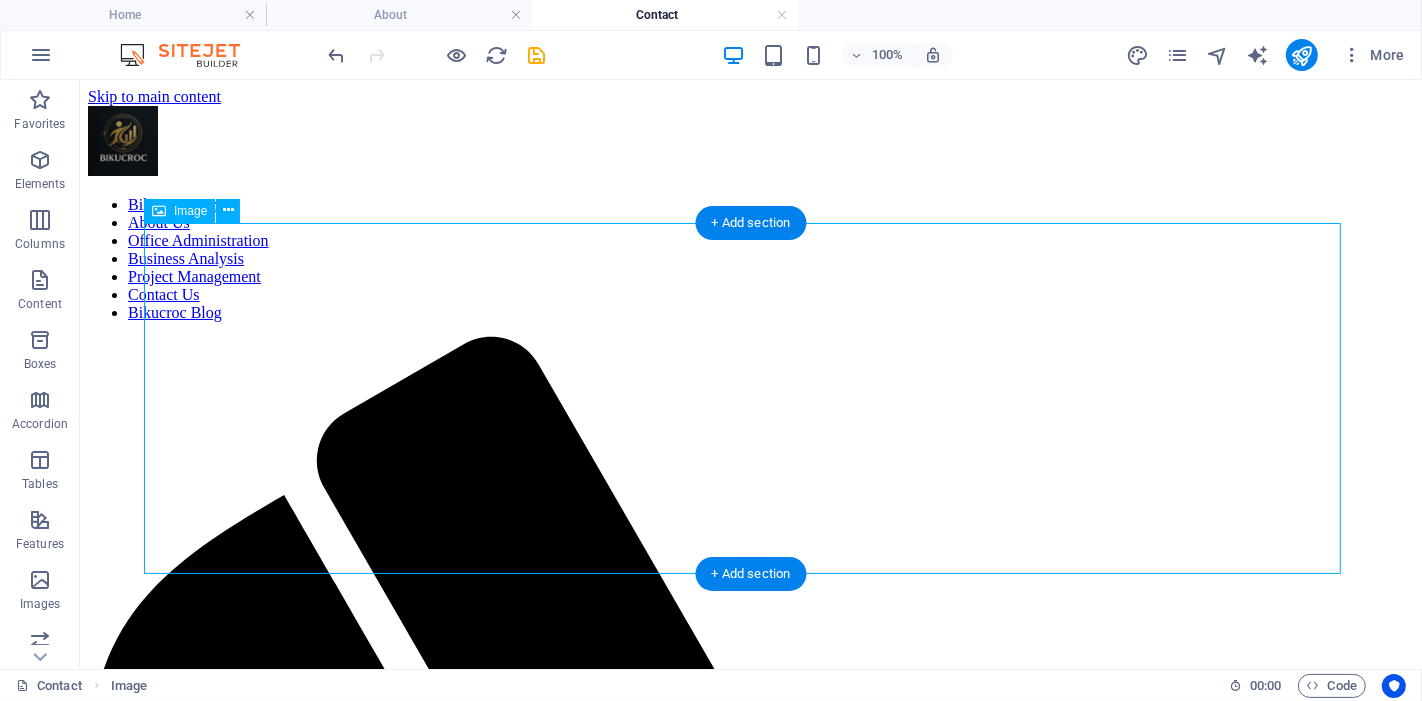 click at bounding box center (750, 2276) 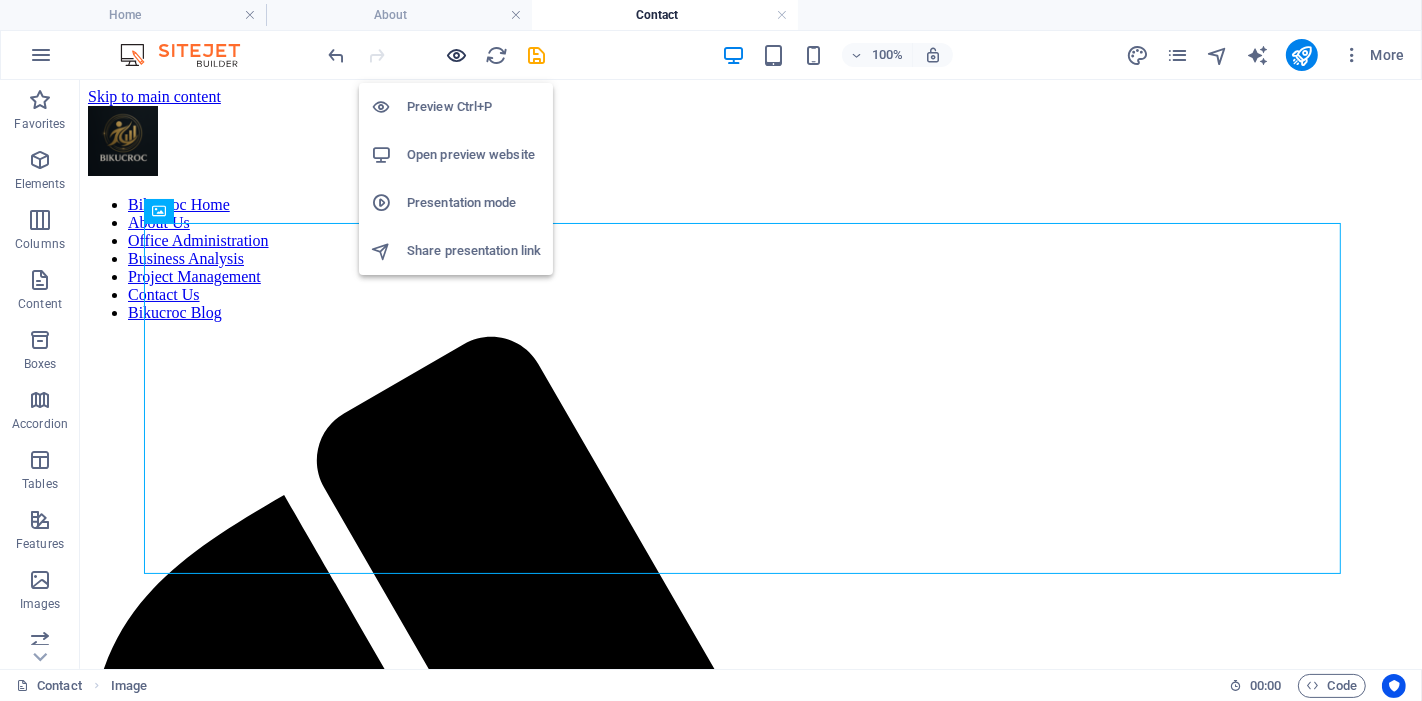 click at bounding box center [457, 55] 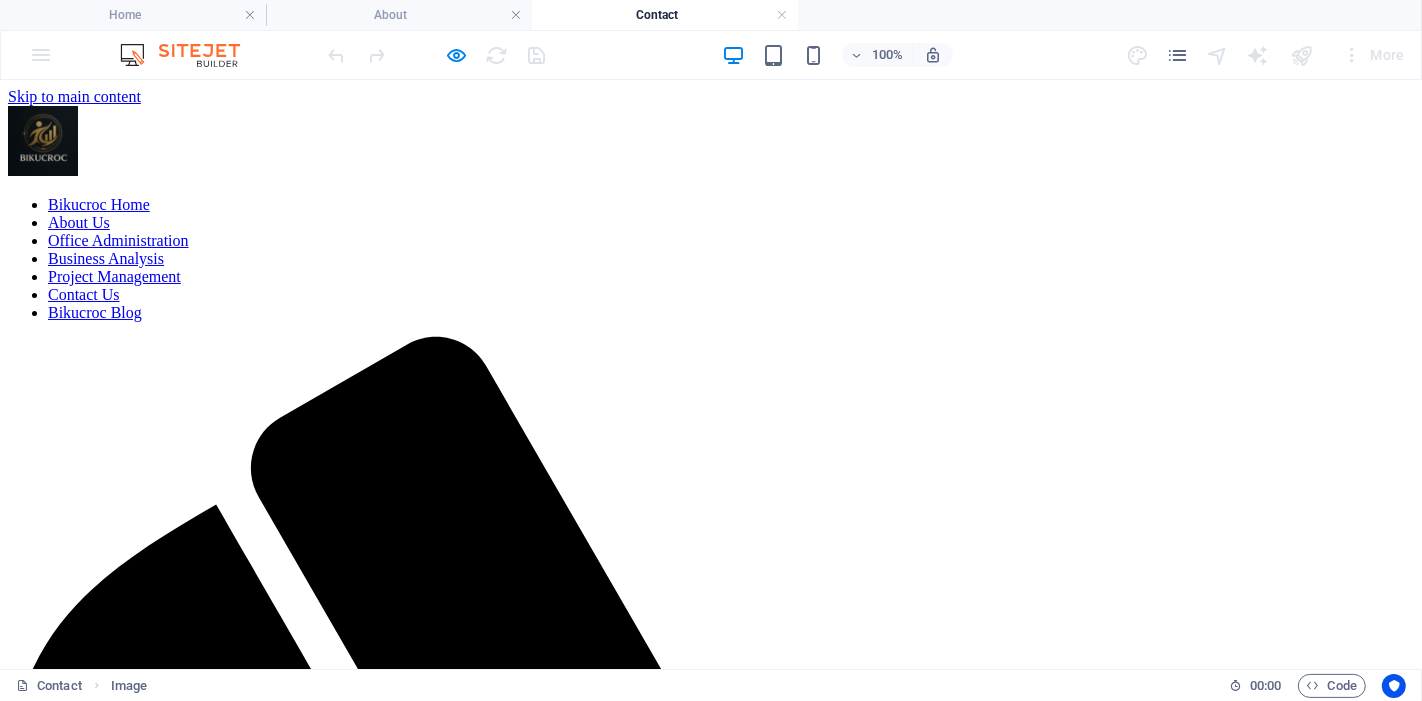 click at bounding box center [711, 2381] 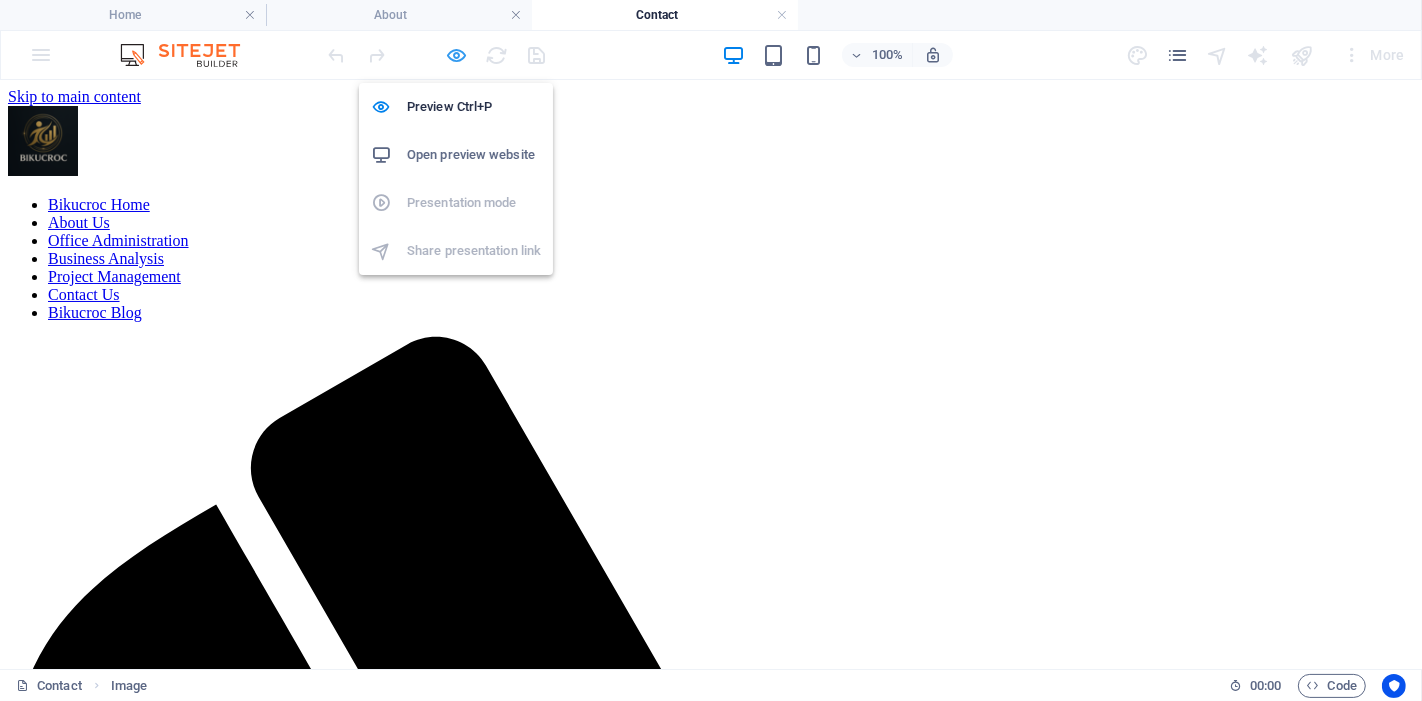 click at bounding box center (457, 55) 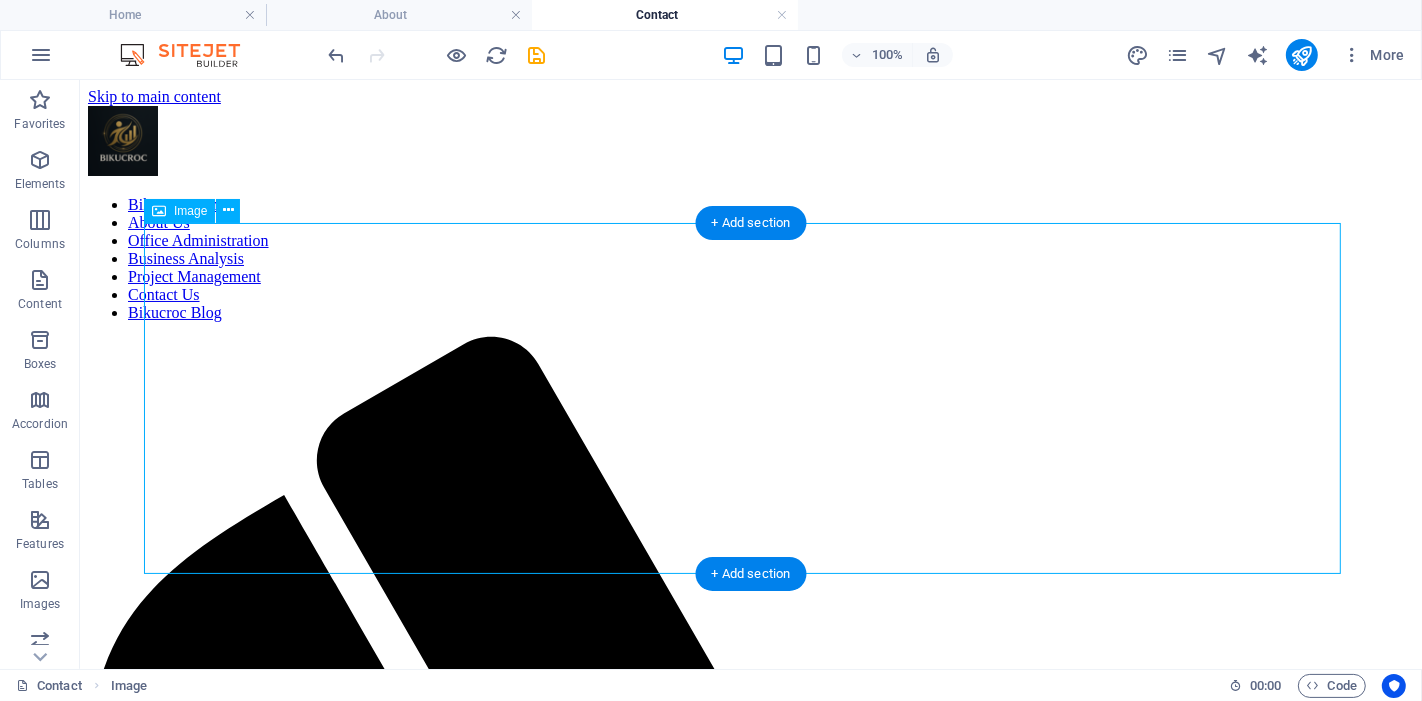 click at bounding box center [750, 2276] 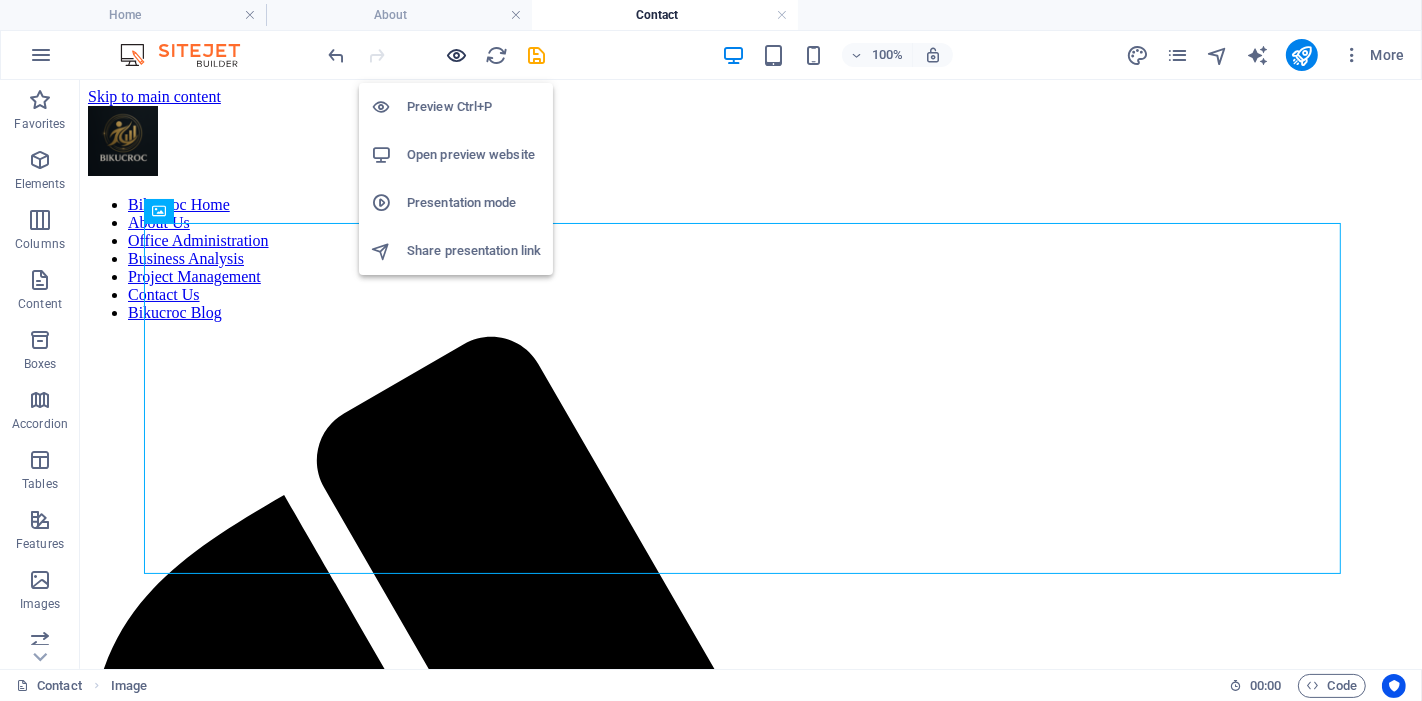 click at bounding box center [457, 55] 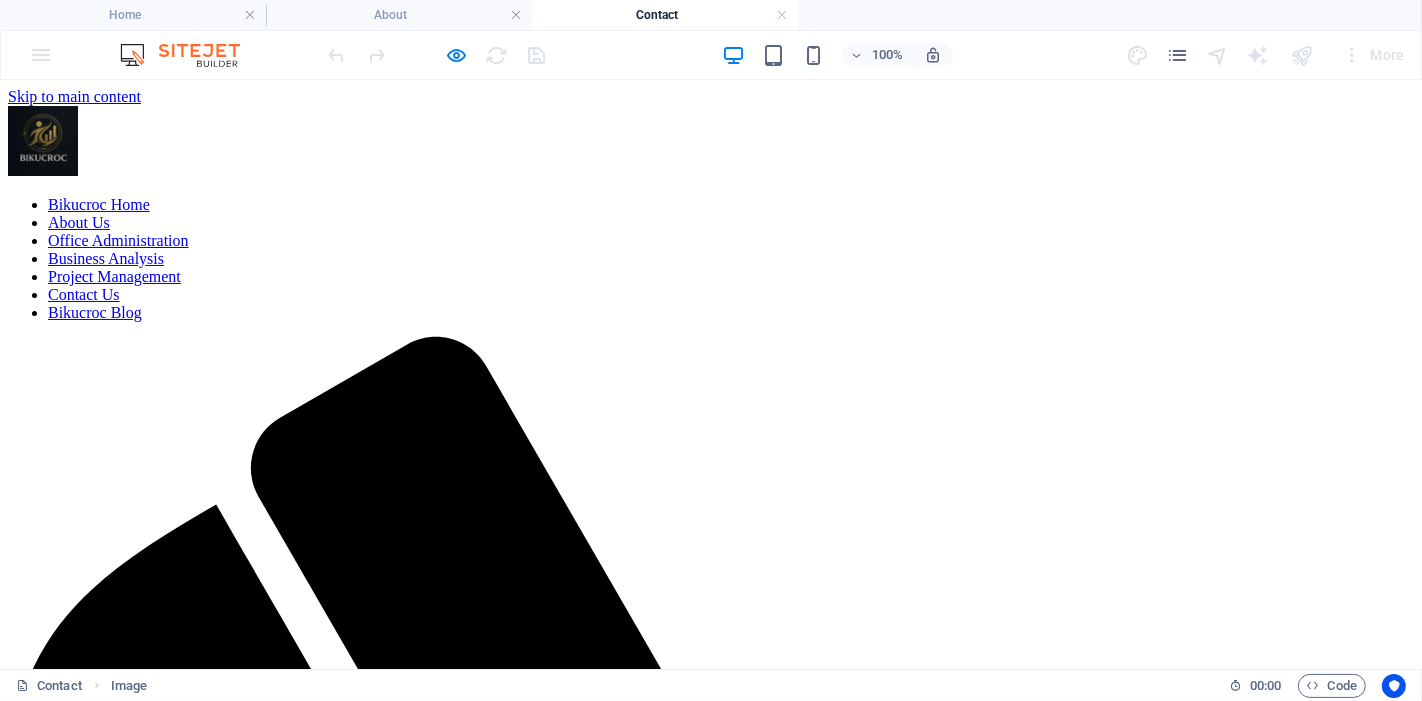 click at bounding box center (711, 2381) 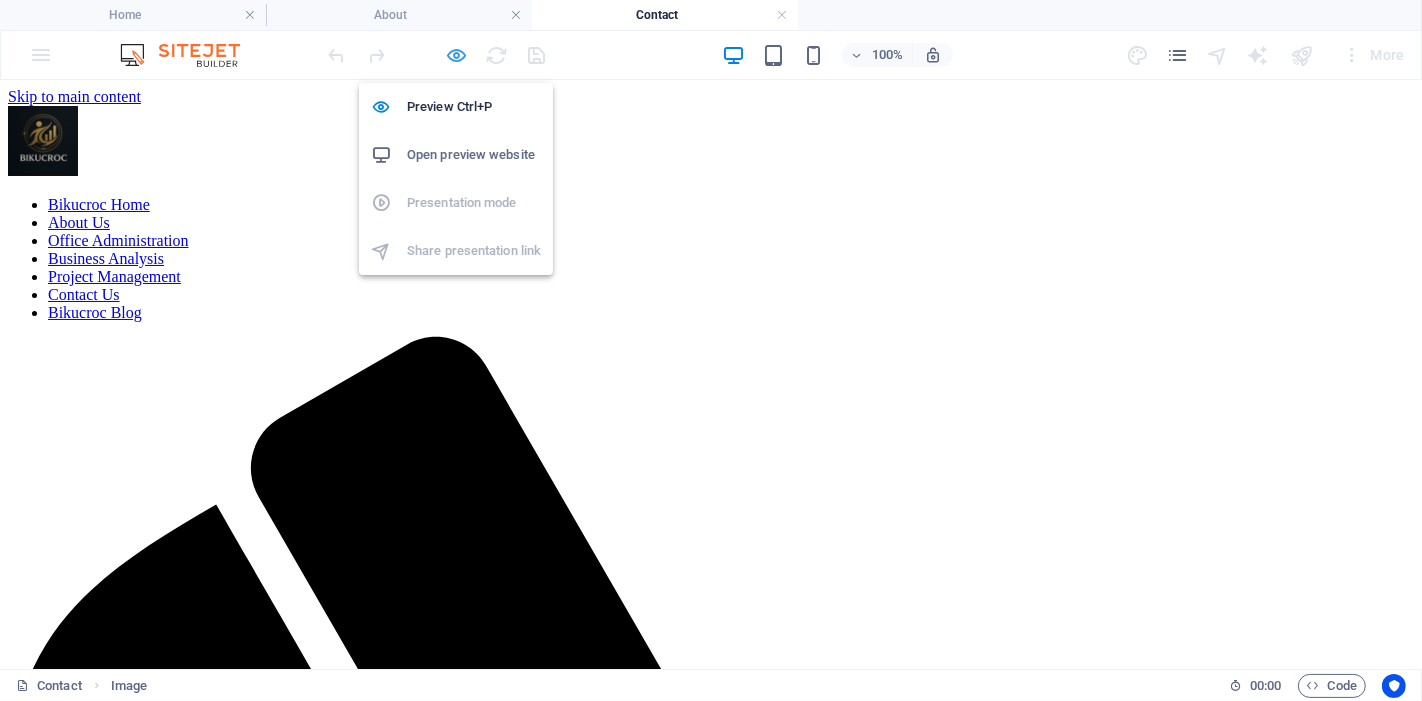 click at bounding box center (457, 55) 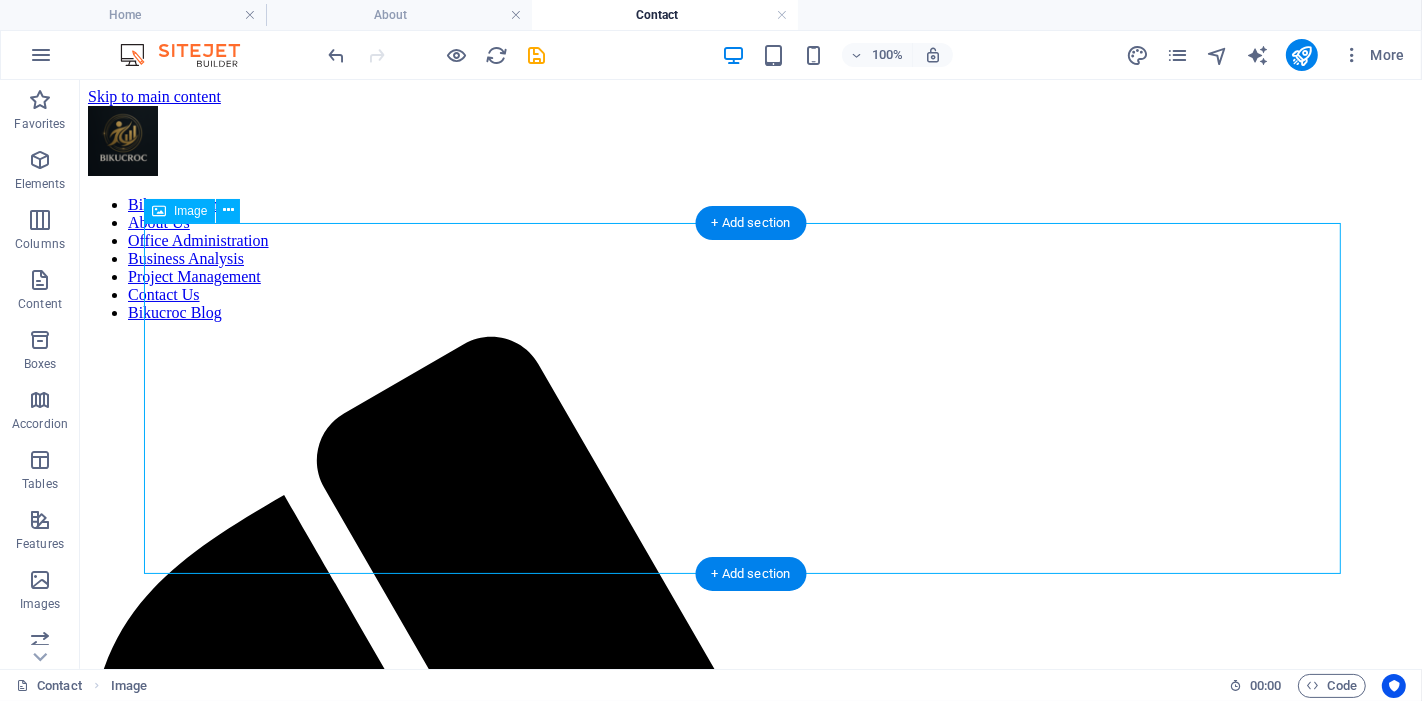 click at bounding box center [750, 2276] 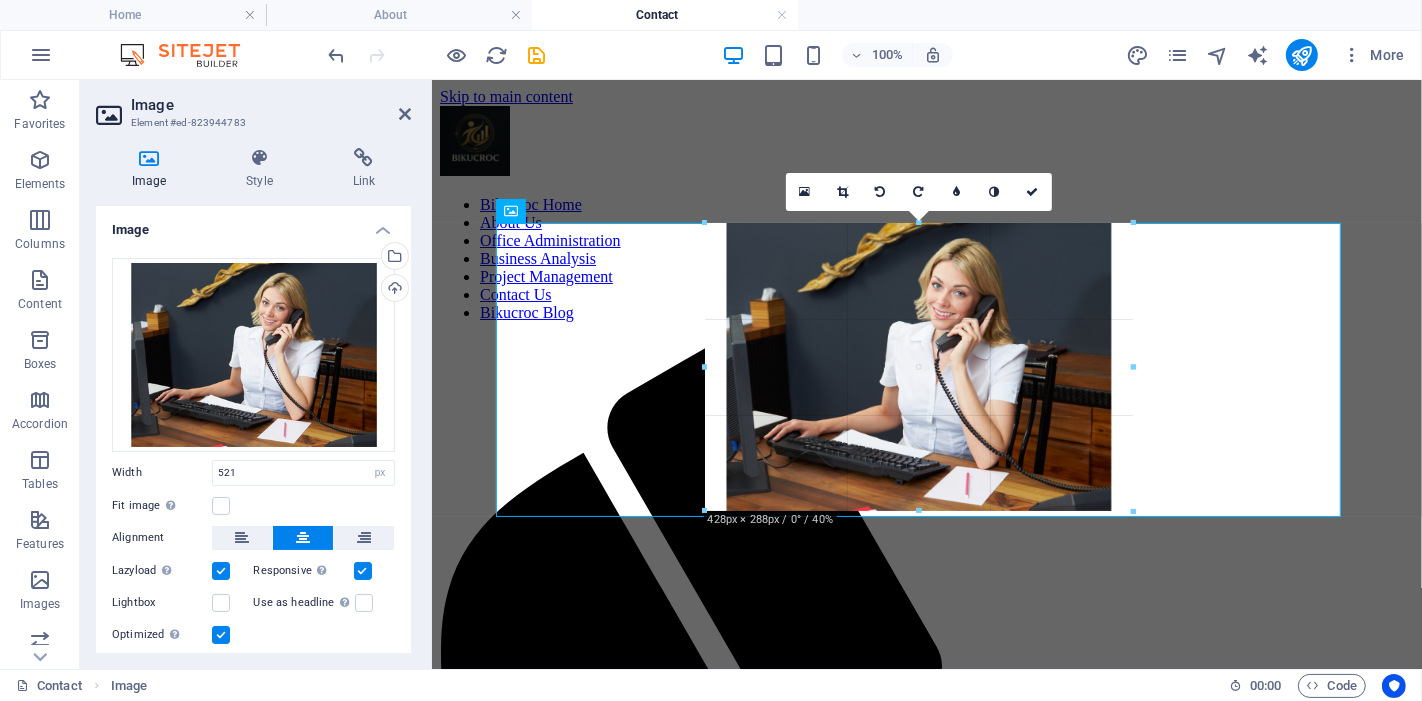 drag, startPoint x: 660, startPoint y: 573, endPoint x: 363, endPoint y: 427, distance: 330.94562 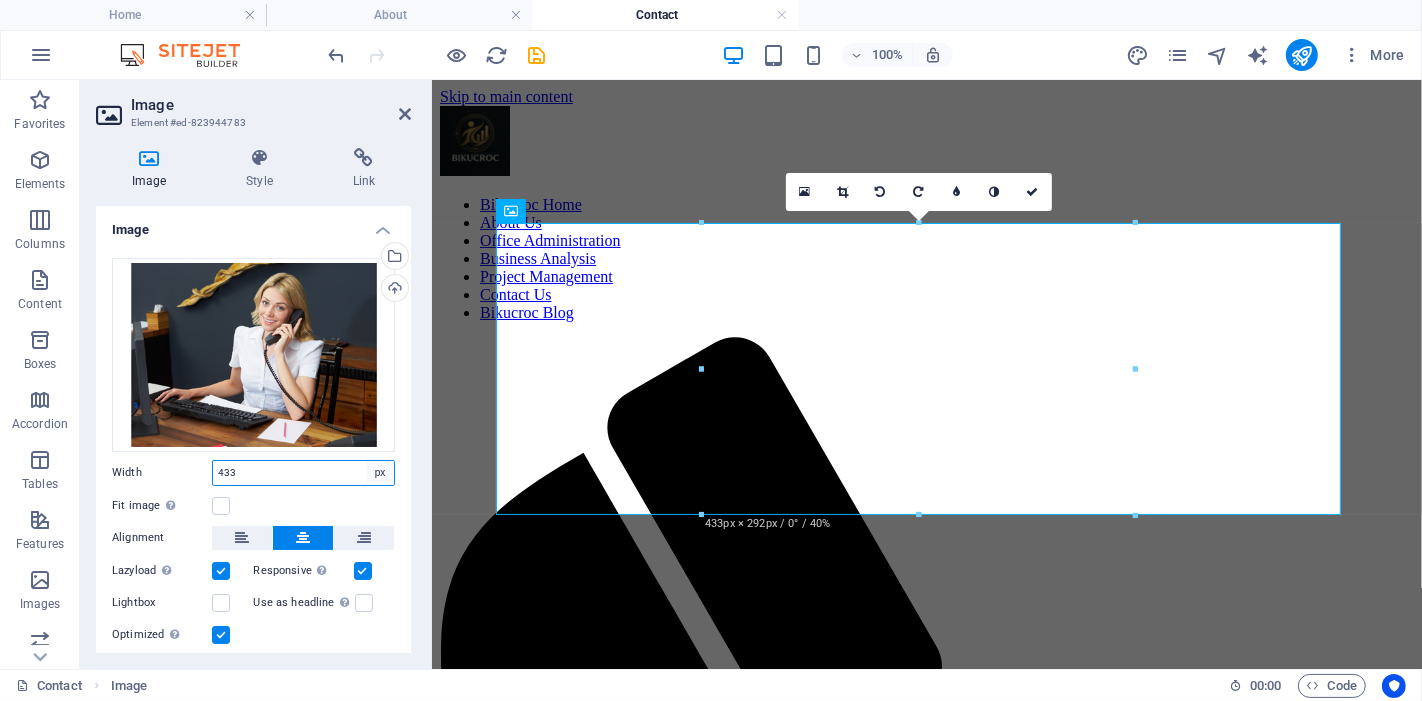 click on "Default auto px rem % em vh vw" at bounding box center (380, 473) 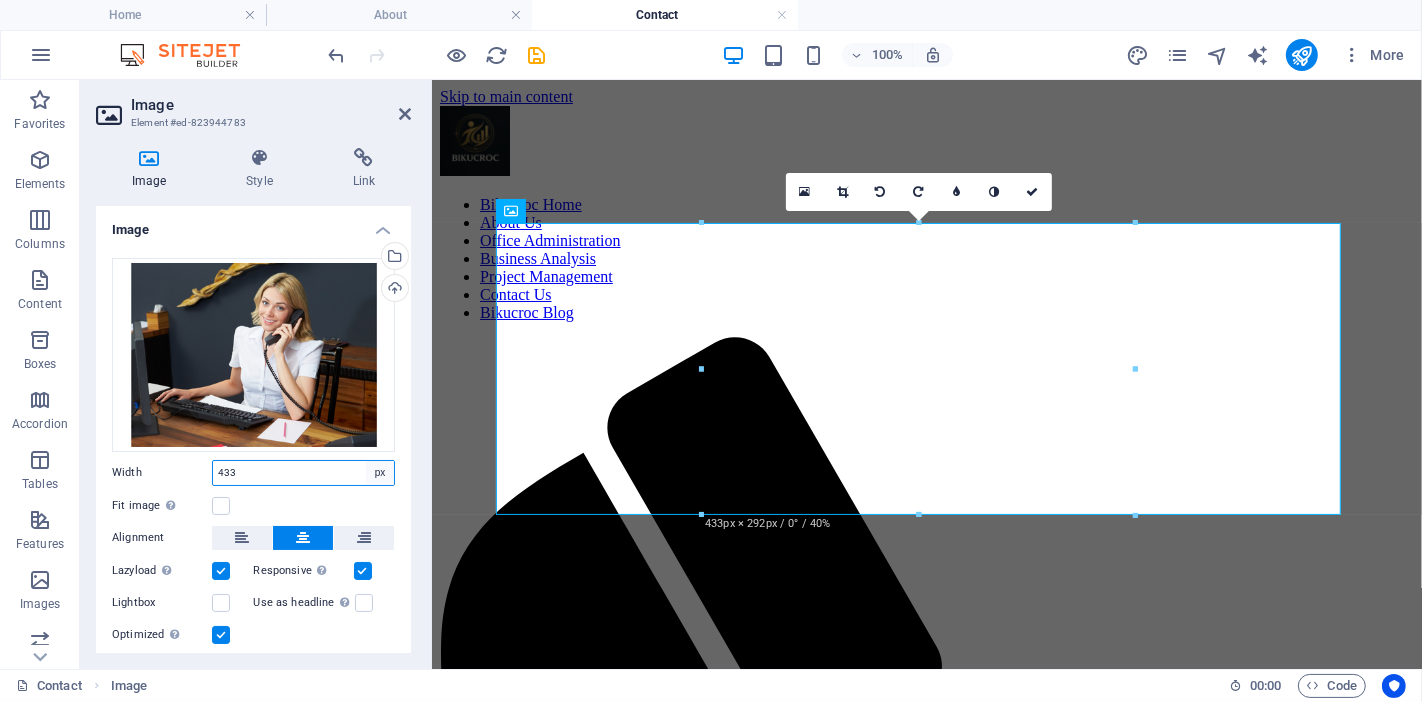 select on "default" 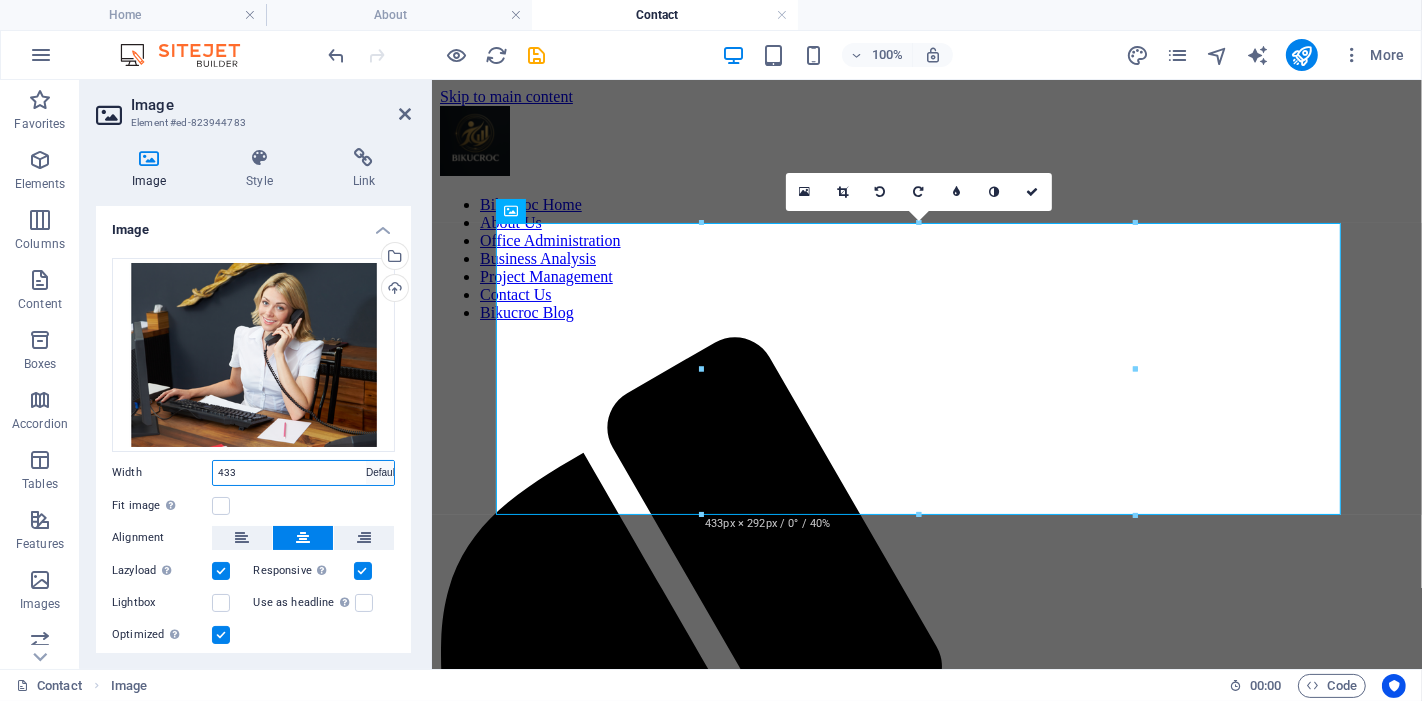 click on "Default auto px rem % em vh vw" at bounding box center [380, 473] 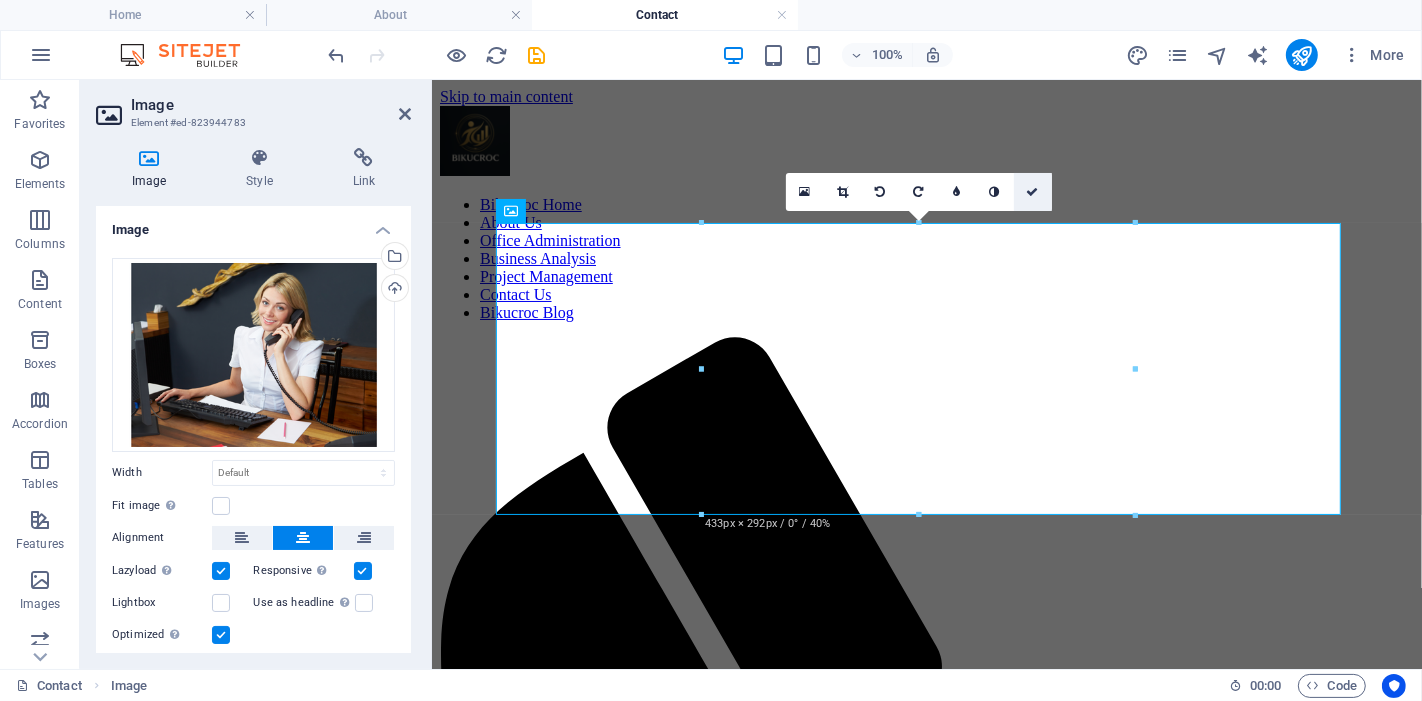 click at bounding box center (1033, 192) 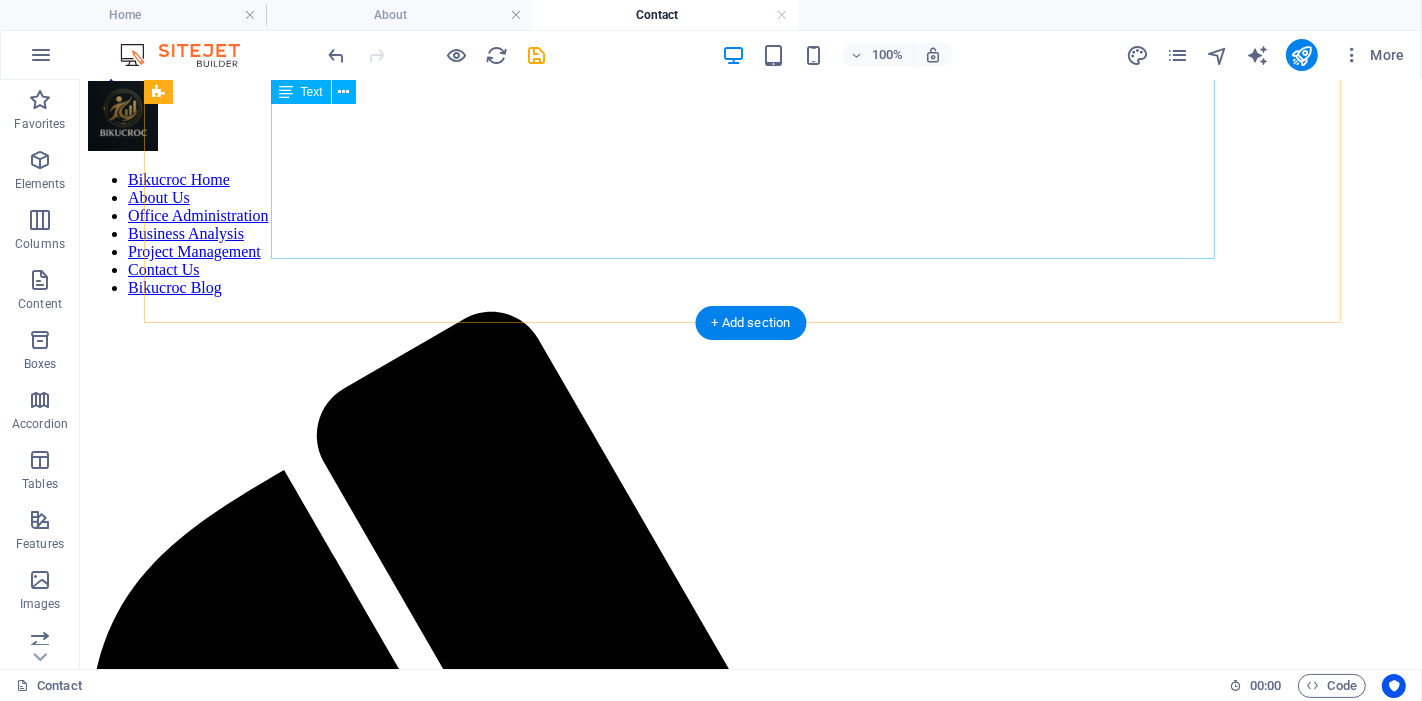 scroll, scrollTop: 0, scrollLeft: 0, axis: both 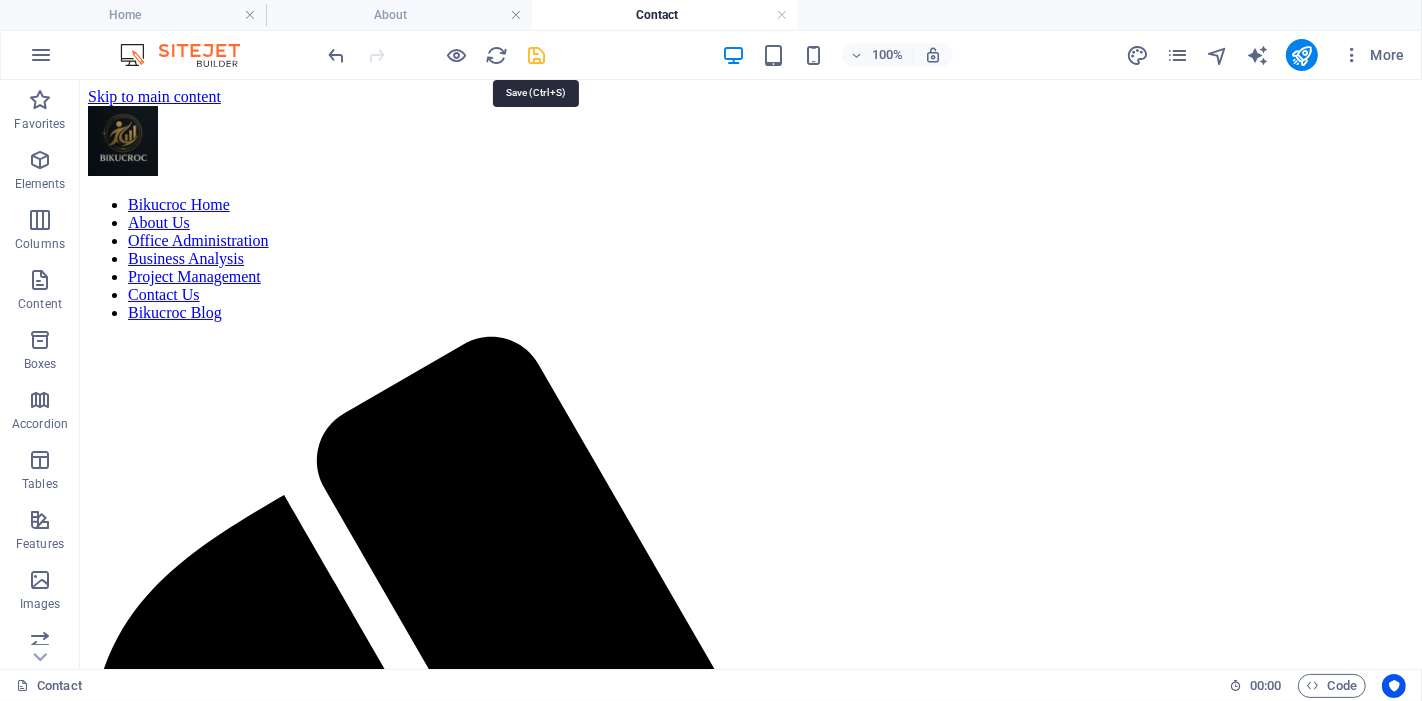 click at bounding box center (537, 55) 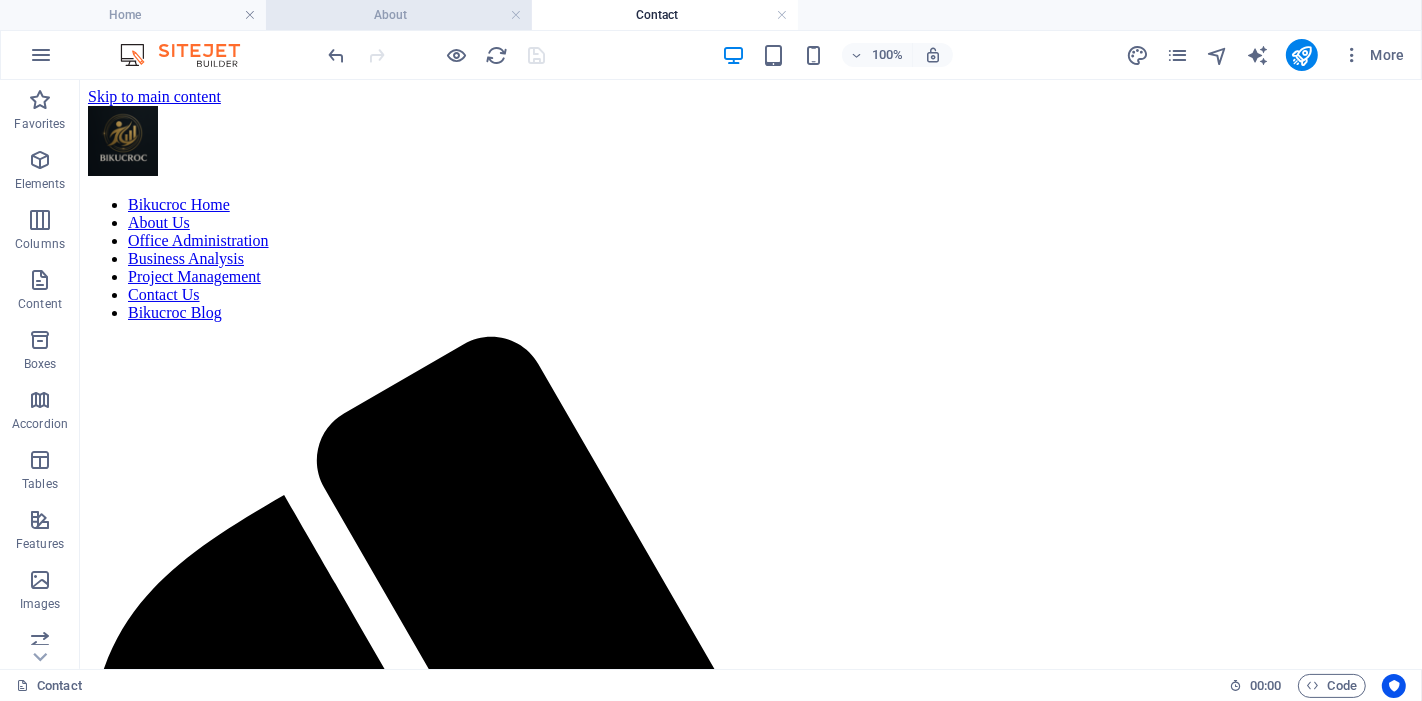 click on "About" at bounding box center (399, 15) 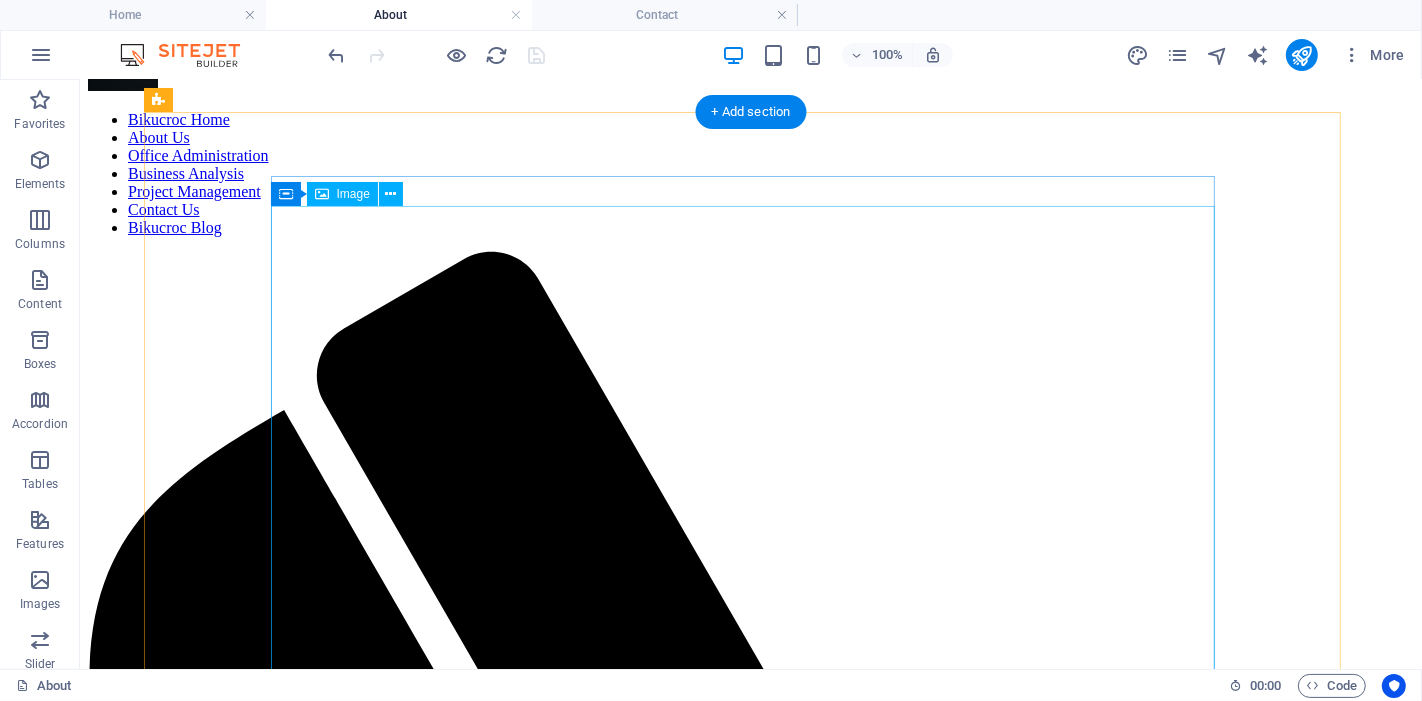 scroll, scrollTop: 111, scrollLeft: 0, axis: vertical 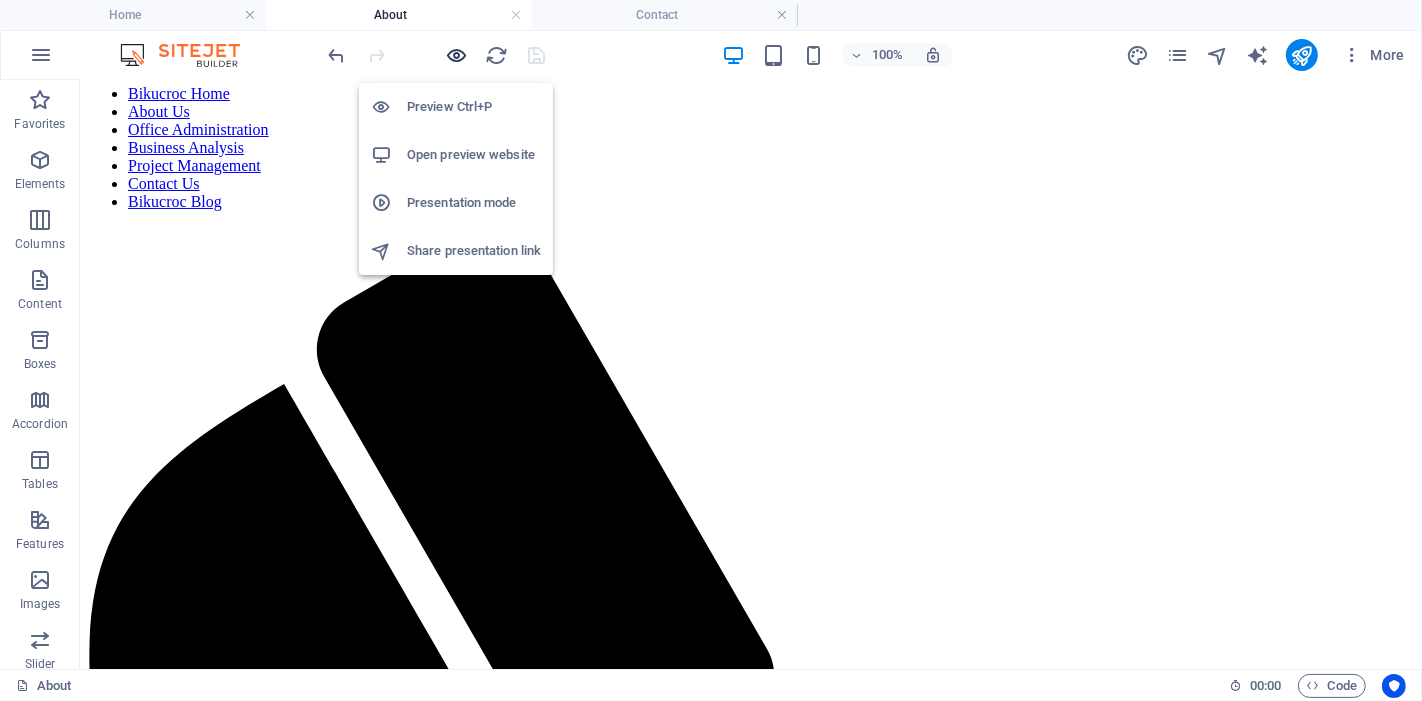 click at bounding box center (457, 55) 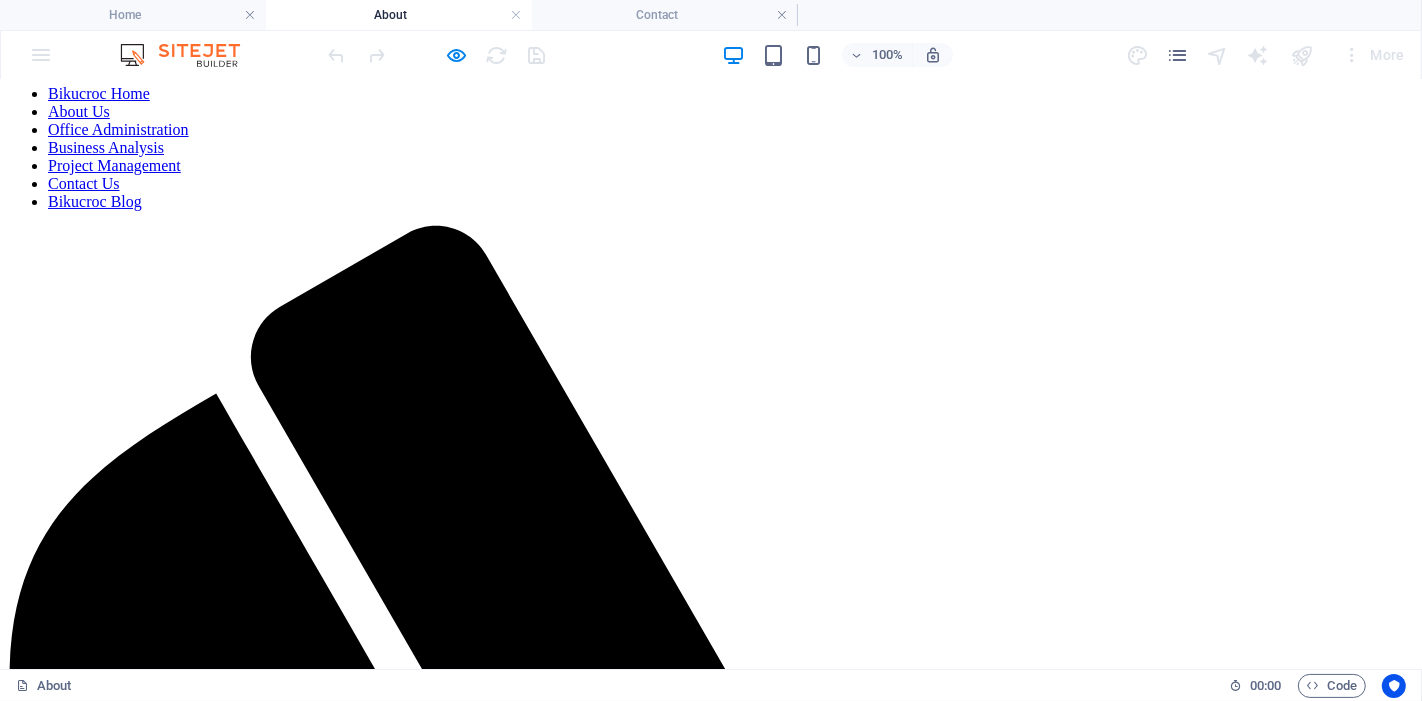 click at bounding box center [719, 2634] 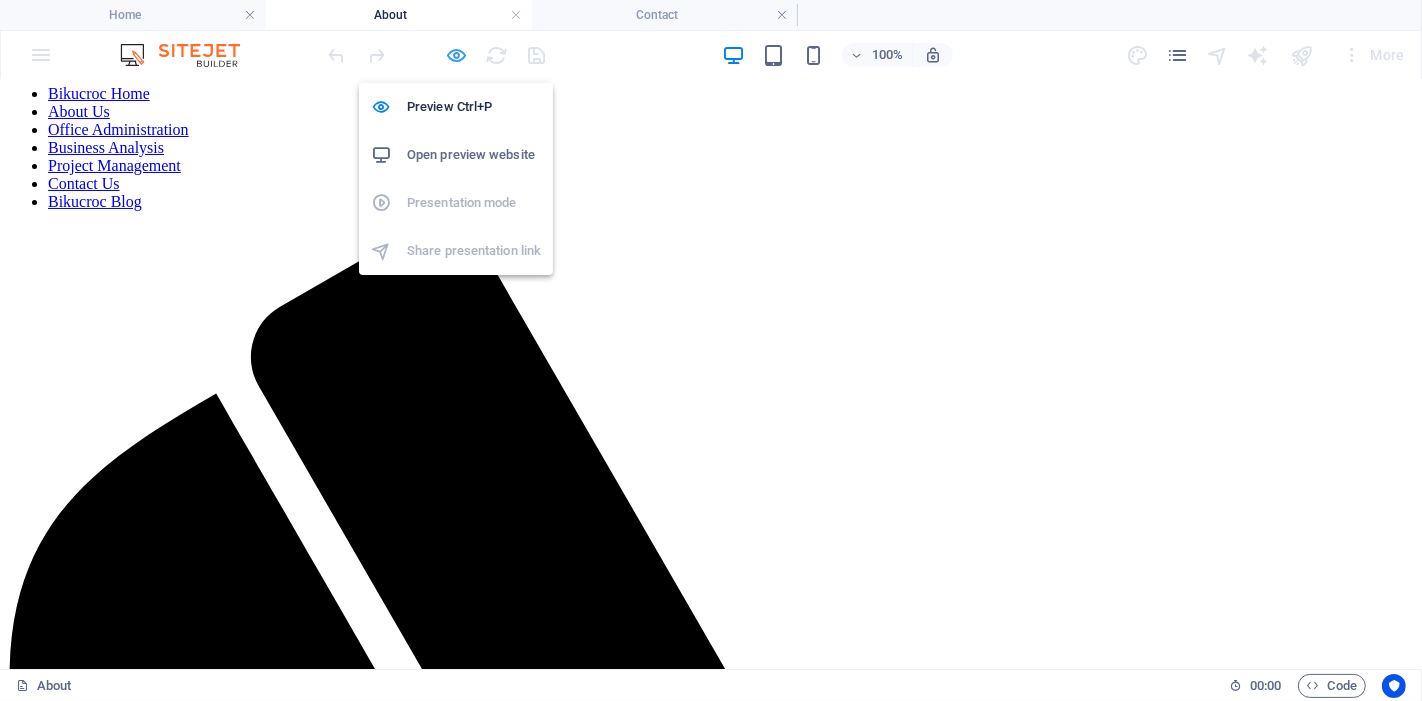 click at bounding box center (457, 55) 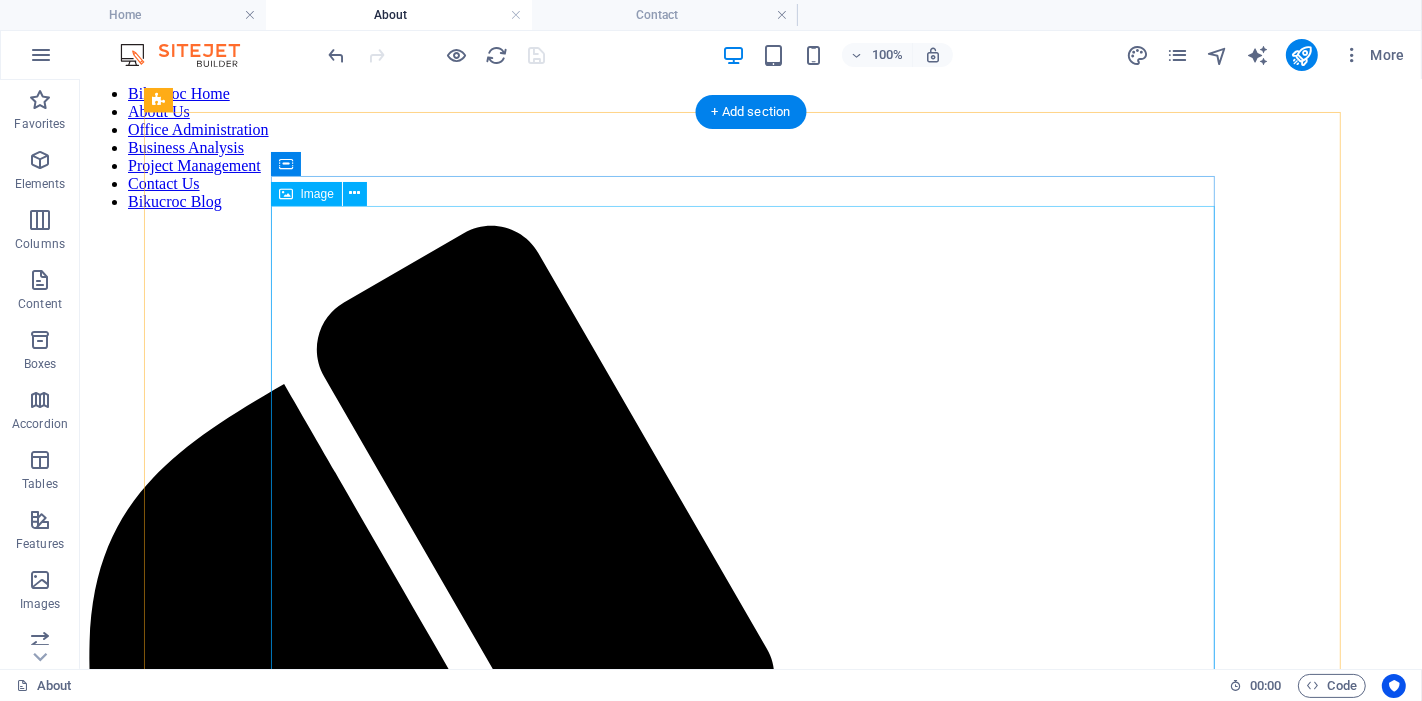 click at bounding box center [750, 2503] 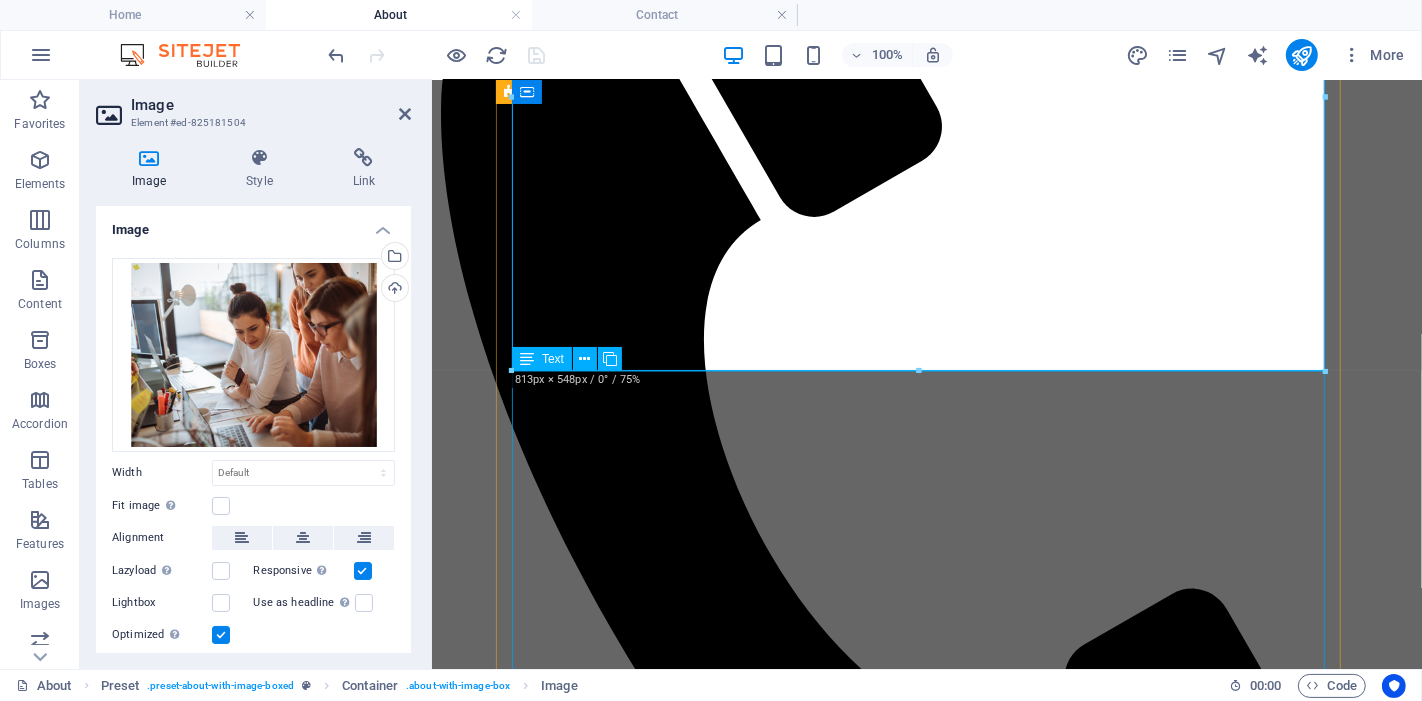 scroll, scrollTop: 555, scrollLeft: 0, axis: vertical 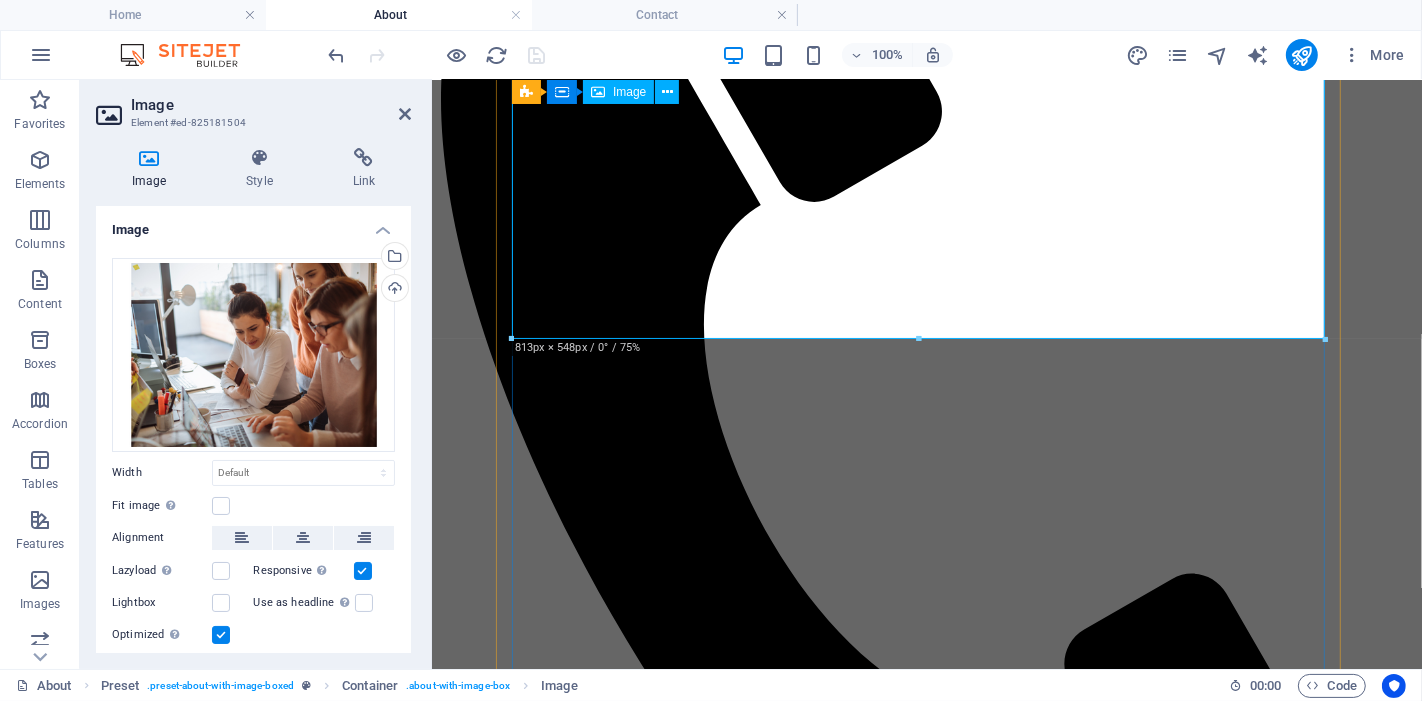 drag, startPoint x: 942, startPoint y: 412, endPoint x: 756, endPoint y: 209, distance: 275.3271 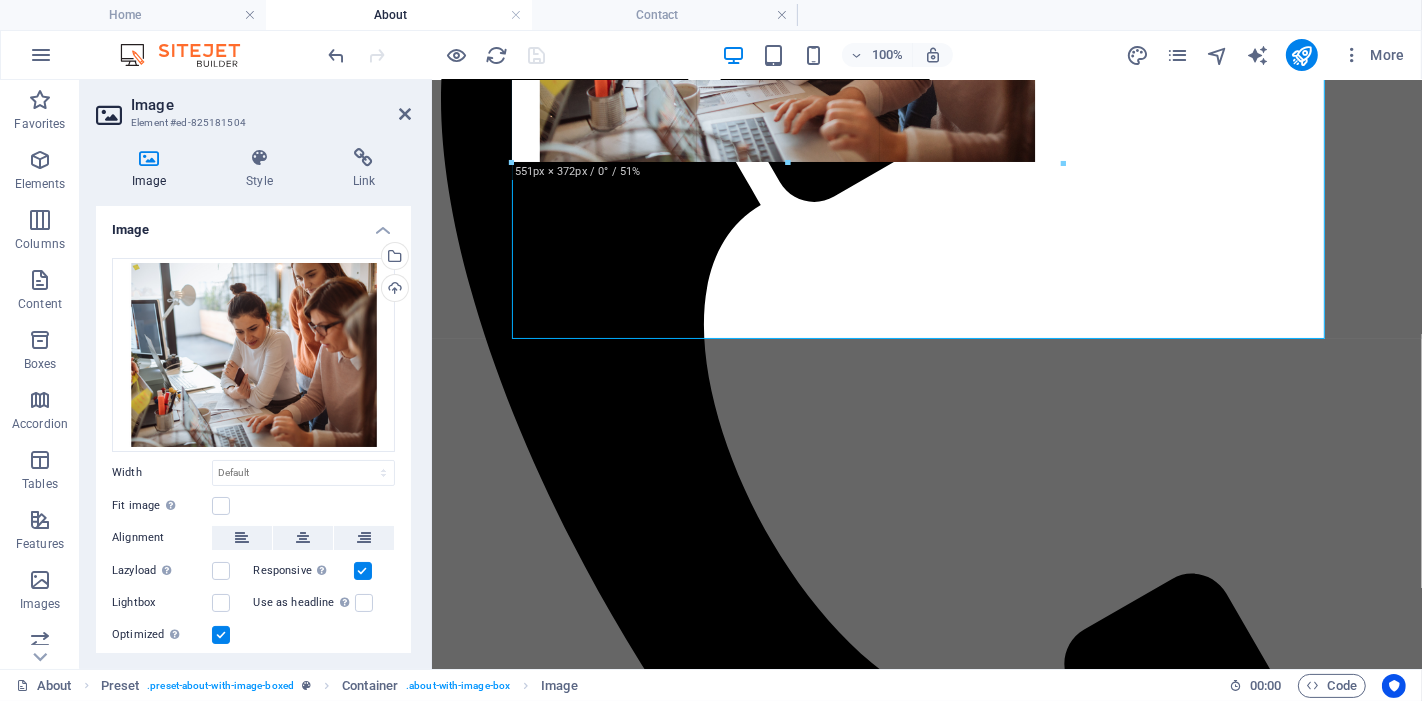 drag, startPoint x: 510, startPoint y: 339, endPoint x: 747, endPoint y: 147, distance: 305.01312 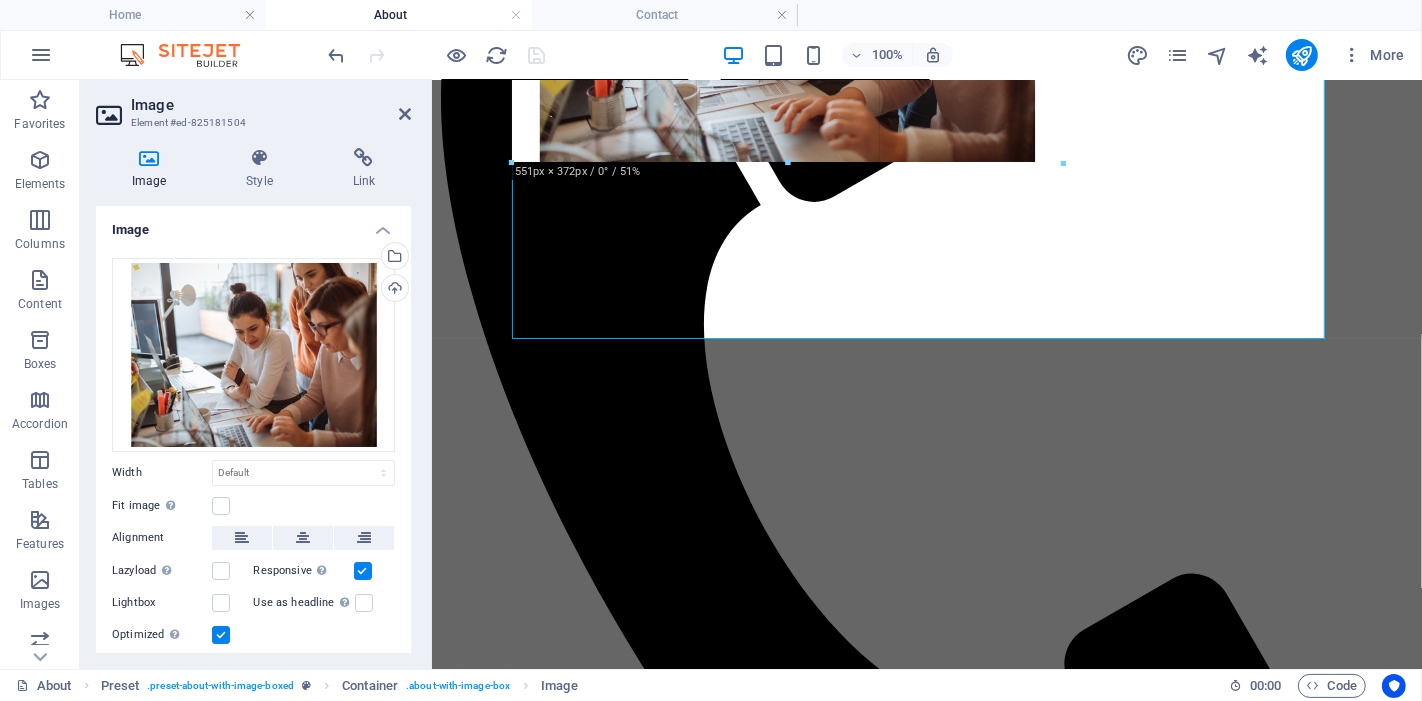 type on "536" 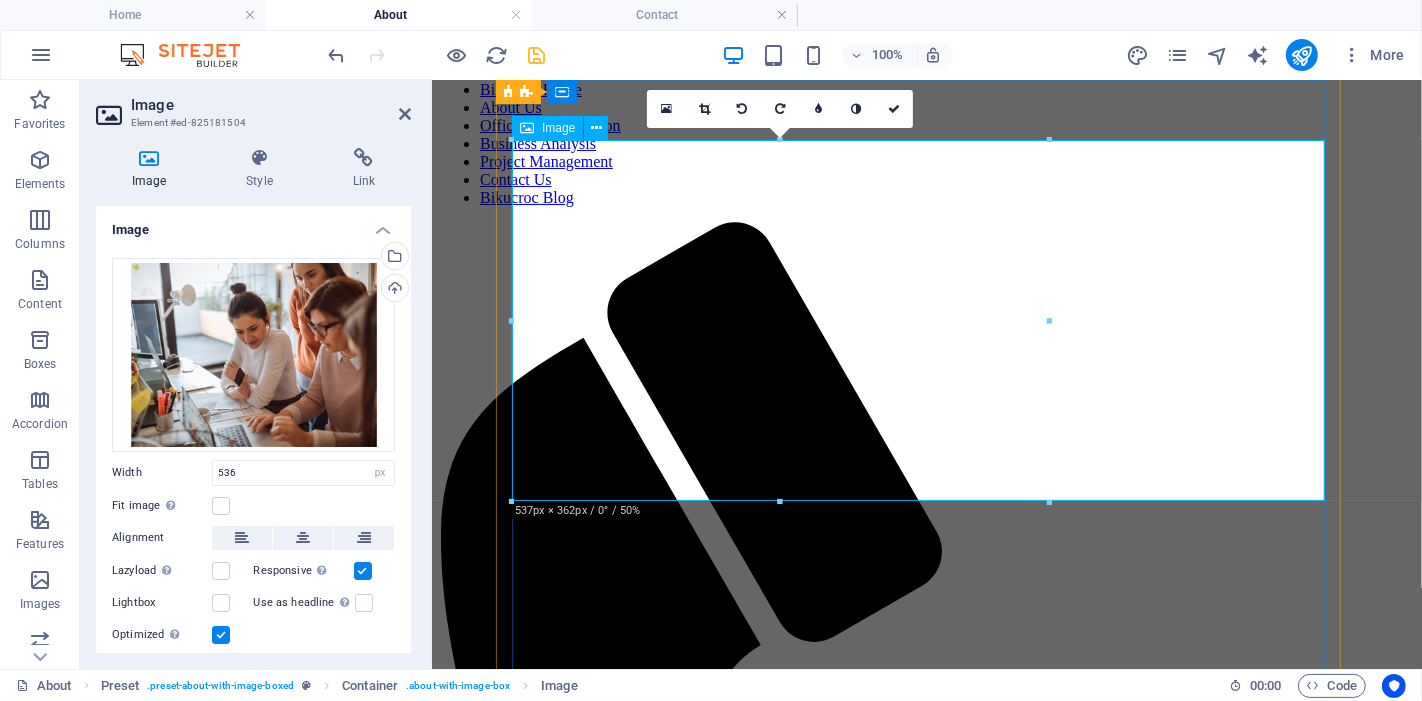 scroll, scrollTop: 0, scrollLeft: 0, axis: both 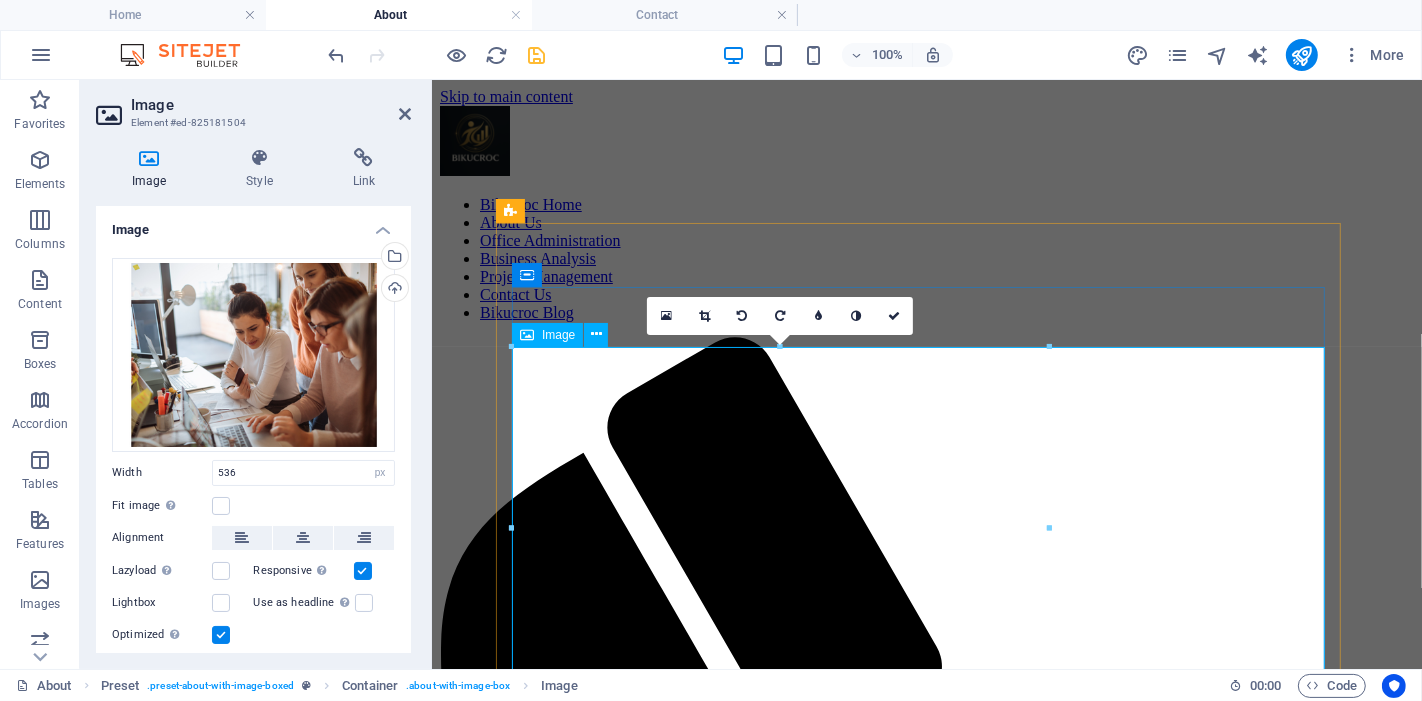 click at bounding box center [926, 1874] 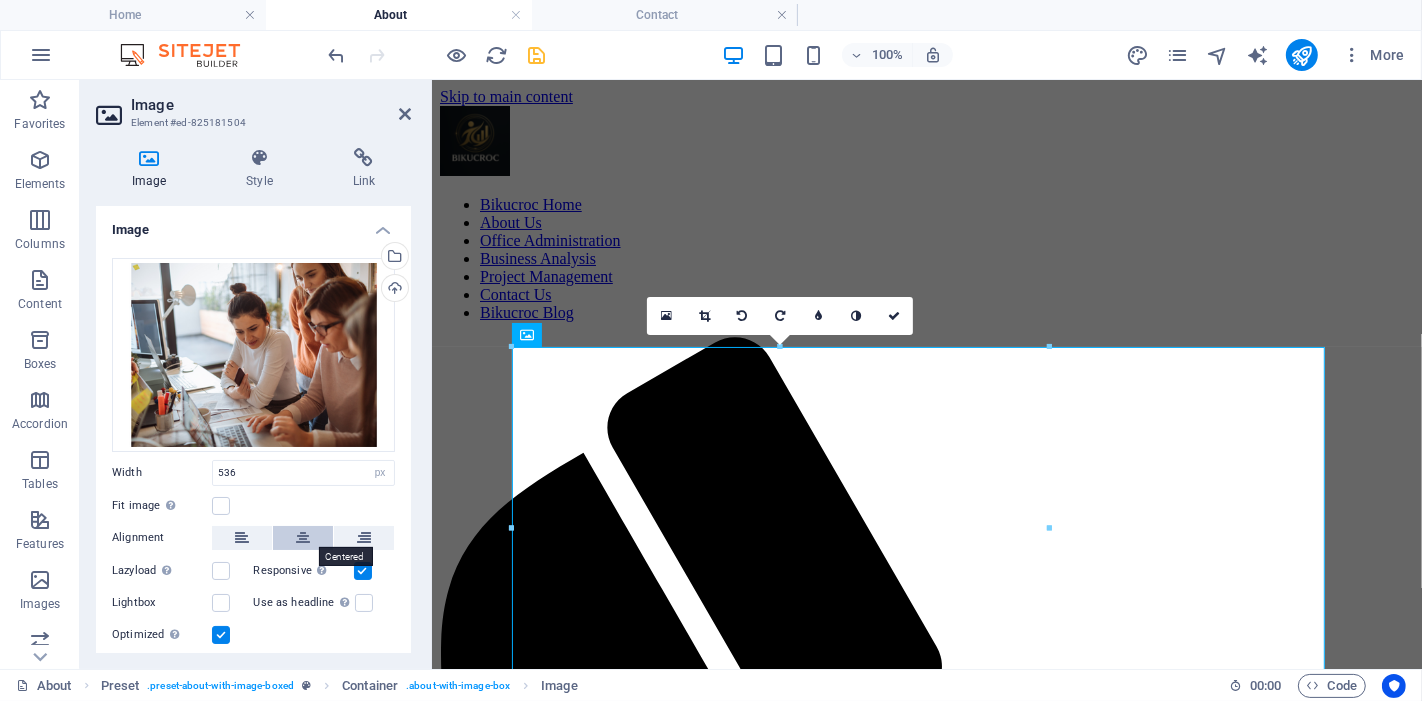 click at bounding box center (303, 538) 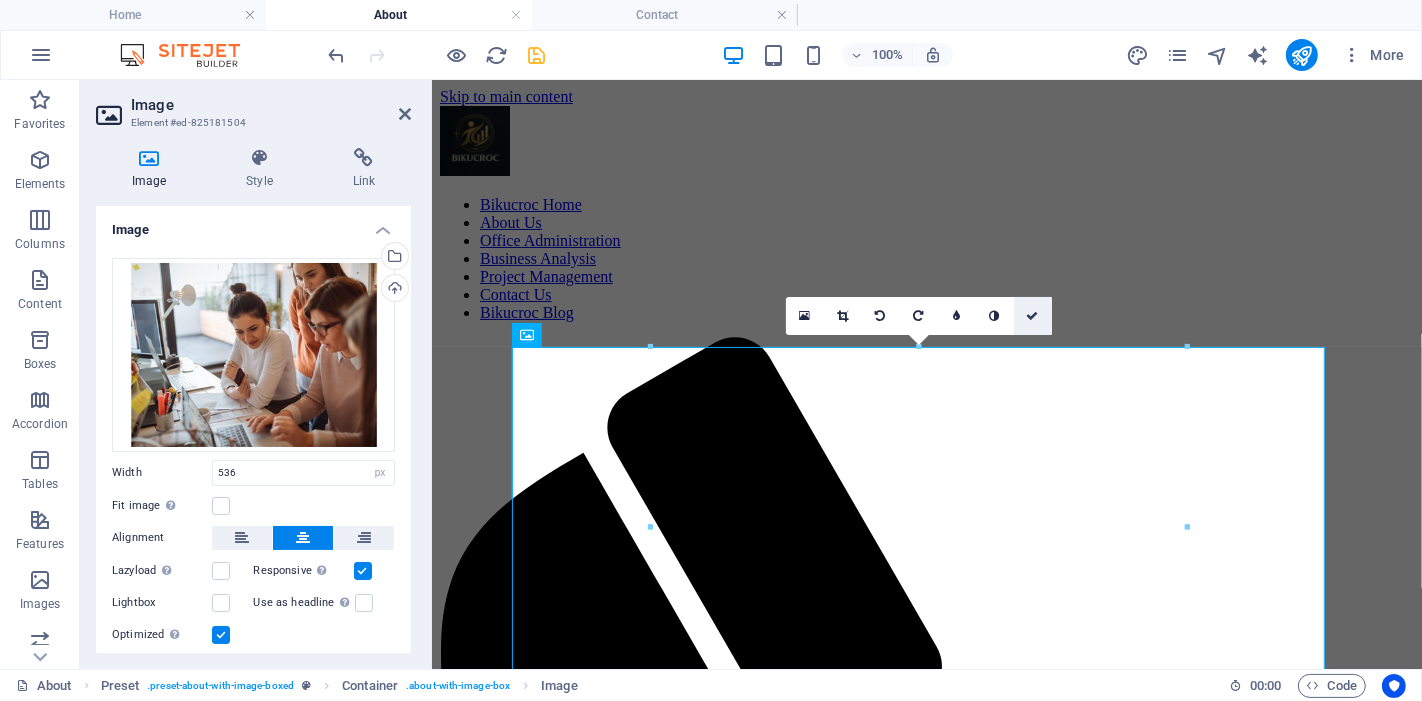 click at bounding box center [1033, 316] 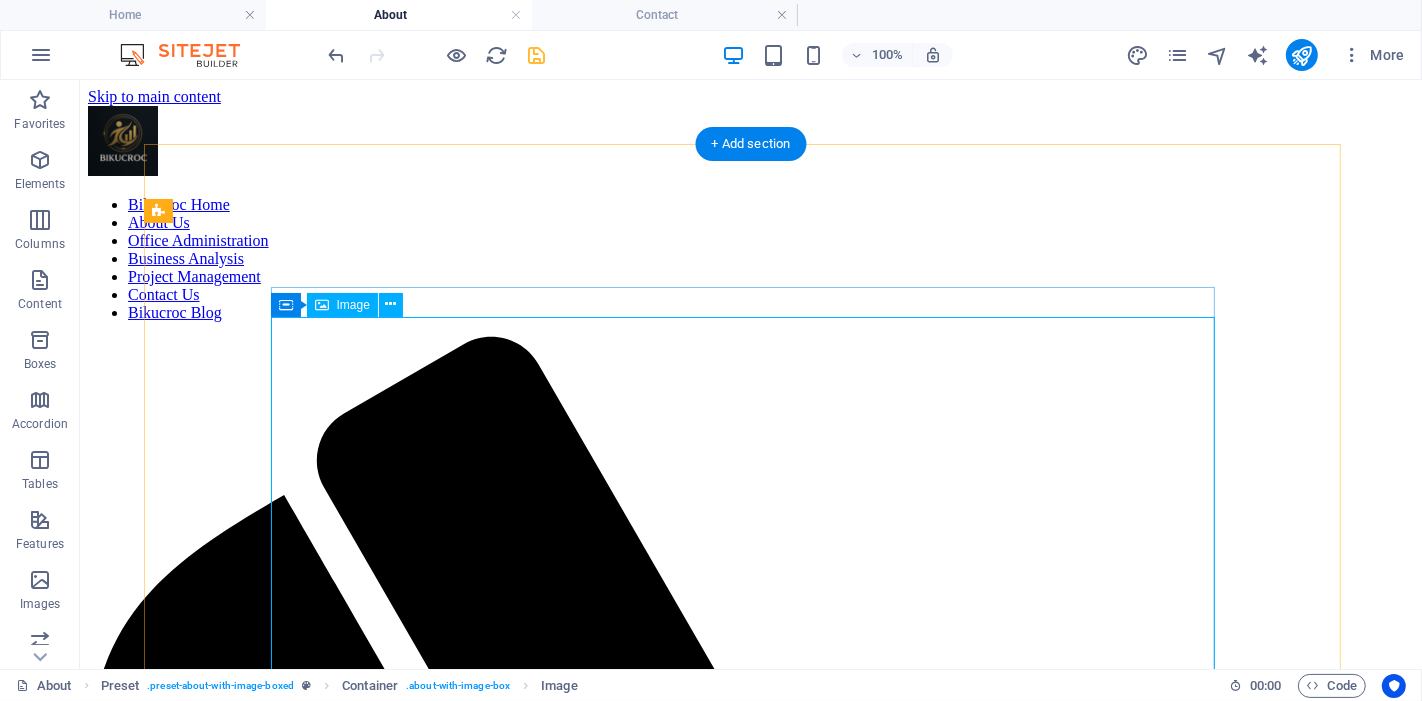 scroll, scrollTop: 0, scrollLeft: 0, axis: both 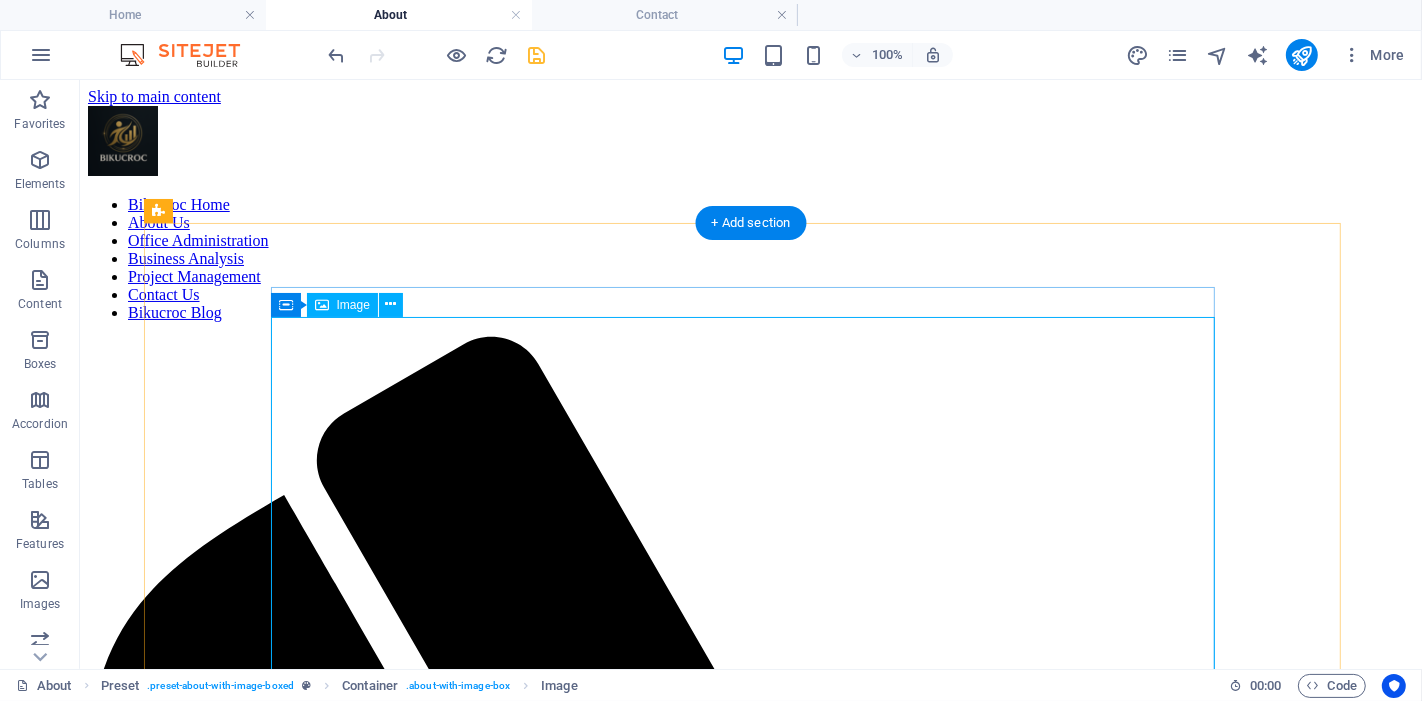 click at bounding box center (750, 2342) 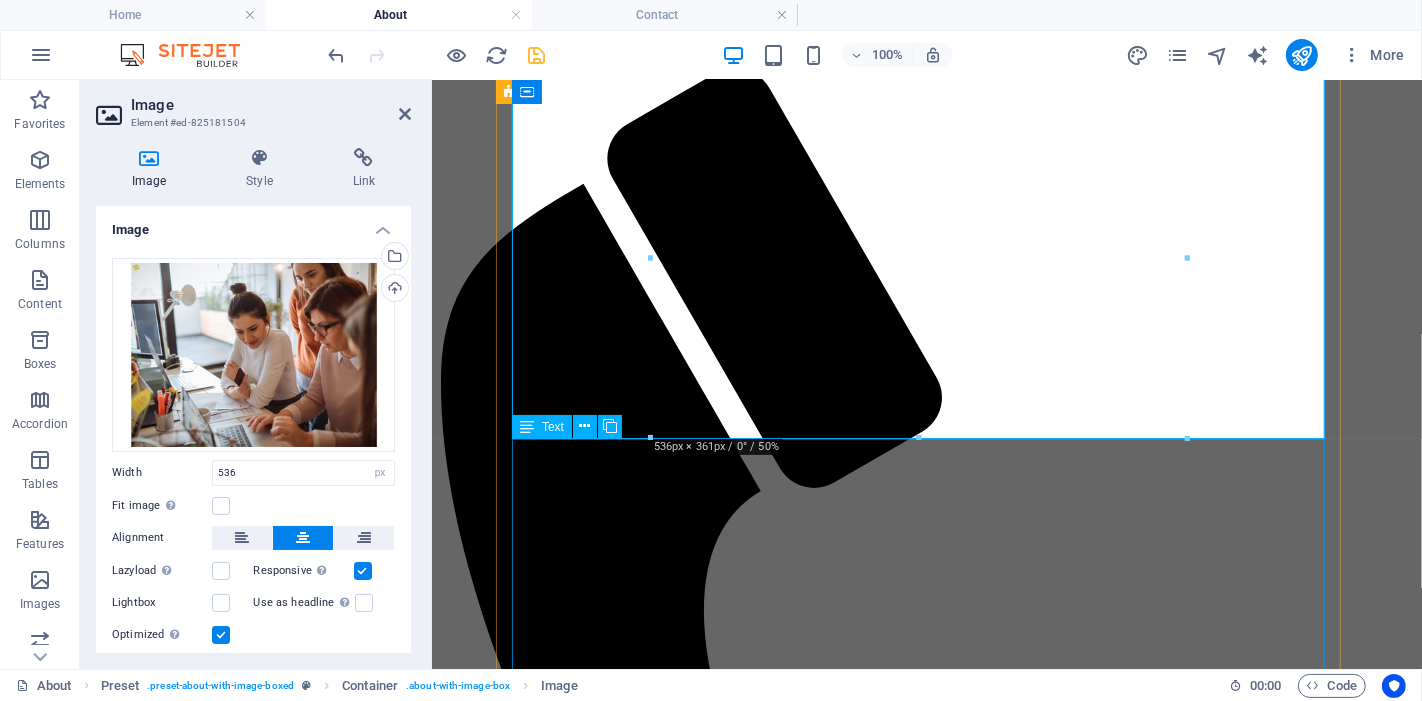 scroll, scrollTop: 333, scrollLeft: 0, axis: vertical 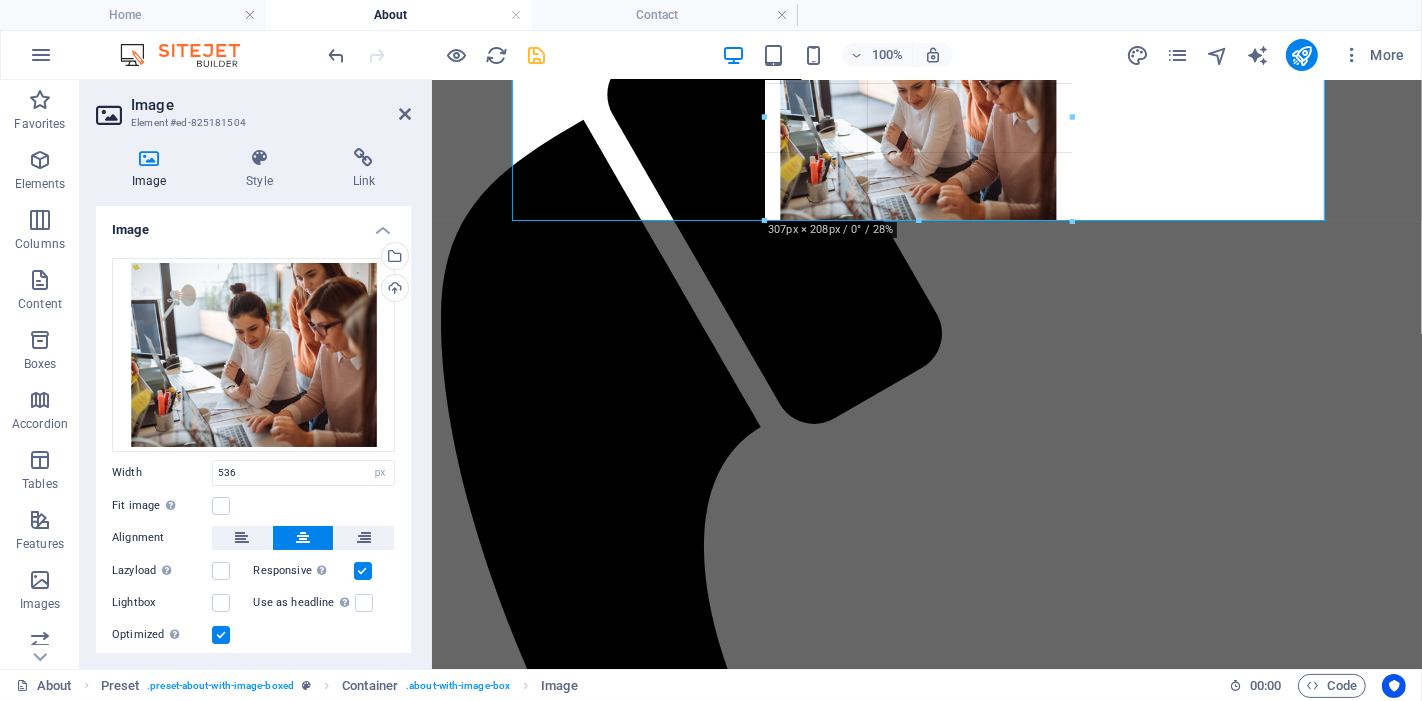 drag, startPoint x: 648, startPoint y: 376, endPoint x: 479, endPoint y: 149, distance: 283.00177 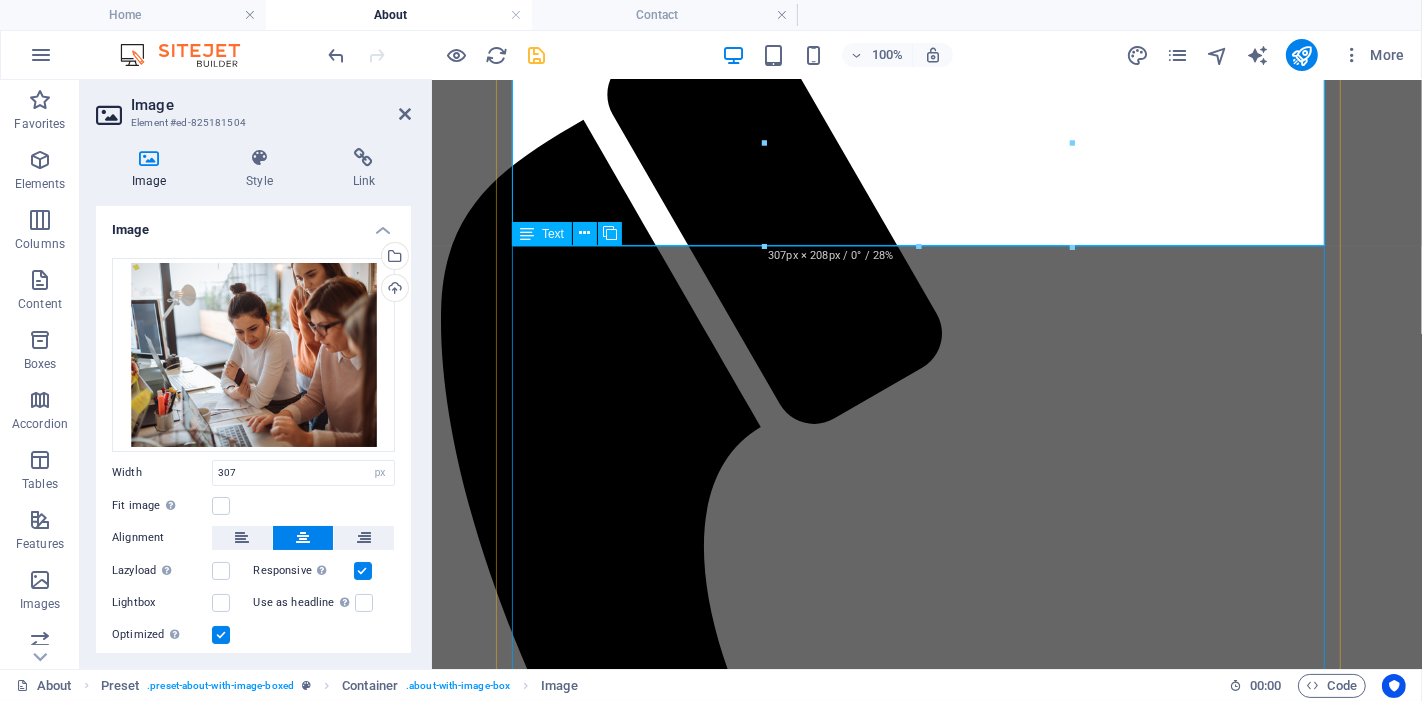 scroll, scrollTop: 0, scrollLeft: 0, axis: both 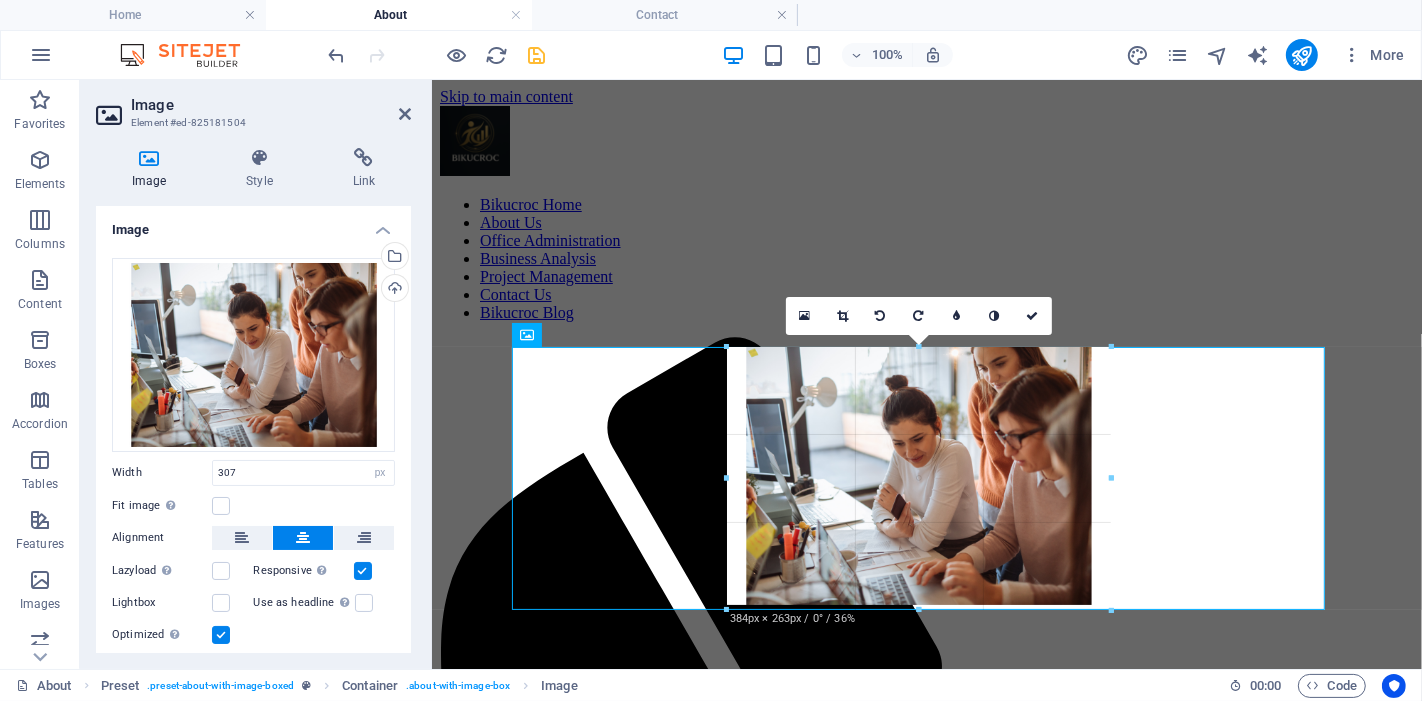 drag, startPoint x: 765, startPoint y: 551, endPoint x: 254, endPoint y: 507, distance: 512.8908 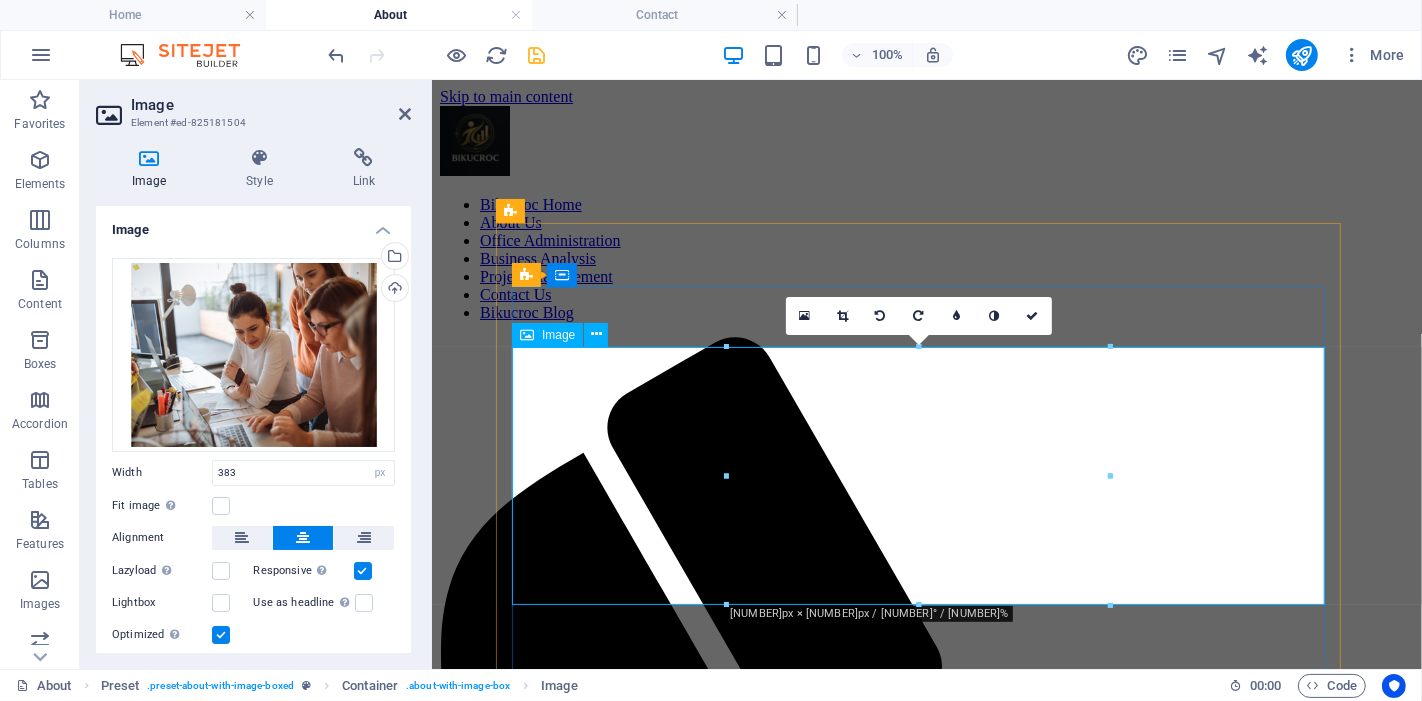 click at bounding box center (926, 1823) 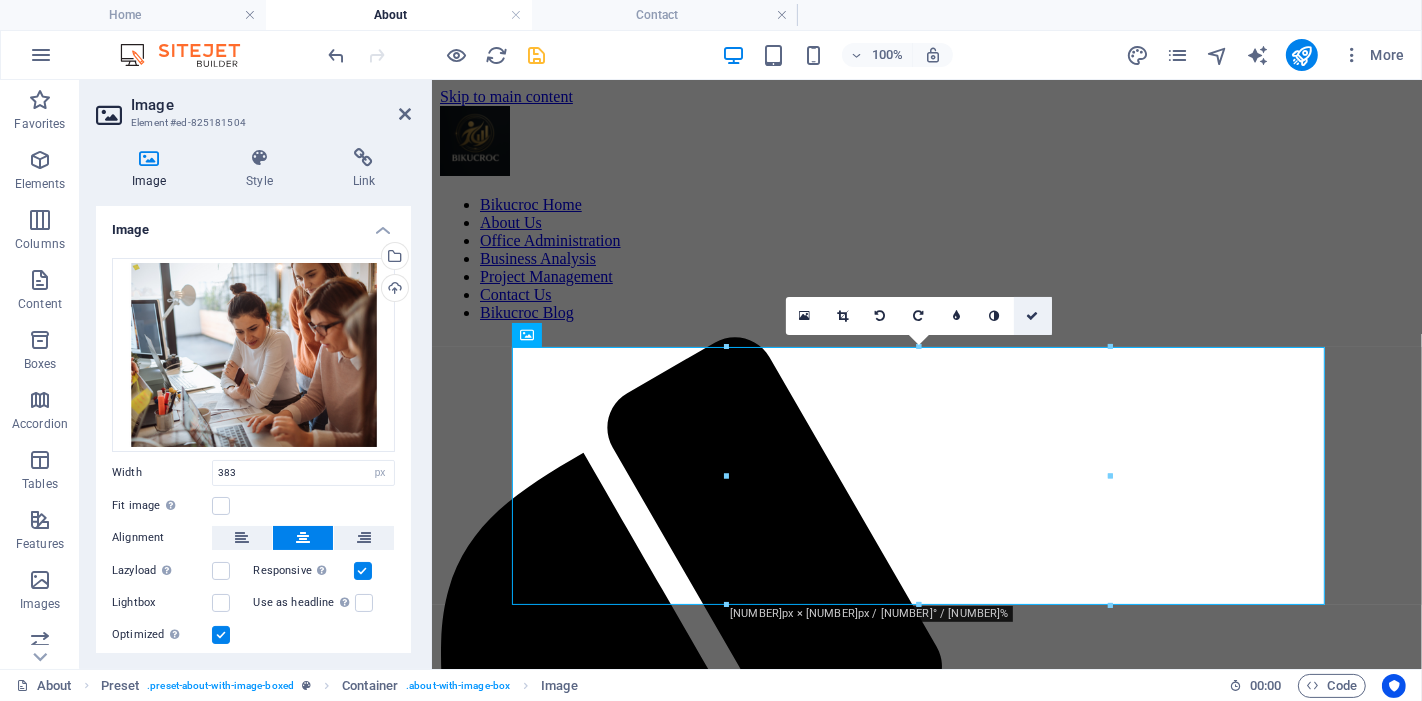 click at bounding box center [1033, 316] 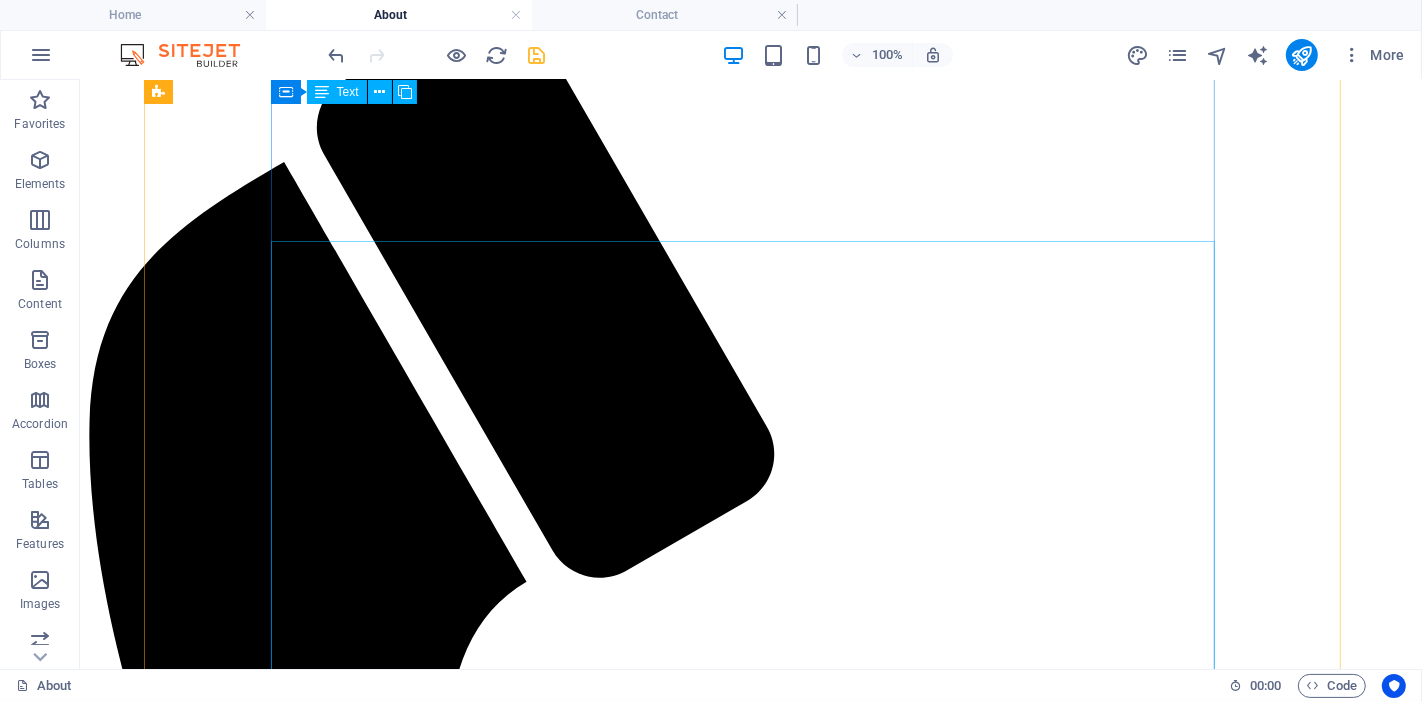 scroll, scrollTop: 0, scrollLeft: 0, axis: both 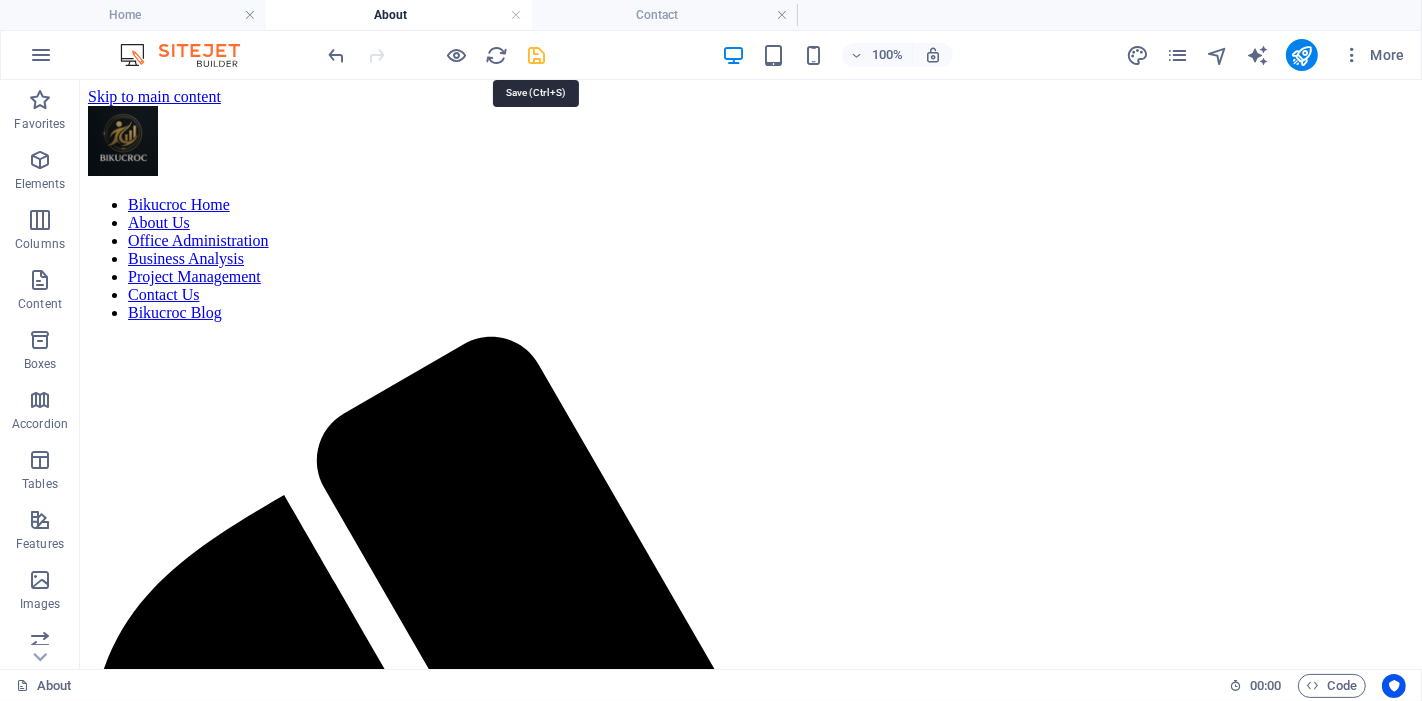 click at bounding box center (537, 55) 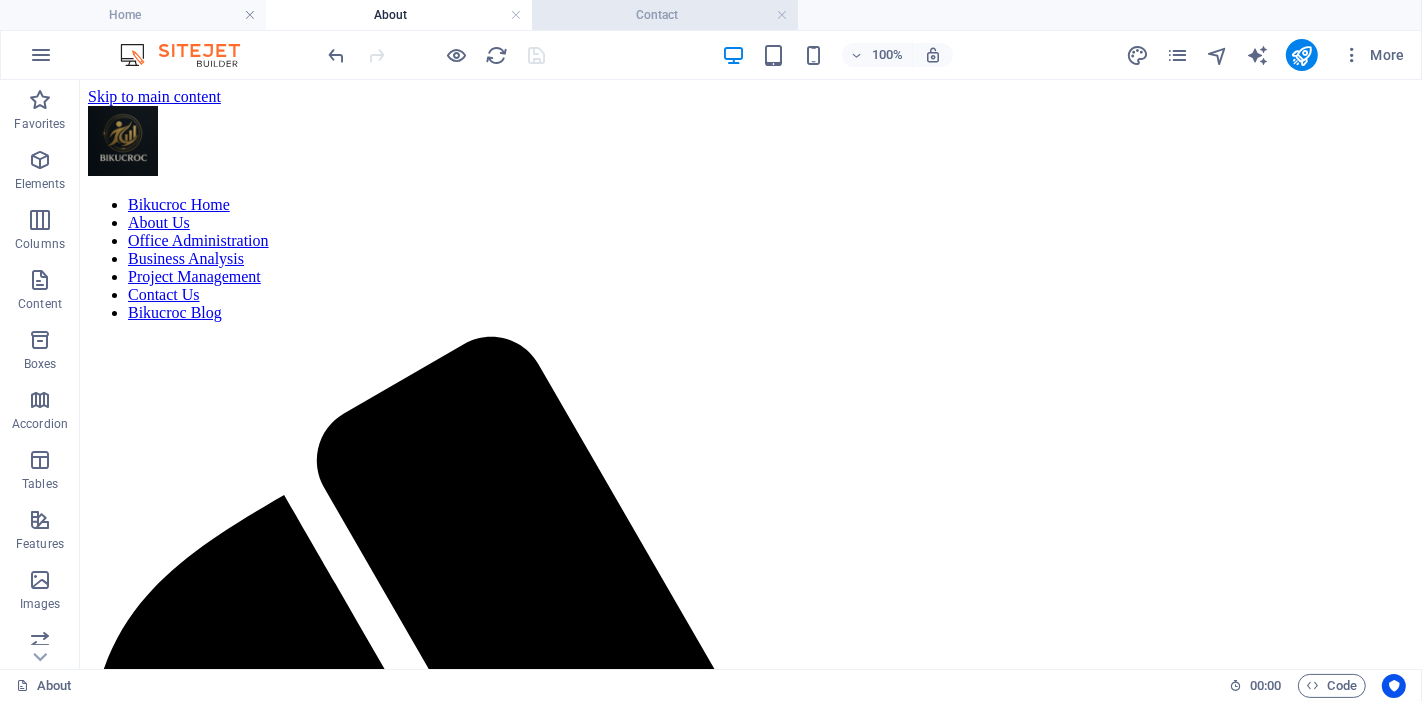 click on "Contact" at bounding box center (665, 15) 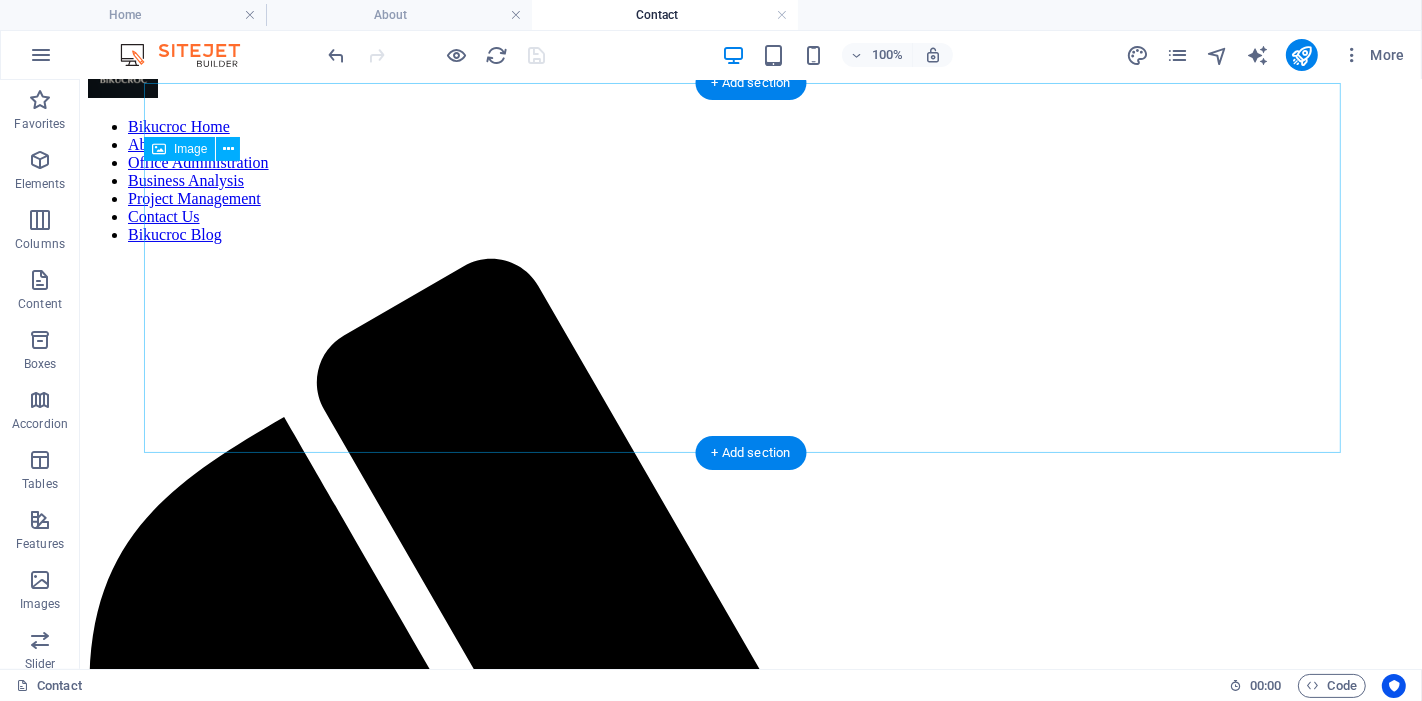 scroll, scrollTop: 0, scrollLeft: 0, axis: both 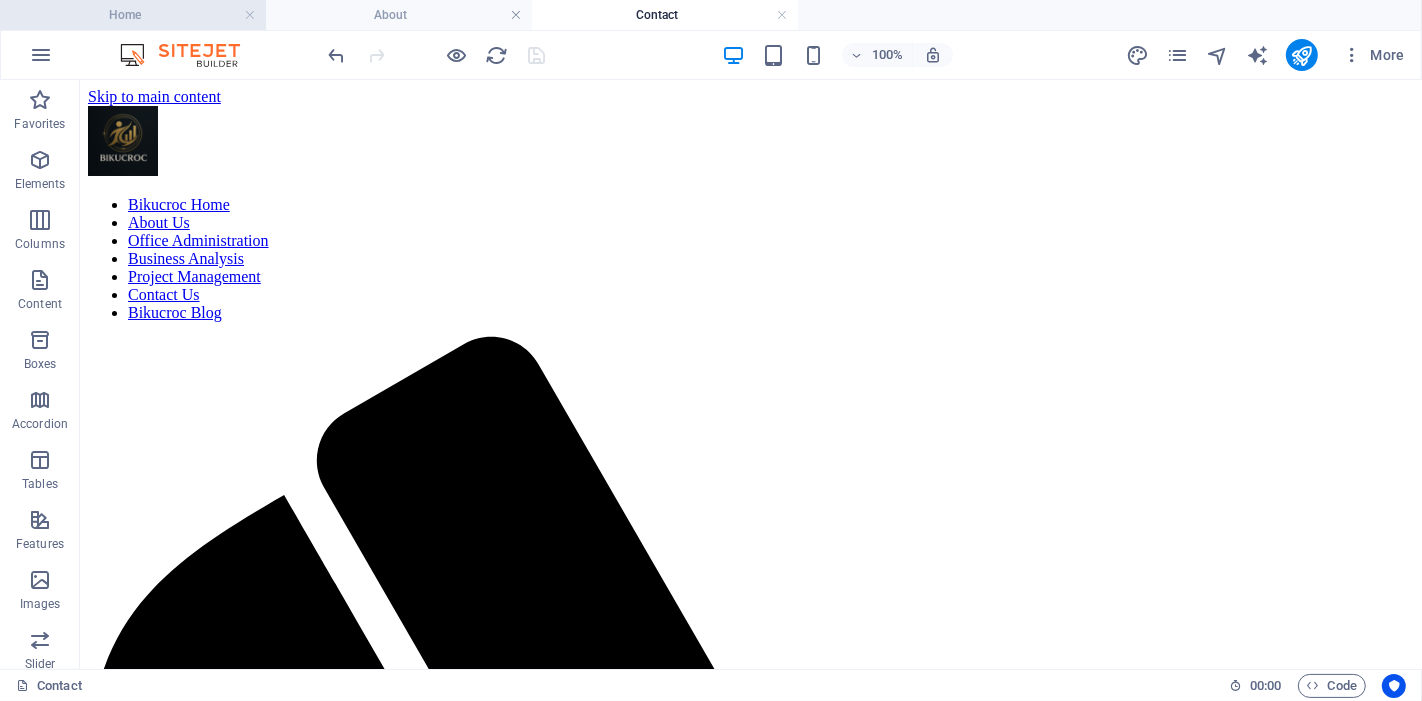 click on "Home" at bounding box center (133, 15) 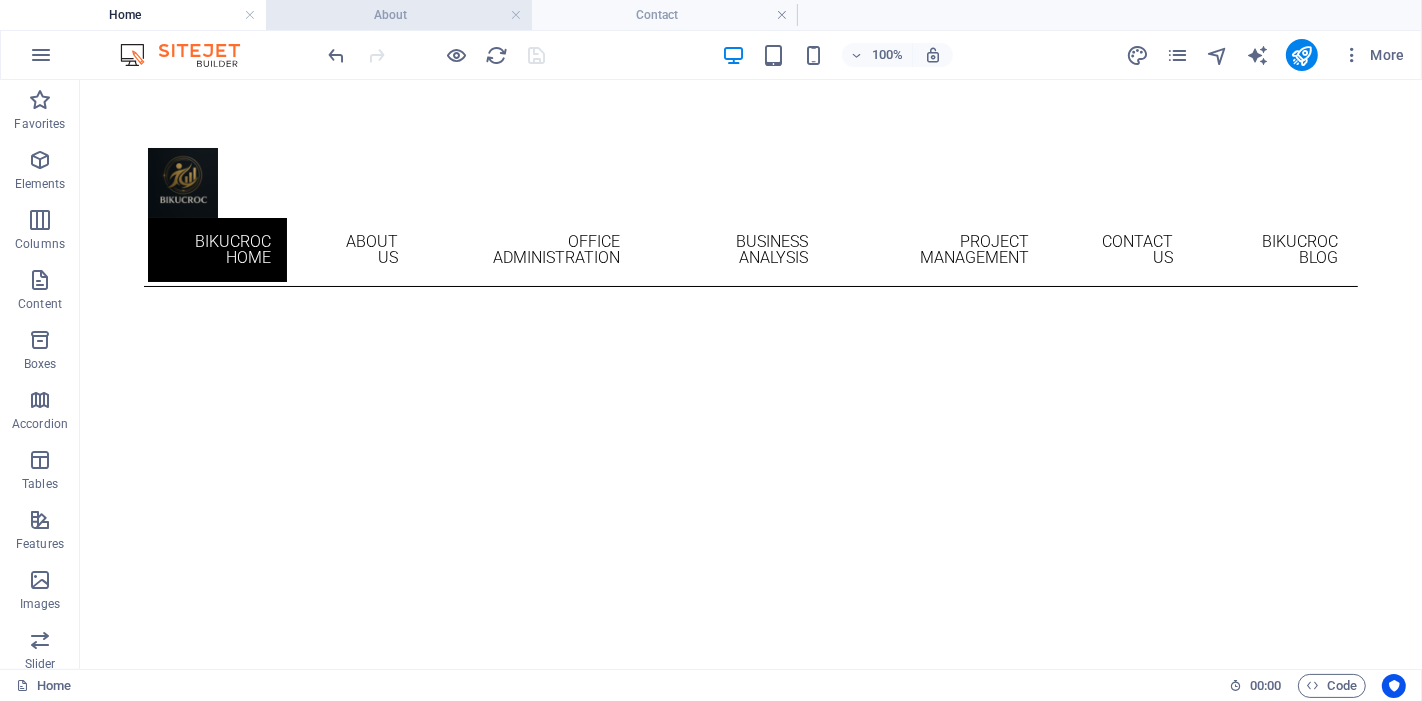 click on "About" at bounding box center (399, 15) 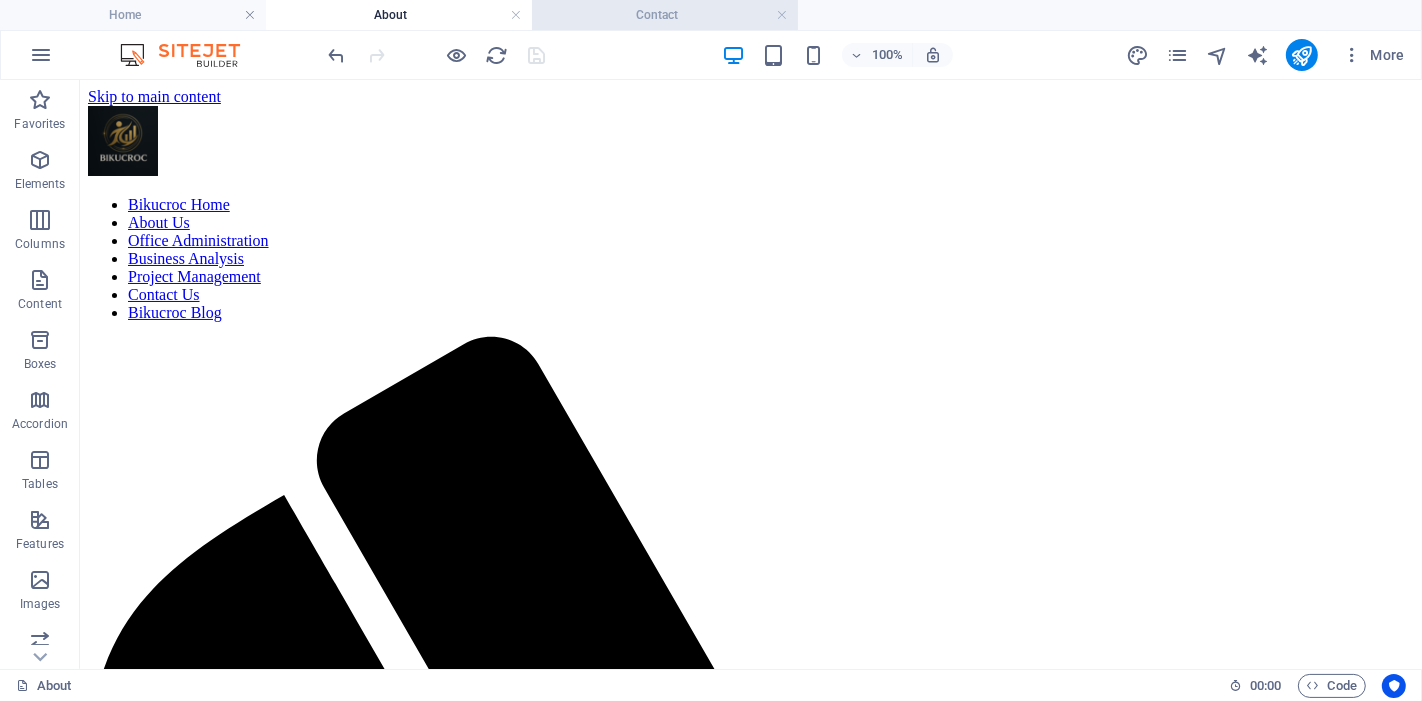 click on "Contact" at bounding box center (665, 15) 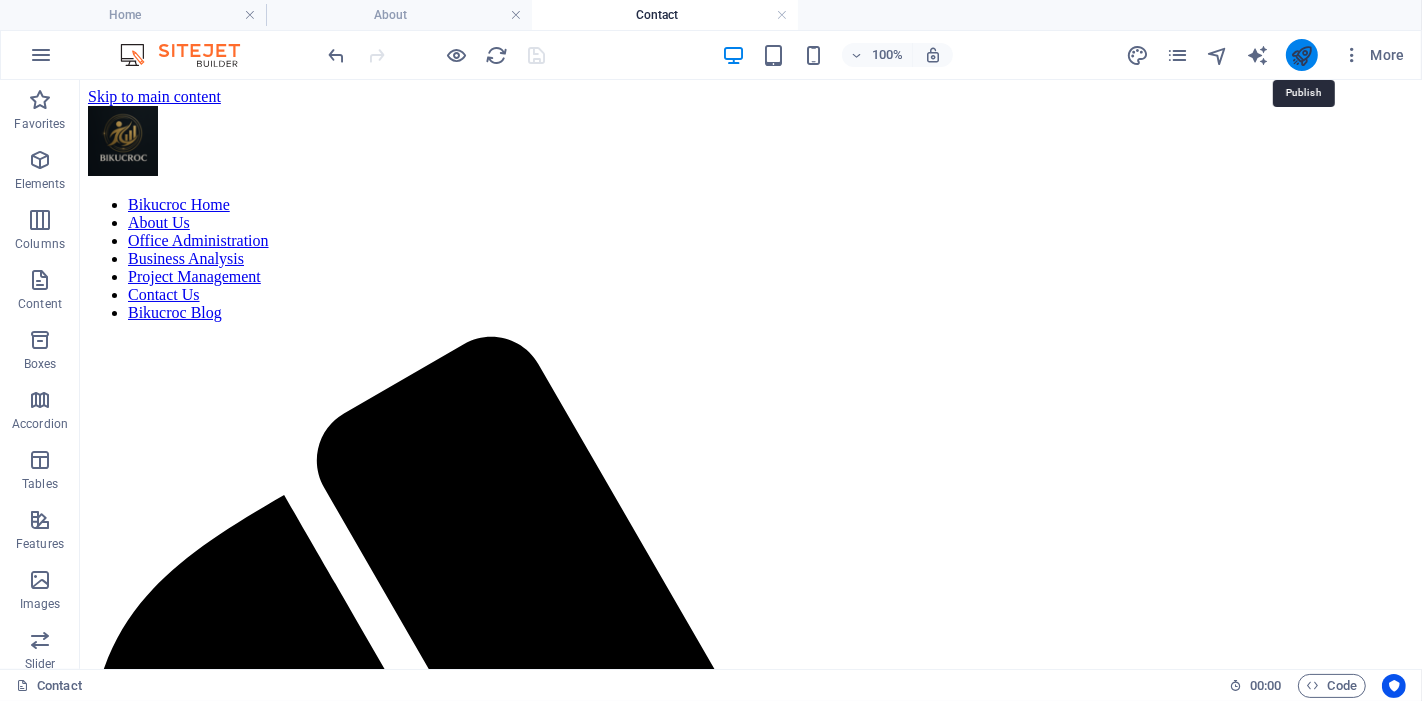 click at bounding box center (1301, 55) 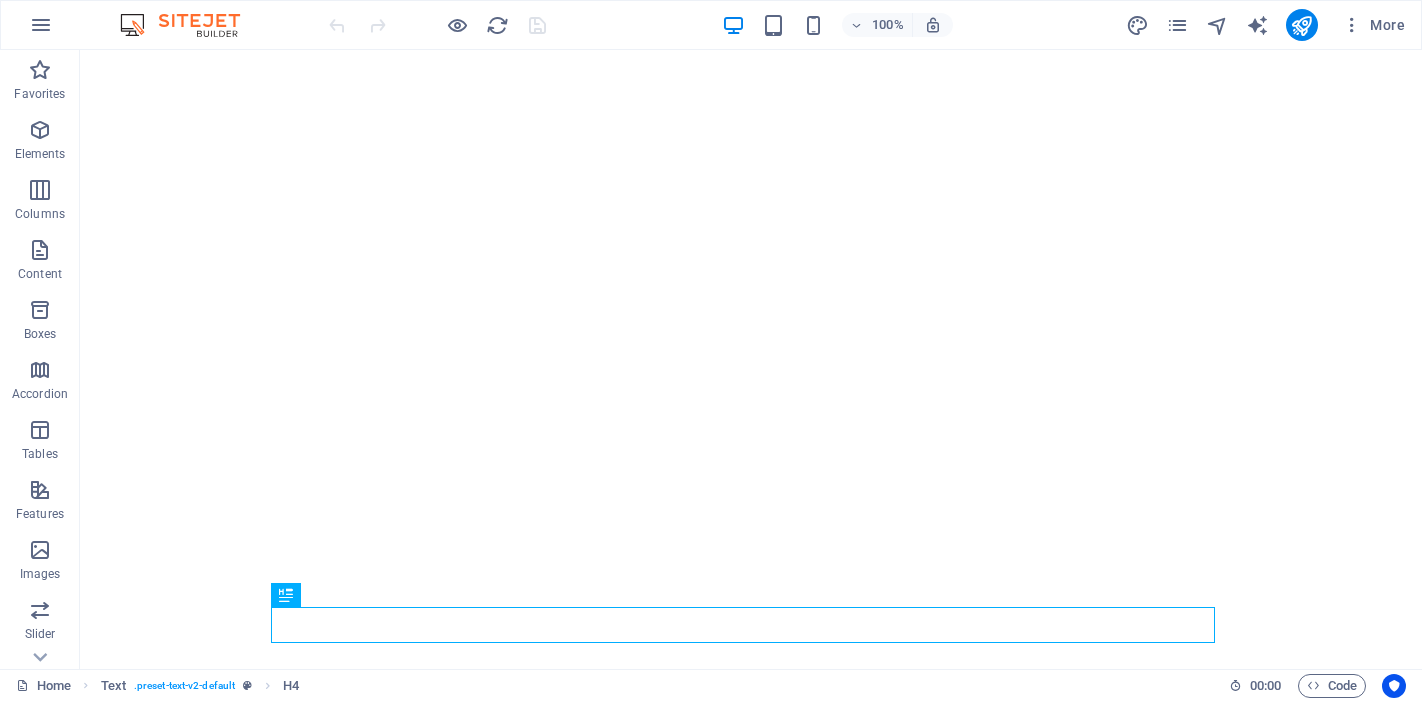 scroll, scrollTop: 0, scrollLeft: 0, axis: both 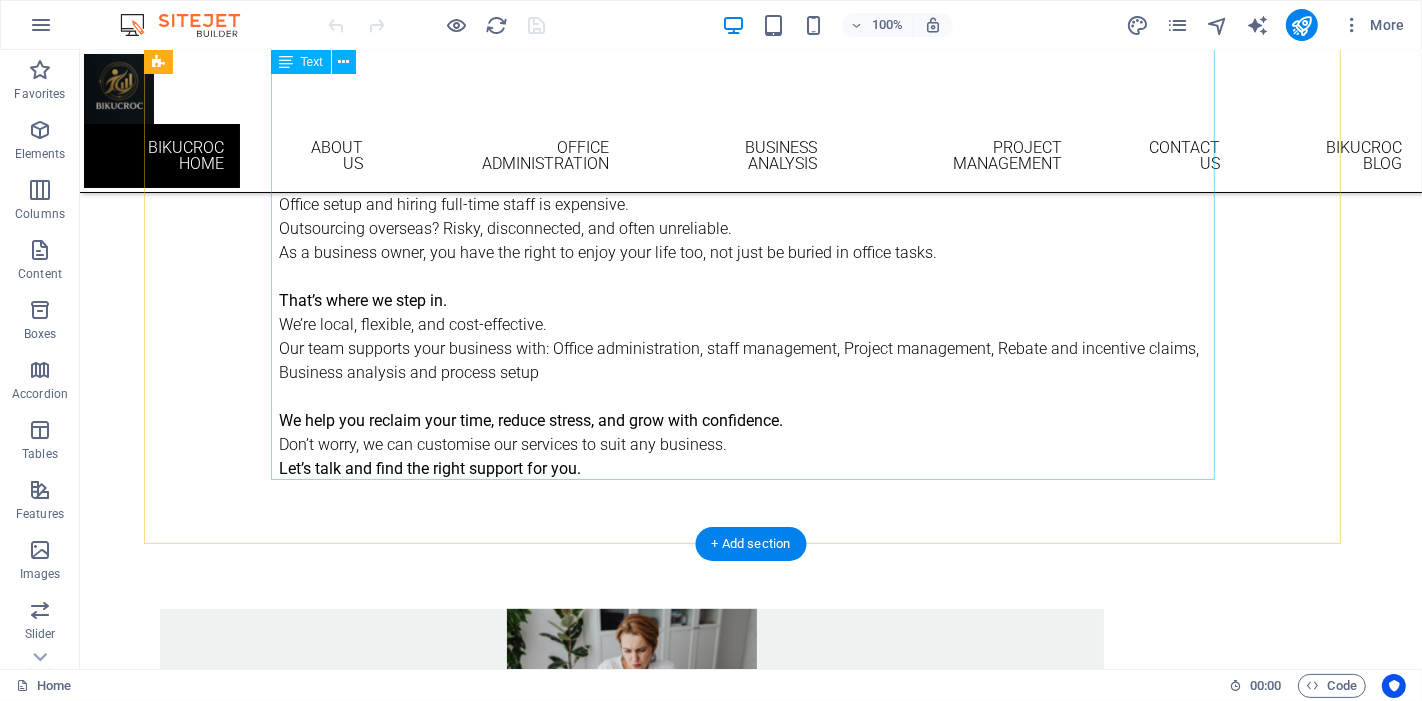 click on "At BIKUCROC, we help small business owners, tradies, and contractors to run smarter, not harder. From admin headaches and staff tracking to project coordination and business analysis, we’ve got your back. You stay on the tools. We stay on top of the paperwork. Simple. Local. Reliable. You run your business all day, and spend your nights chasing paperwork?! Quoting, invoicing, emails, timesheets, permits, staff mangement, and government rebate forms… it never ends. Office setup and hiring full-time staff is expensive. Outsourcing overseas? Risky, disconnected, and often unreliable. As a business owner, you have the right to enjoy your life too, not just be buried in office tasks. That’s where we step in. We’re local, flexible, and cost-effective. Our team supports your business with: Office administration, staff management, Project management, Rebate and incentive claims, Business analysis and process setup We help you reclaim your time, reduce stress, and grow with confidence." at bounding box center (750, 253) 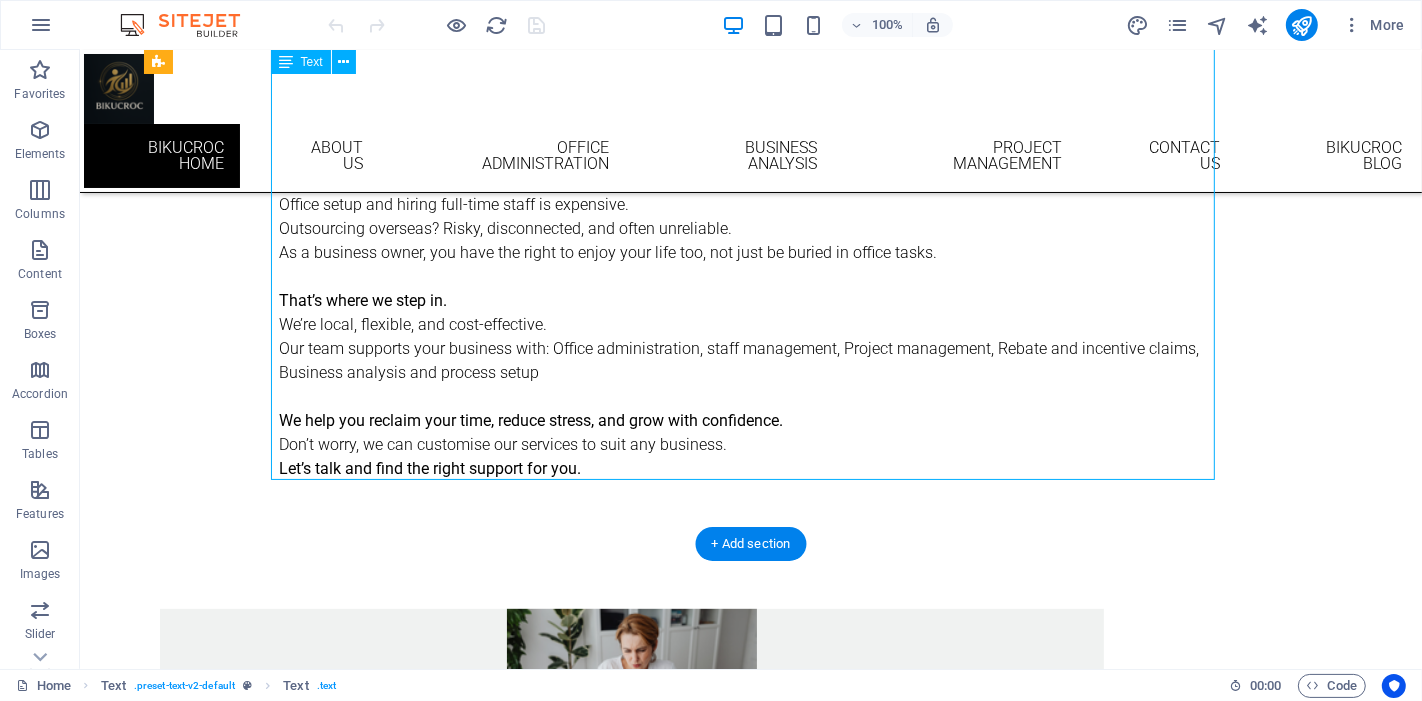 click on "At BIKUCROC, we help small business owners, tradies, and contractors to run smarter, not harder. From admin headaches and staff tracking to project coordination and business analysis, we’ve got your back. You stay on the tools. We stay on top of the paperwork. Simple. Local. Reliable. You run your business all day, and spend your nights chasing paperwork?! Quoting, invoicing, emails, timesheets, permits, staff mangement, and government rebate forms… it never ends. Office setup and hiring full-time staff is expensive. Outsourcing overseas? Risky, disconnected, and often unreliable. As a business owner, you have the right to enjoy your life too, not just be buried in office tasks. That’s where we step in. We’re local, flexible, and cost-effective. Our team supports your business with: Office administration, staff management, Project management, Rebate and incentive claims, Business analysis and process setup We help you reclaim your time, reduce stress, and grow with confidence." at bounding box center [750, 253] 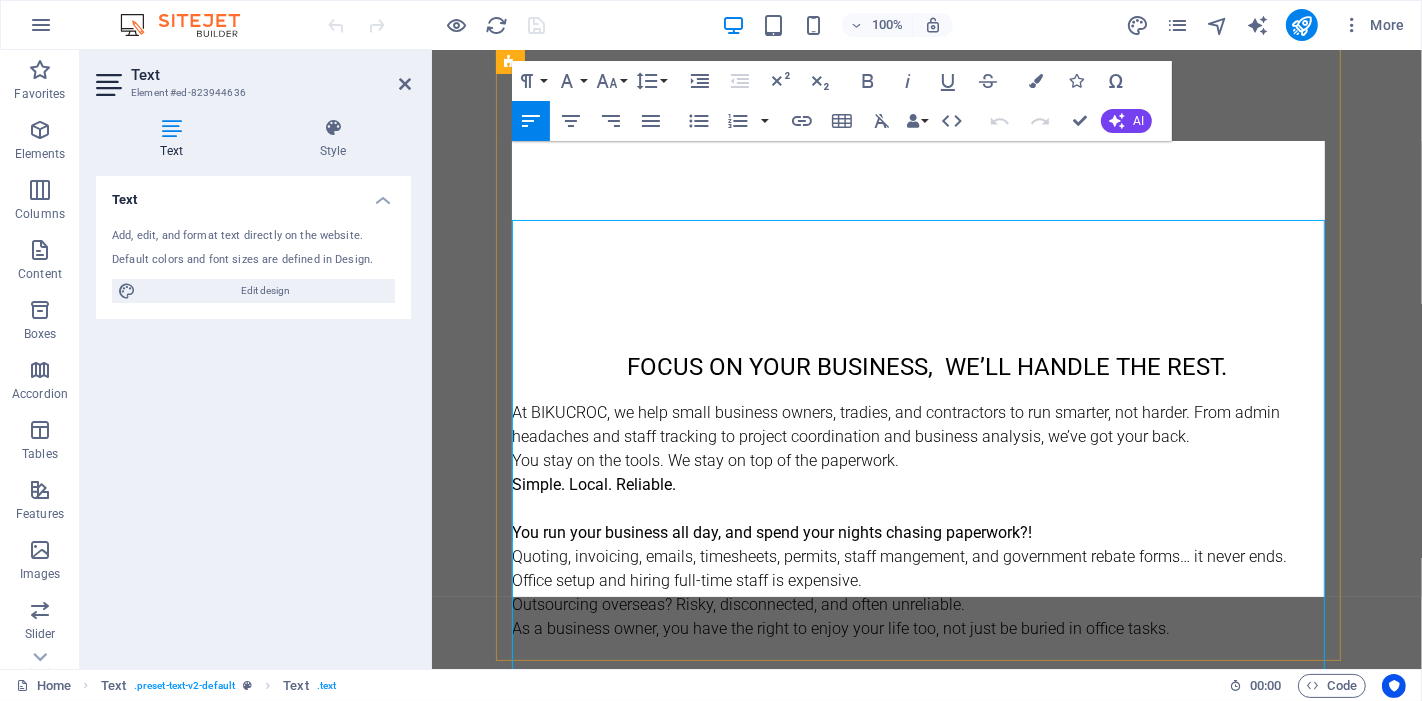 scroll, scrollTop: 444, scrollLeft: 0, axis: vertical 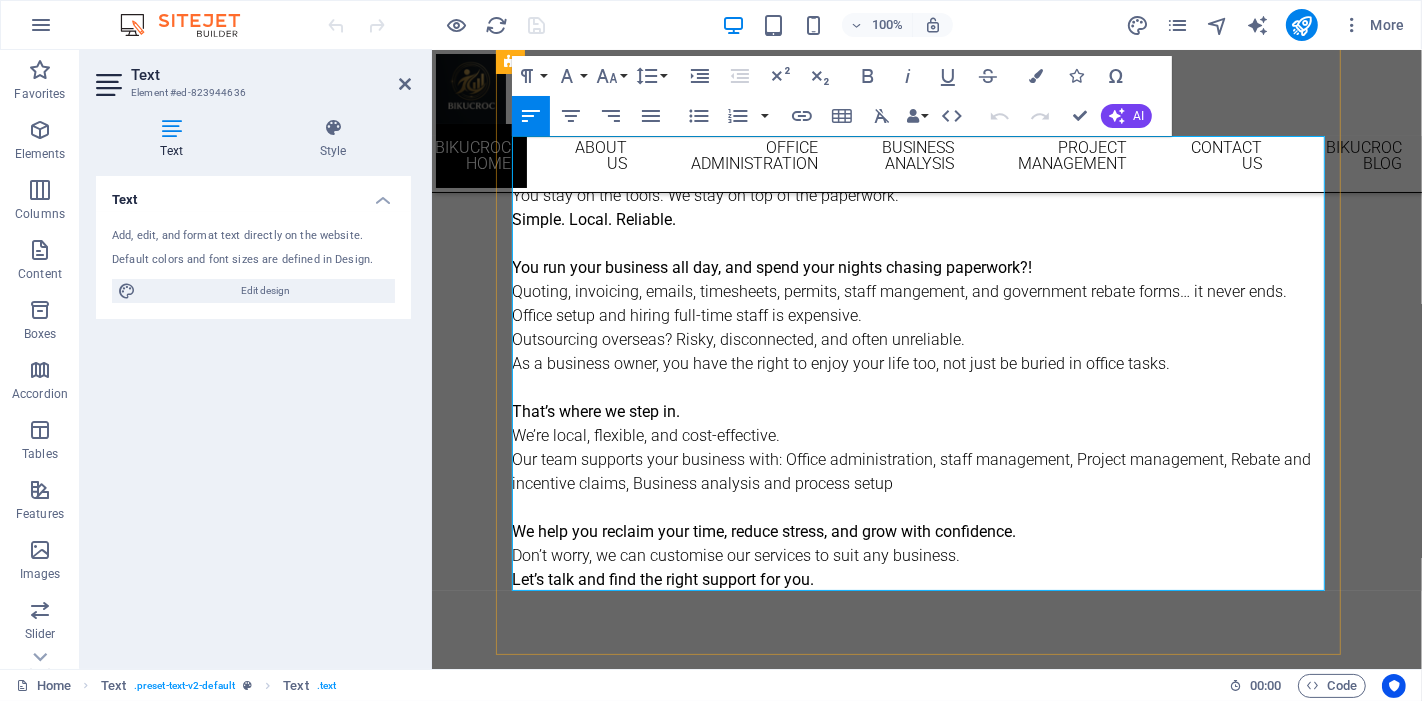 click on "That’s where we step in. We’re local, flexible, and cost-effective. Our team supports your business with: Office administration, staff management, Project management, Rebate and incentive claims, Business analysis and process setup" at bounding box center [926, 460] 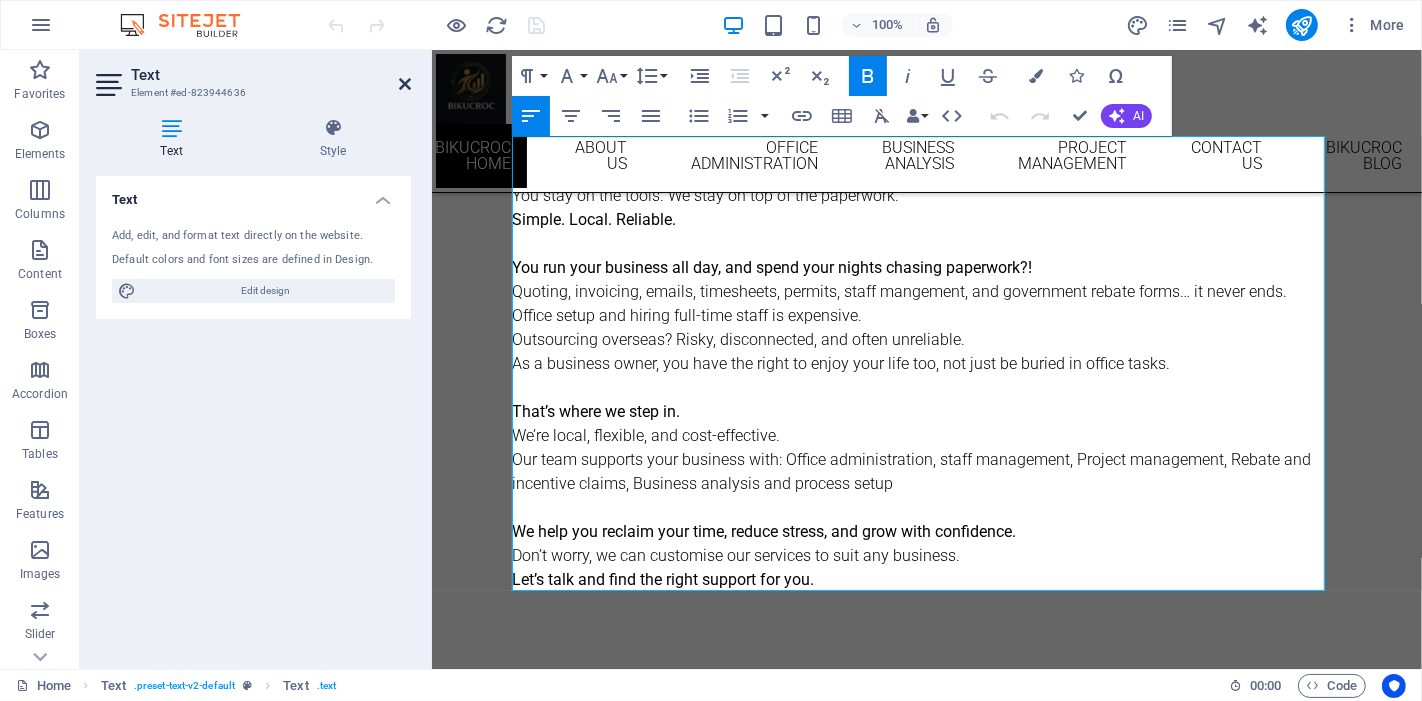 click at bounding box center (405, 84) 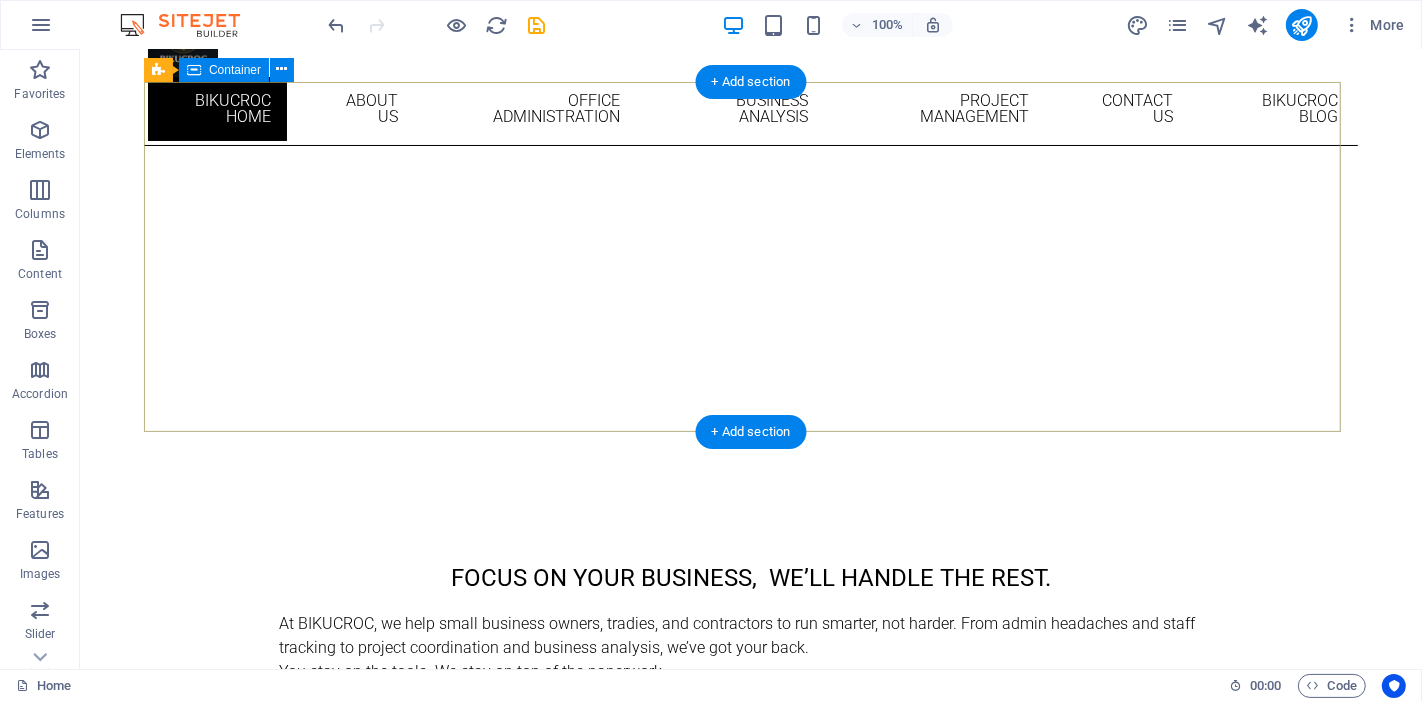 scroll, scrollTop: 0, scrollLeft: 0, axis: both 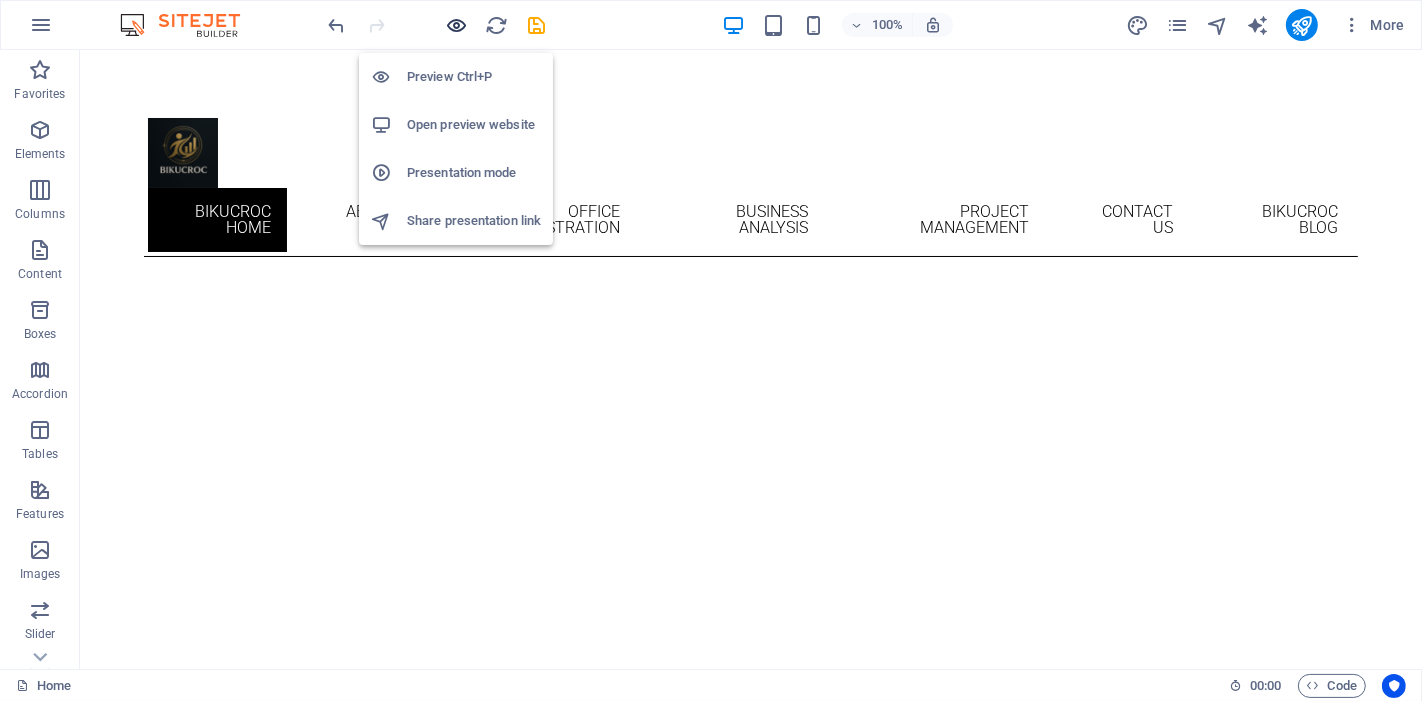 click at bounding box center [457, 25] 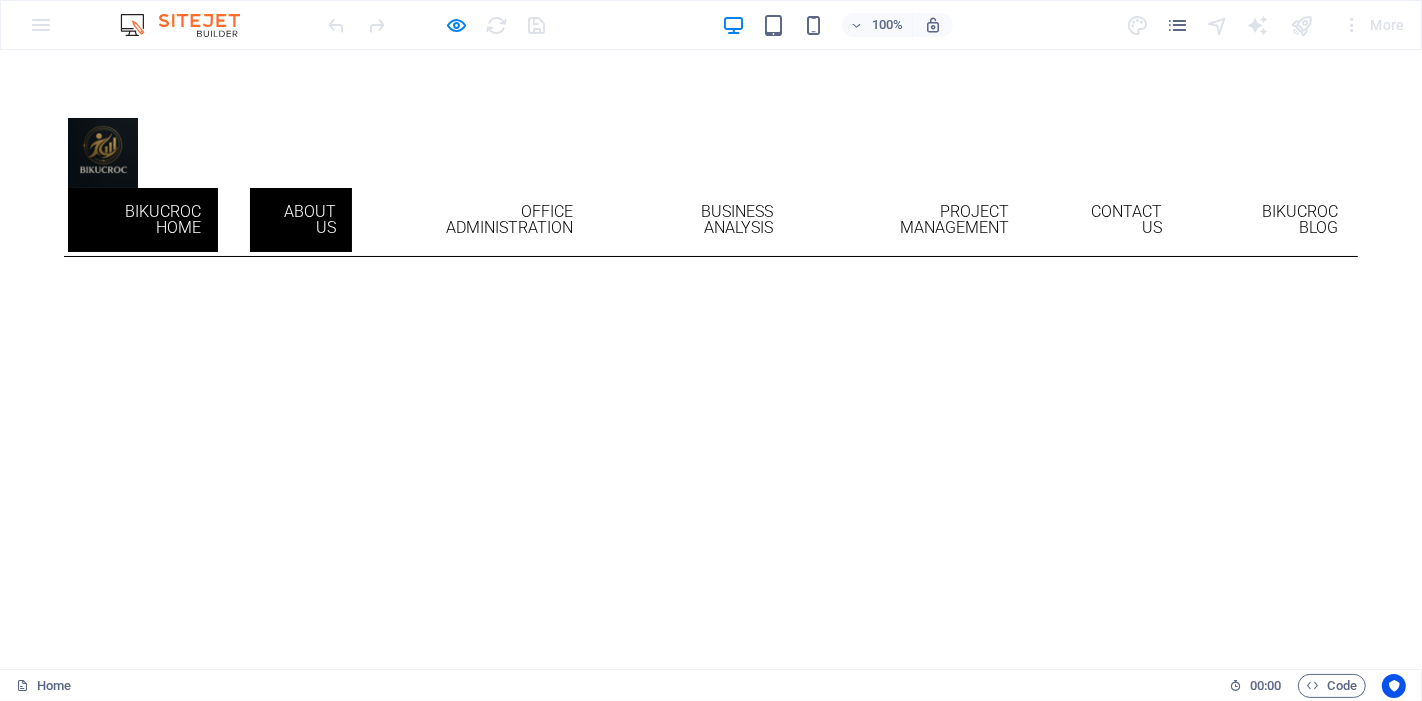 click on "About Us" at bounding box center [301, 220] 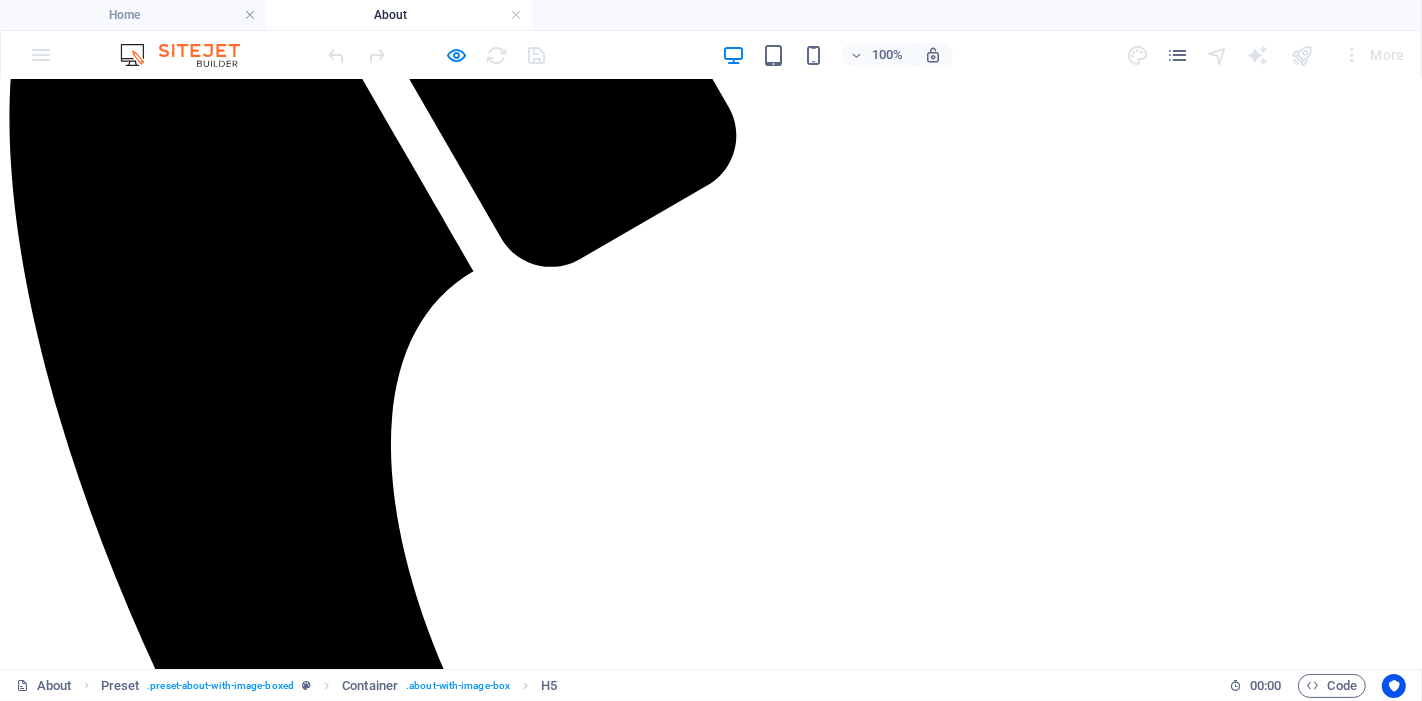 scroll, scrollTop: 666, scrollLeft: 0, axis: vertical 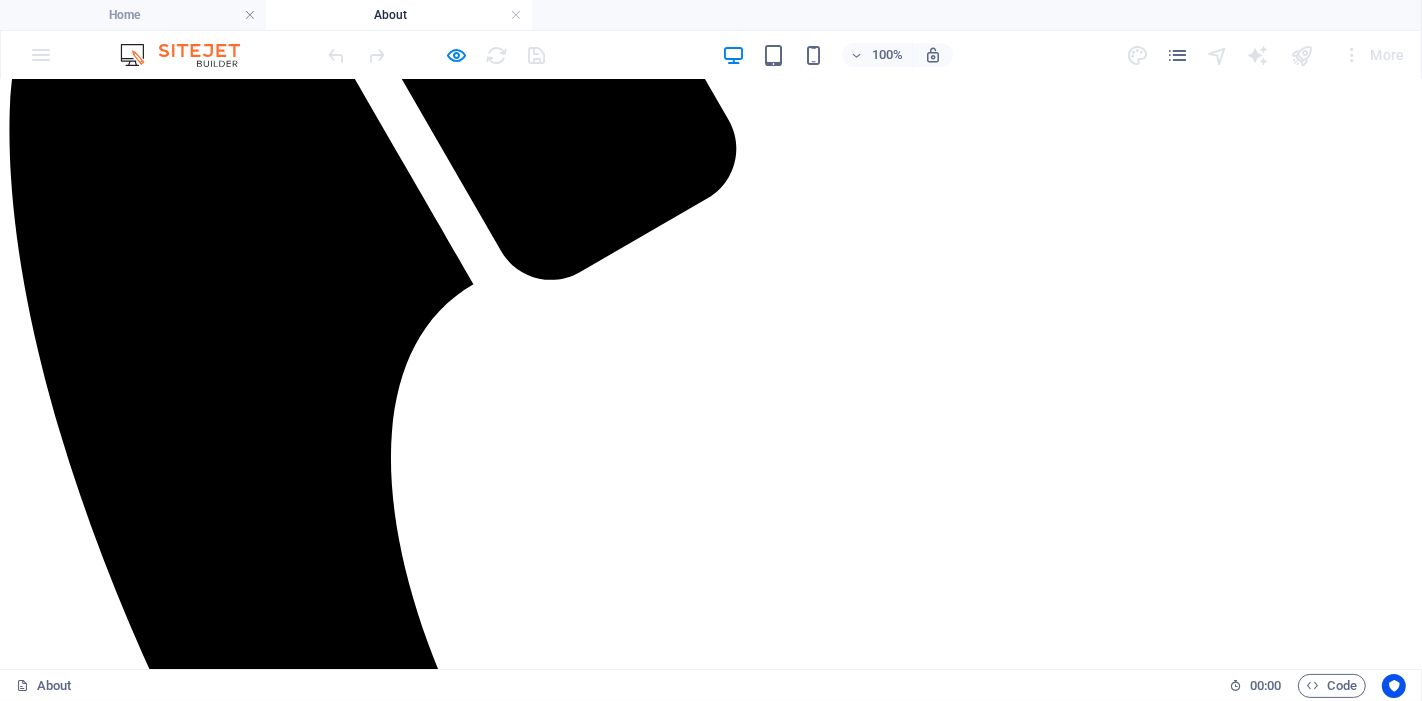 click on "Our Mission To  empower tradies, builders, and small businesses across Australia  by delivering  professional, reliable, and cost-effective business support,  so you can focus on what you do best: Running and growing your business." at bounding box center (711, 2445) 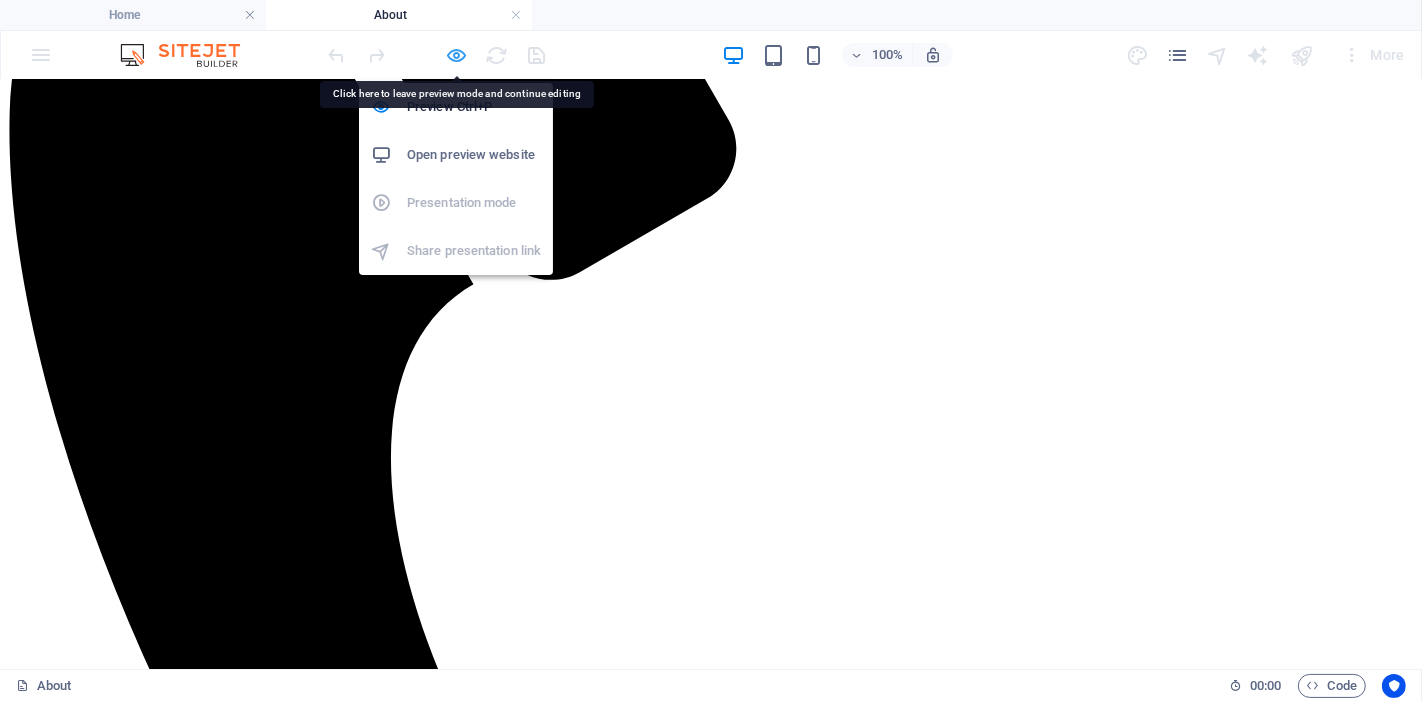 click at bounding box center (457, 55) 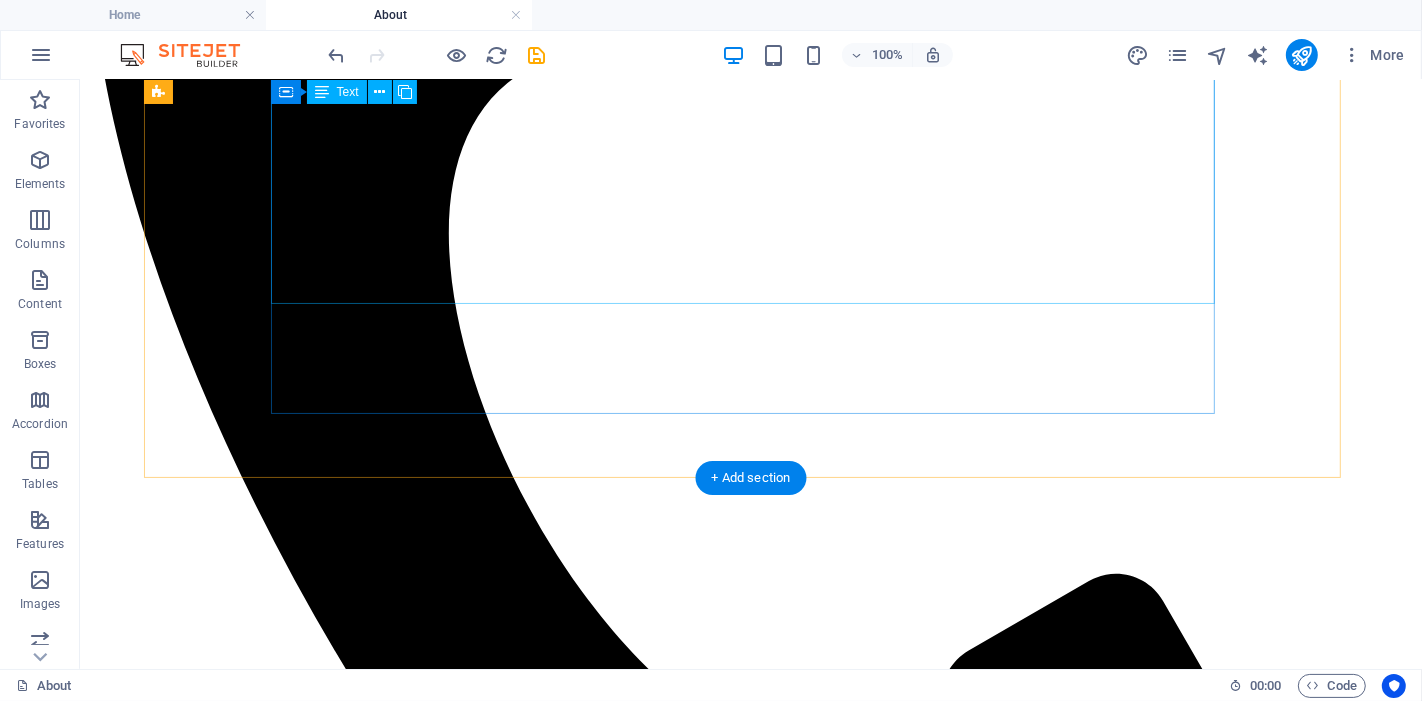 scroll, scrollTop: 888, scrollLeft: 0, axis: vertical 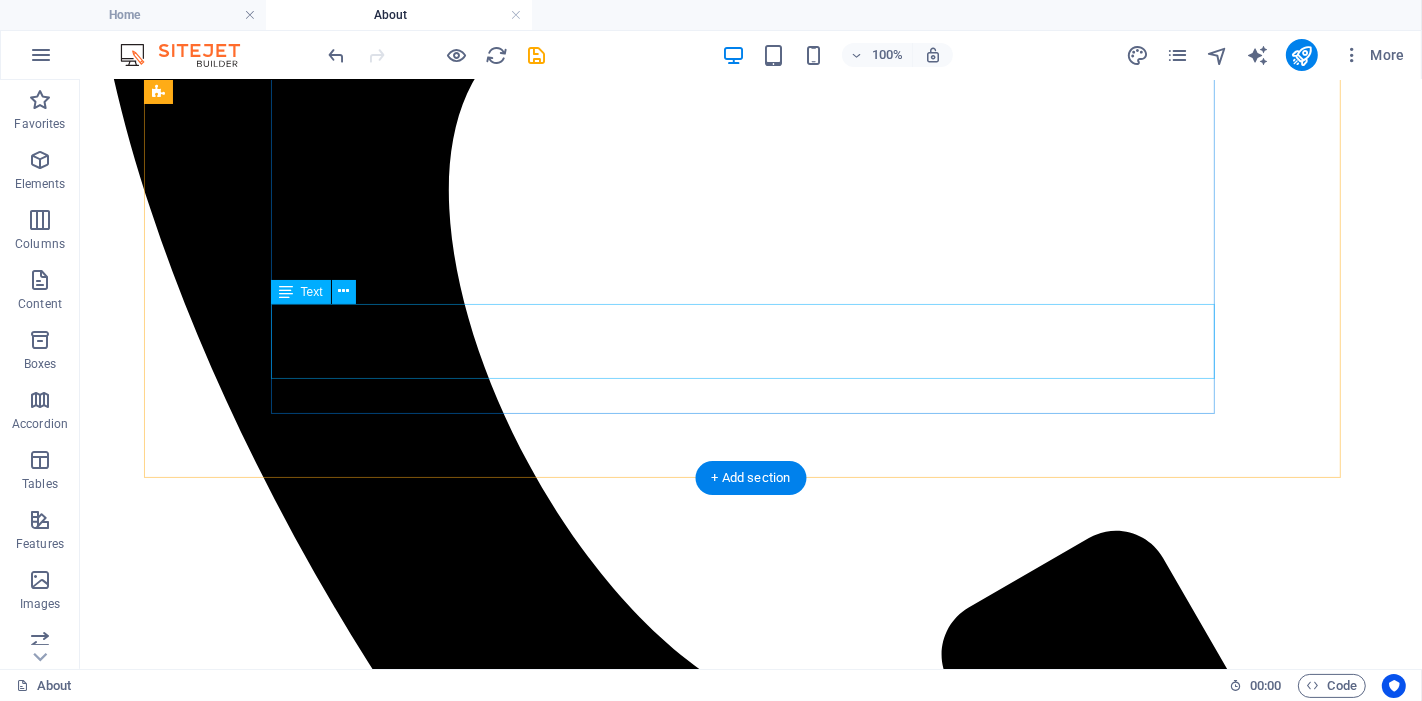 click on "Our Mission To  empower tradies, builders, and small businesses across Australia  by delivering  professional, reliable, and cost-effective business support,  so you can focus on what you do best: Running and growing your business." at bounding box center [750, 2135] 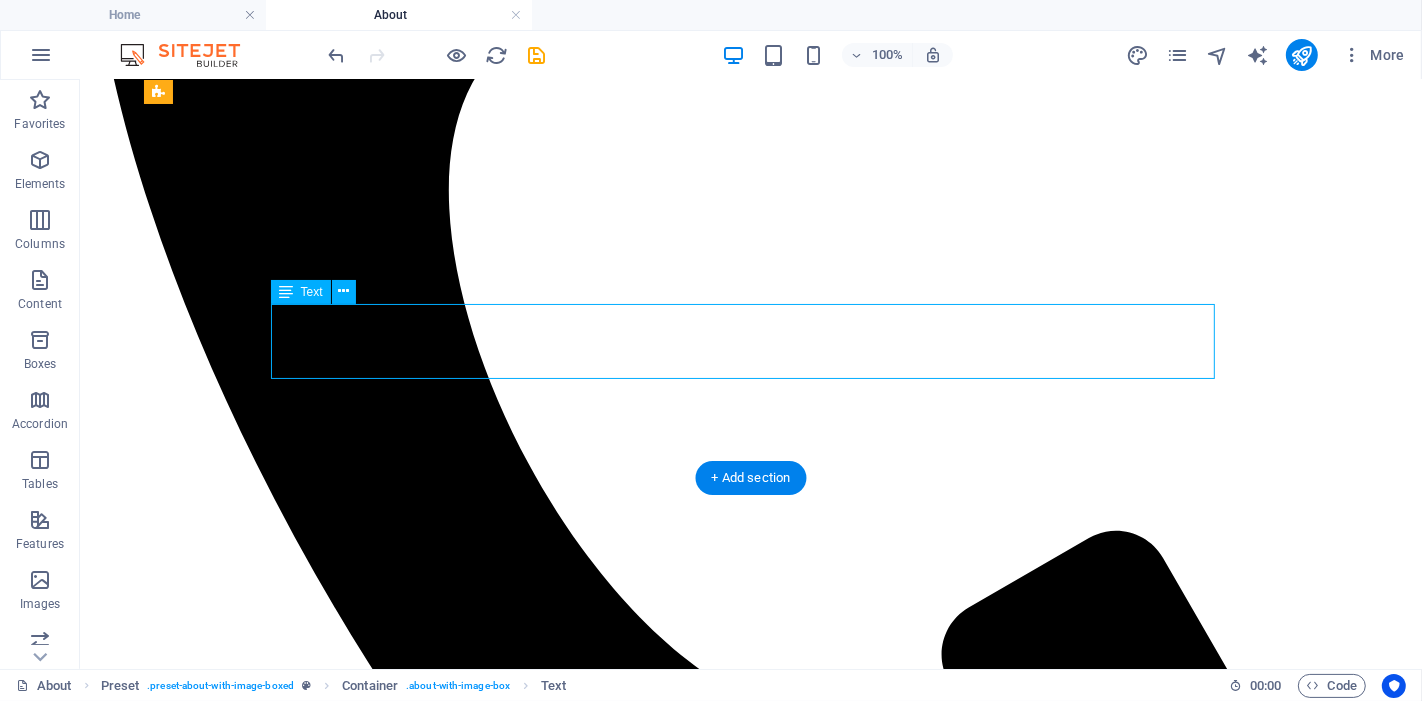 click on "Our Mission To  empower tradies, builders, and small businesses across Australia  by delivering  professional, reliable, and cost-effective business support,  so you can focus on what you do best: Running and growing your business." at bounding box center [750, 2135] 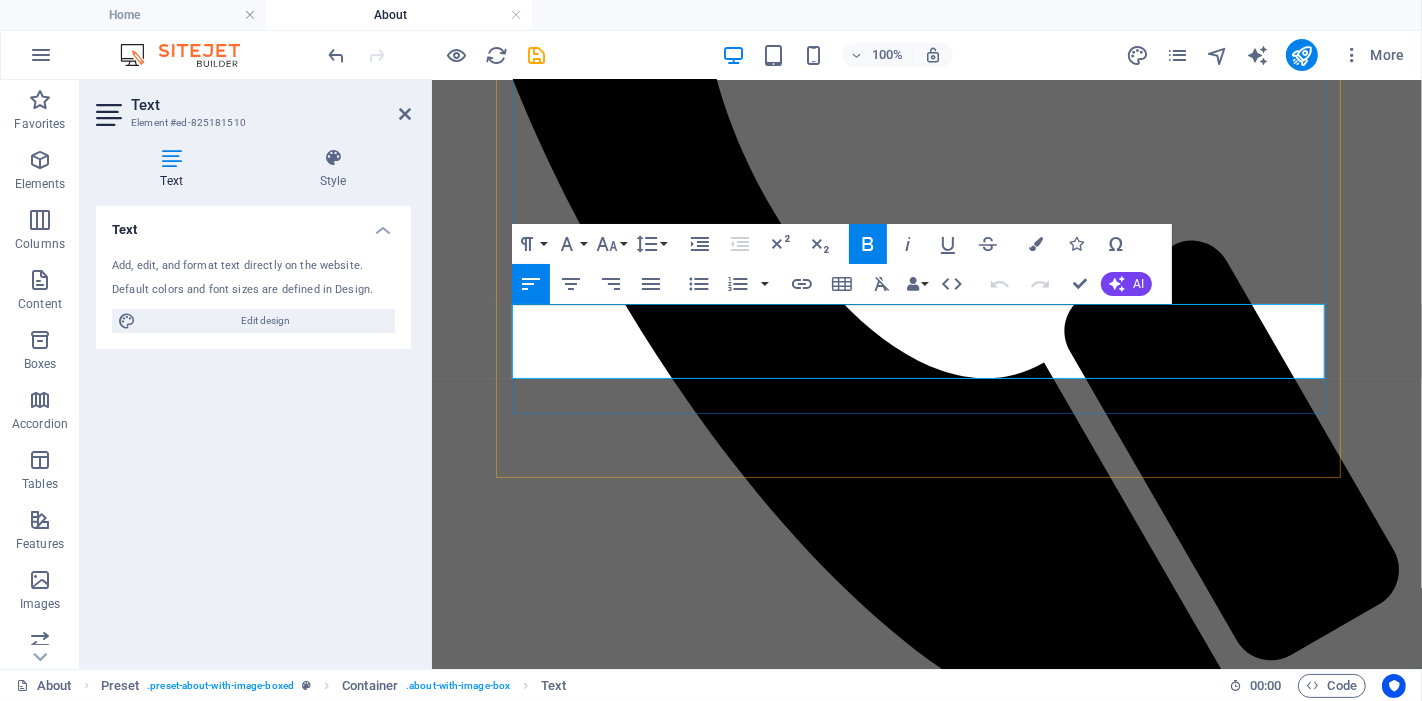 scroll, scrollTop: 942, scrollLeft: 0, axis: vertical 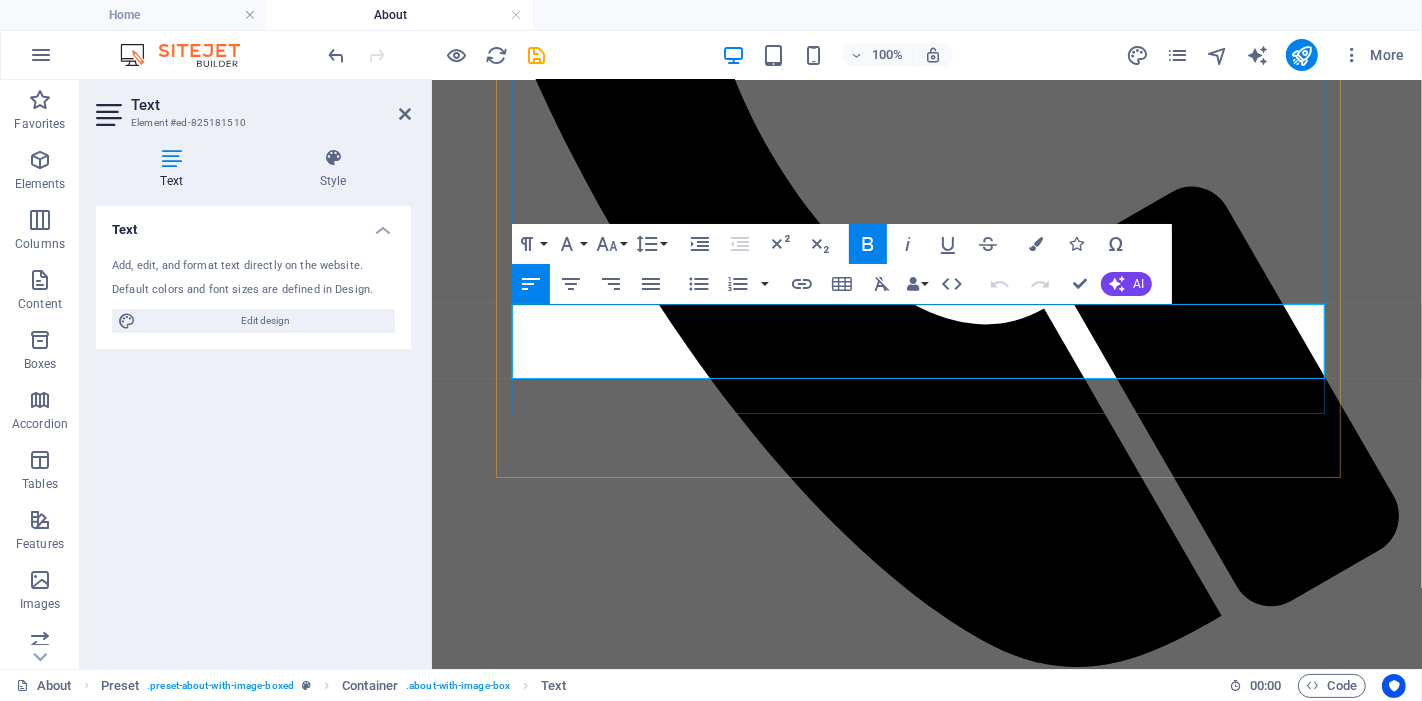 drag, startPoint x: 610, startPoint y: 314, endPoint x: 607, endPoint y: 330, distance: 16.27882 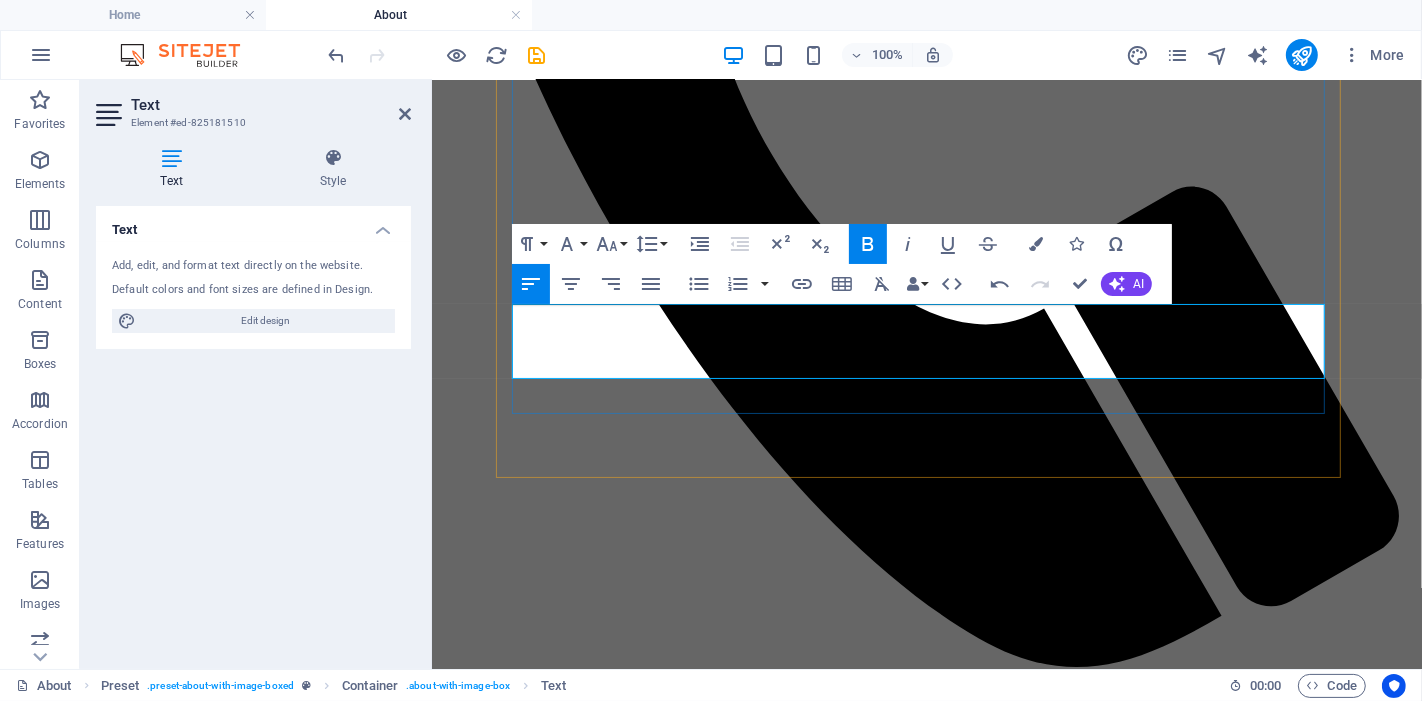 click on "empower tradies, builders, and small businesses across Australia" at bounding box center [809, 1623] 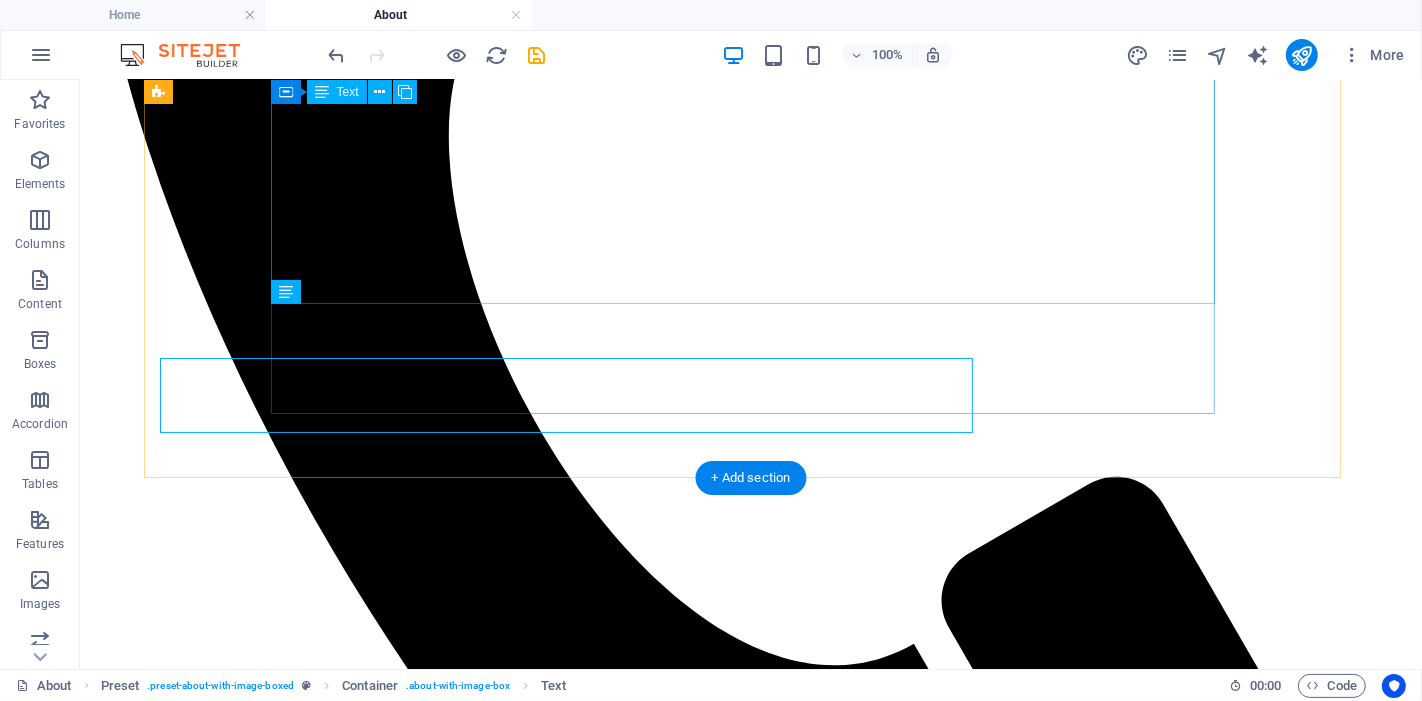 scroll, scrollTop: 888, scrollLeft: 0, axis: vertical 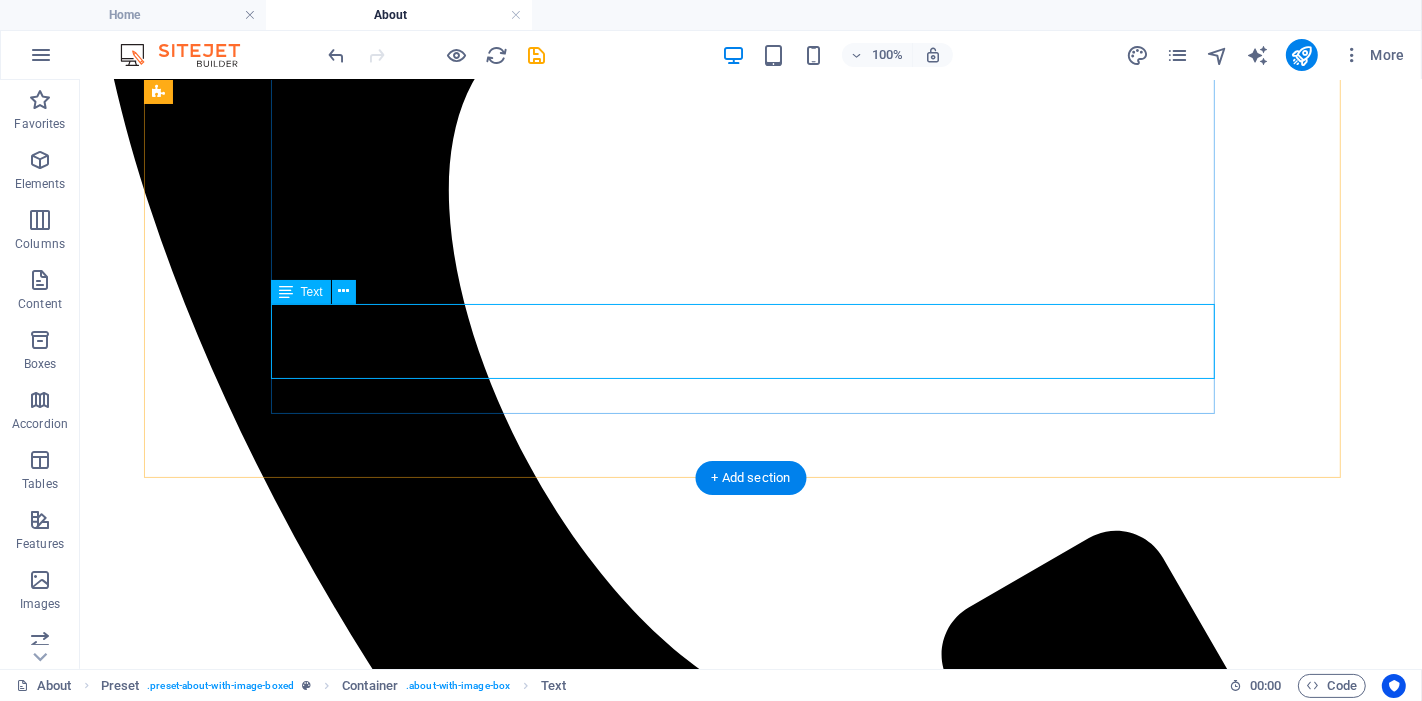 click on "Our Mission is to   empower small businesses, tradies, and builders across Australia  by delivering  professional, reliable, and cost-effective business support,  so you can focus on what you do best: Running and growing your business." at bounding box center [750, 2135] 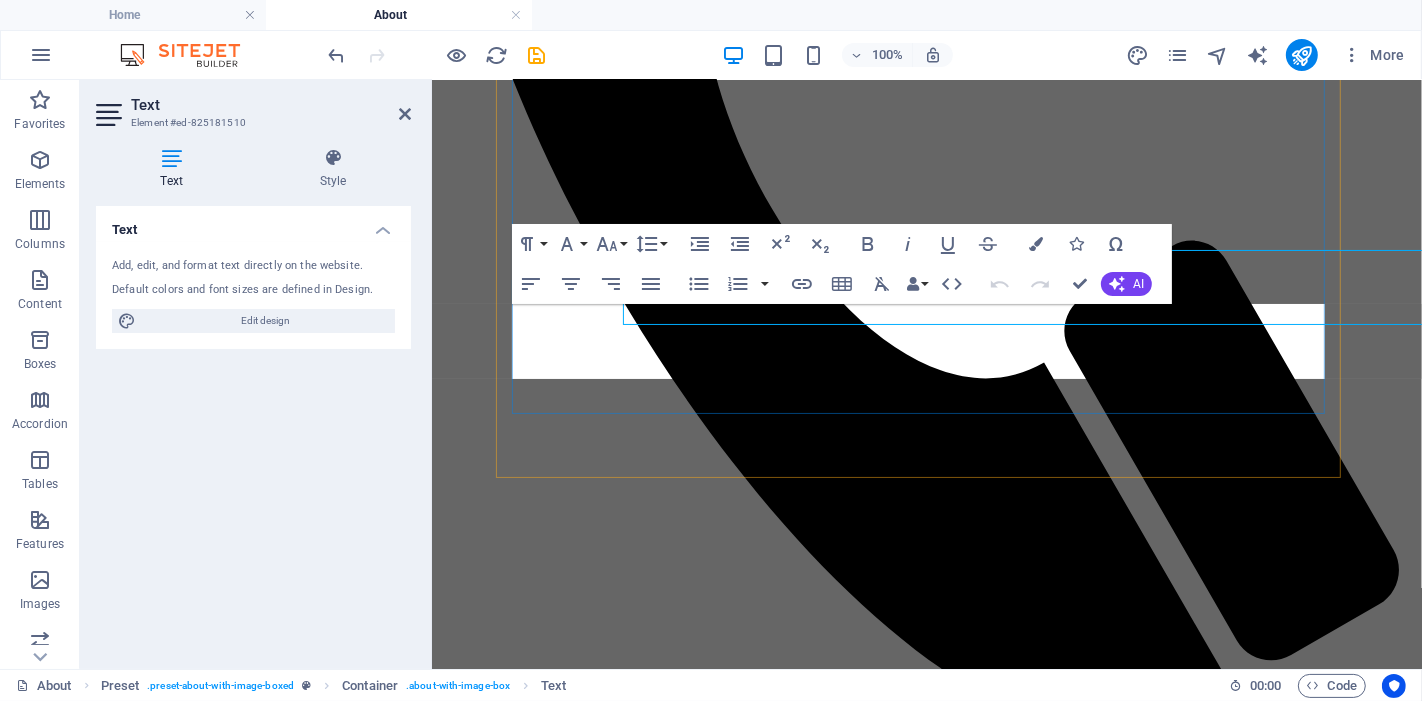 scroll, scrollTop: 942, scrollLeft: 0, axis: vertical 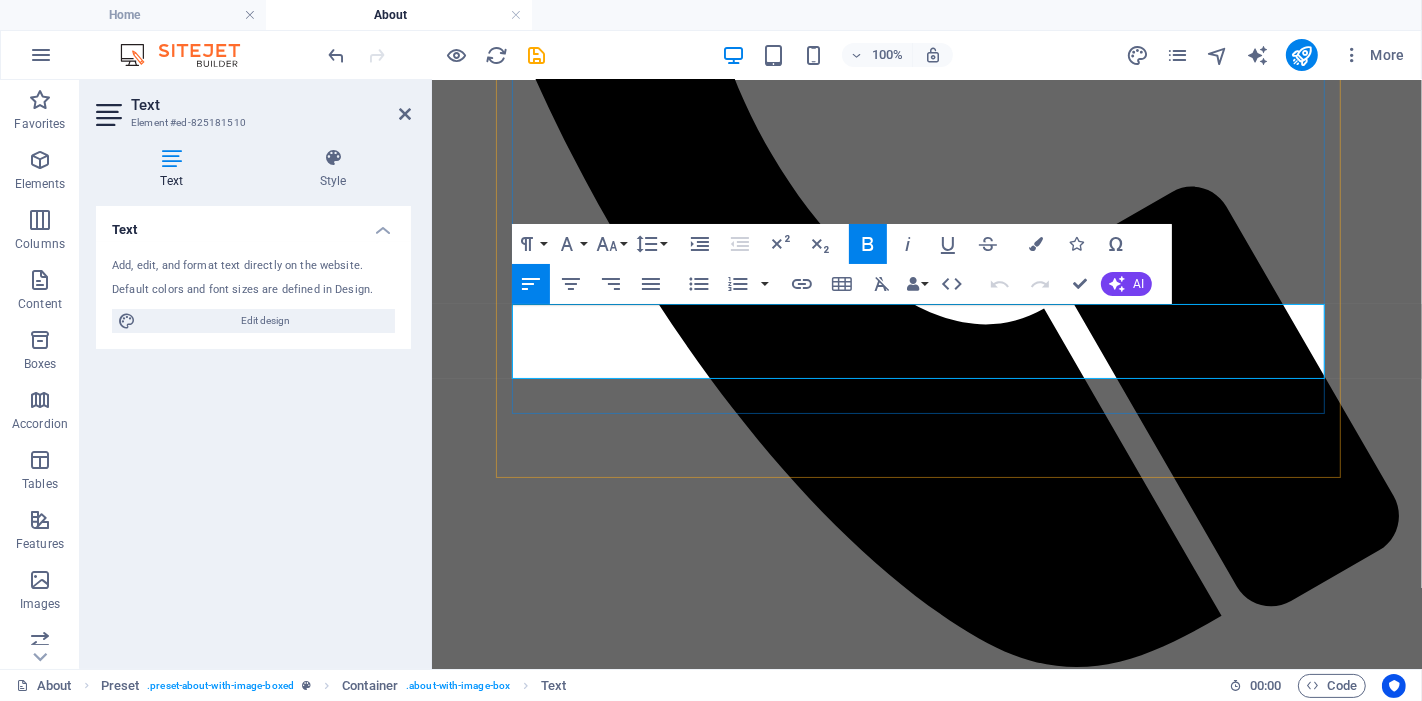 click on "Our Mission is to   empower small businesses, tradies, and builders across Australia  by delivering  professional, reliable, and cost-effective business support,  so you can focus on what you do best: Running and growing your business." at bounding box center [926, 1641] 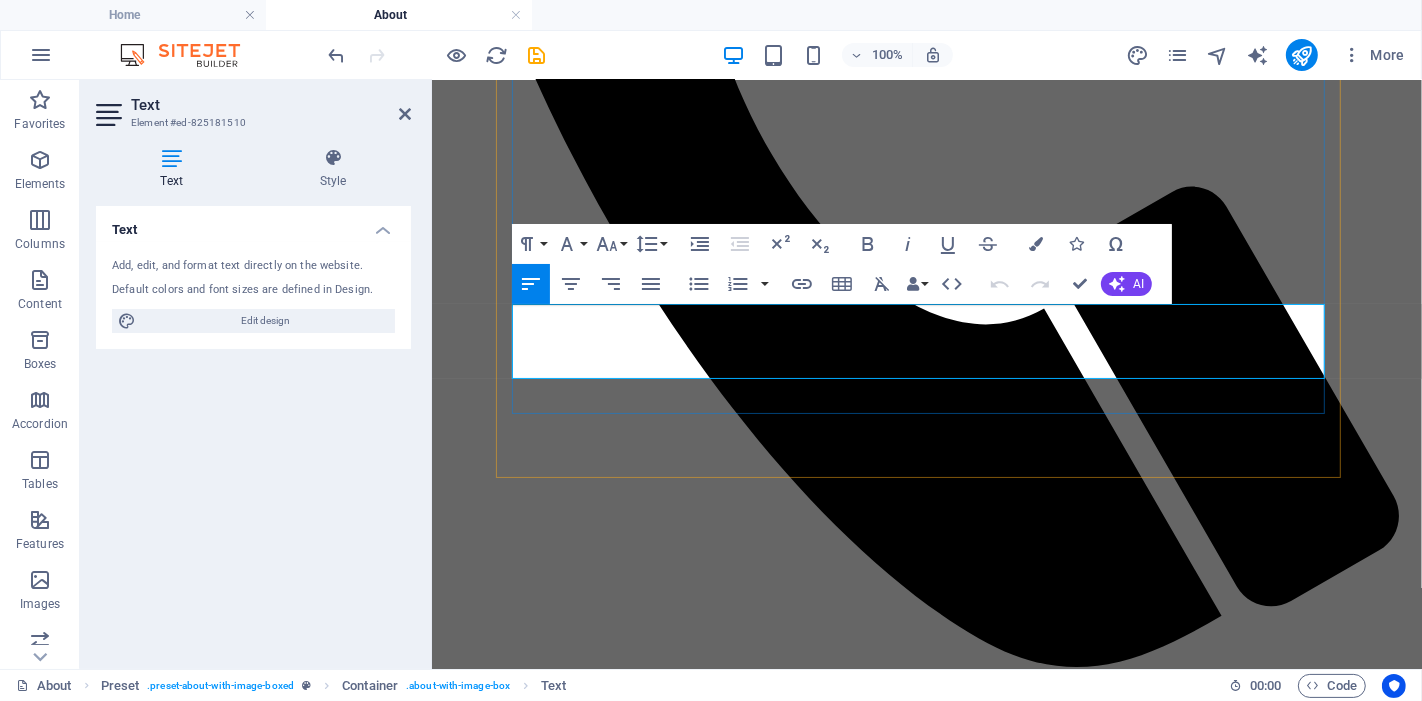 type 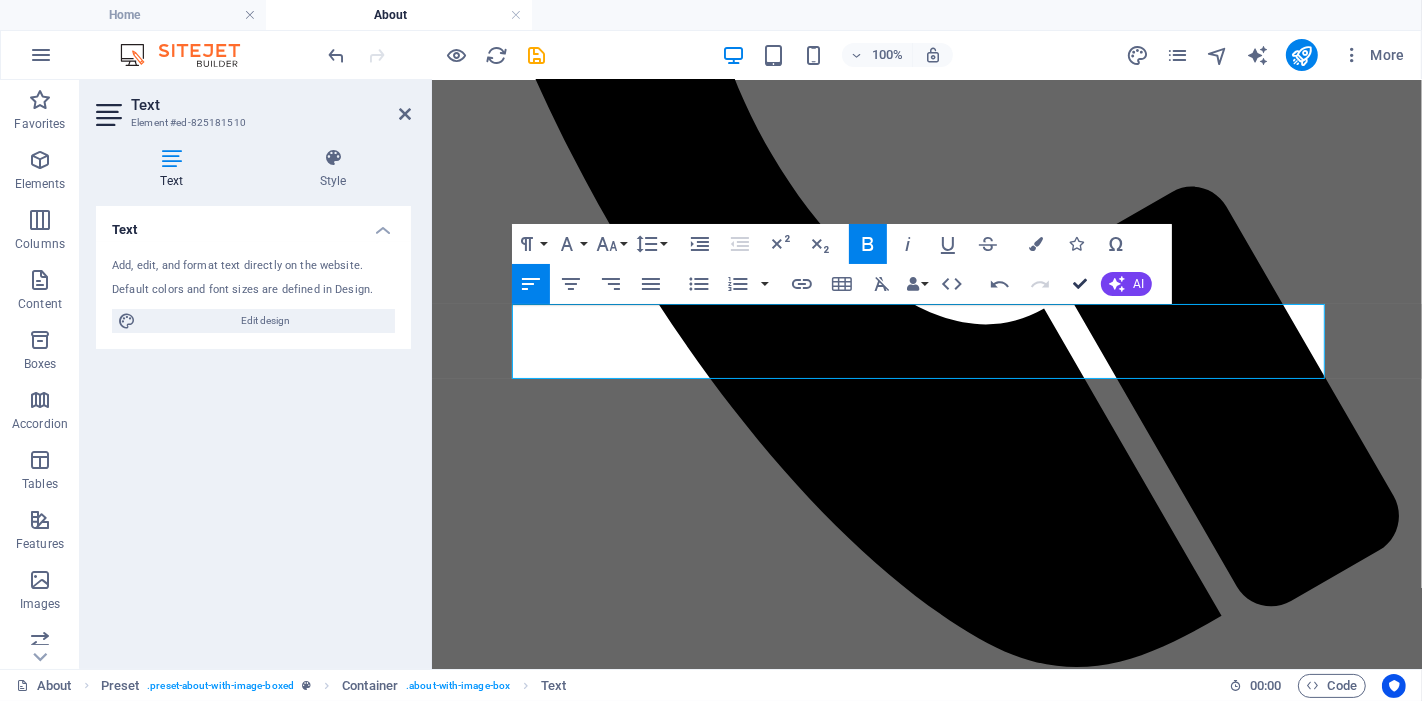 drag, startPoint x: 1081, startPoint y: 281, endPoint x: 1000, endPoint y: 201, distance: 113.84639 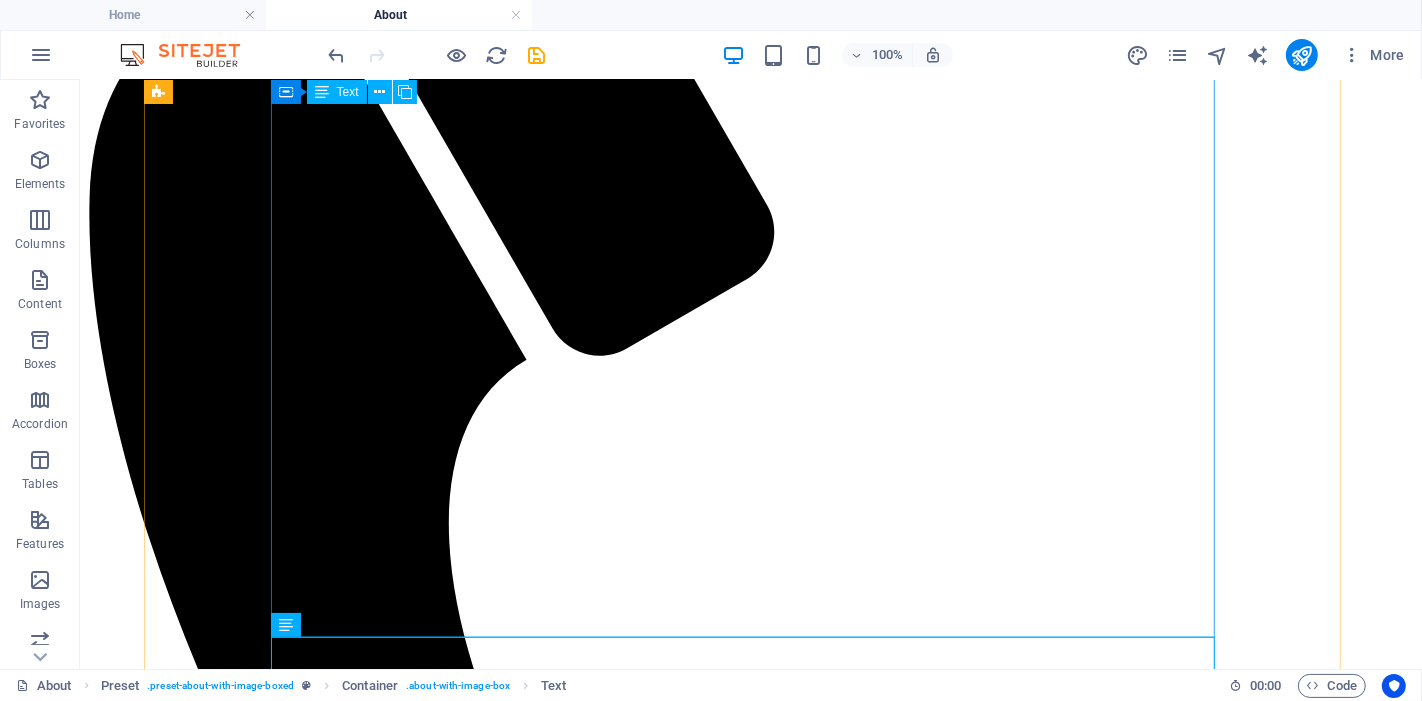 scroll, scrollTop: 0, scrollLeft: 0, axis: both 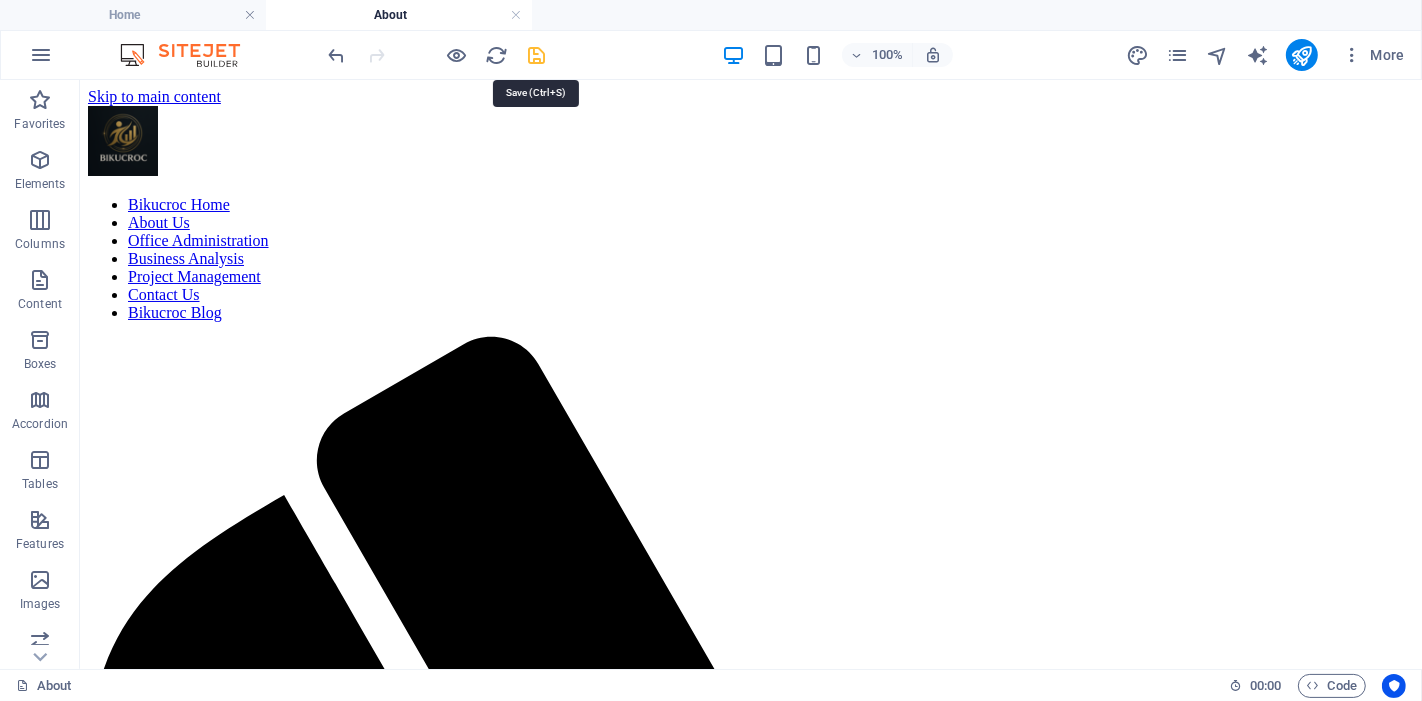 click at bounding box center (537, 55) 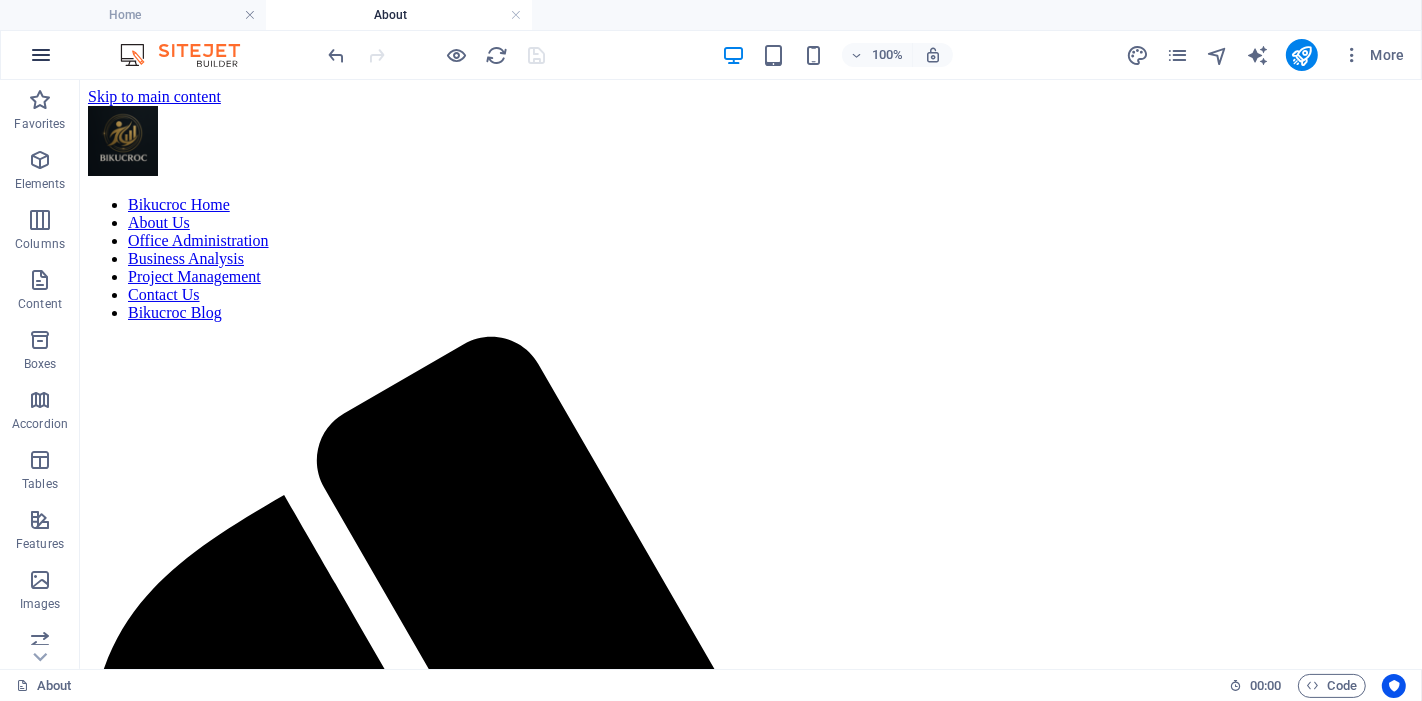 click at bounding box center [41, 55] 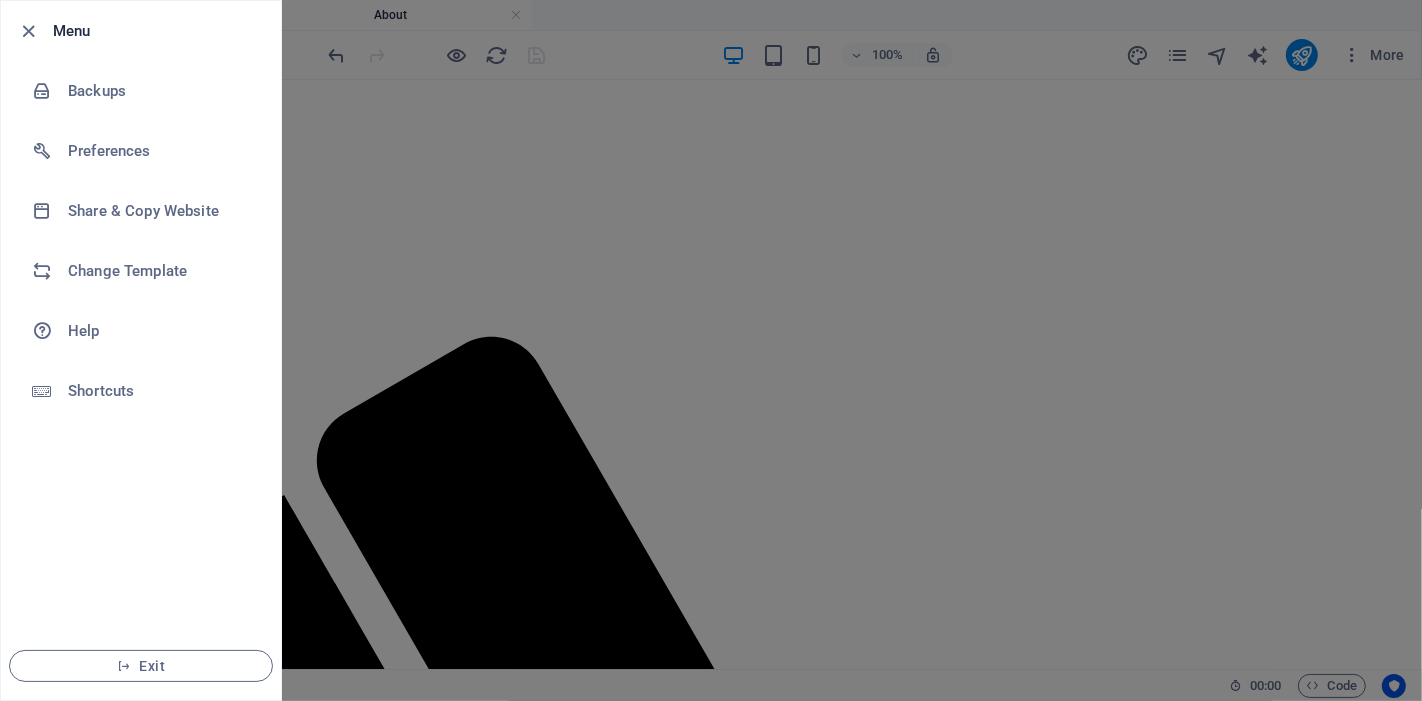 click at bounding box center [711, 350] 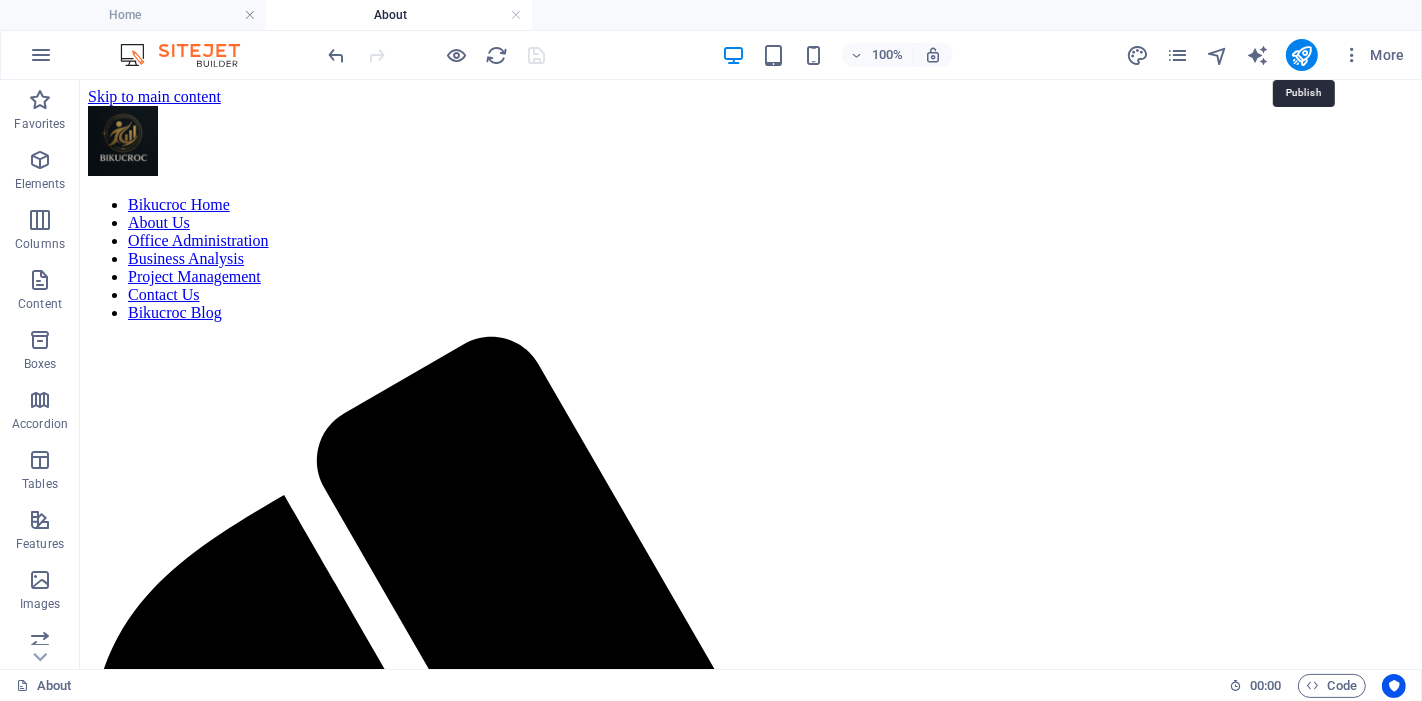 click at bounding box center (1301, 55) 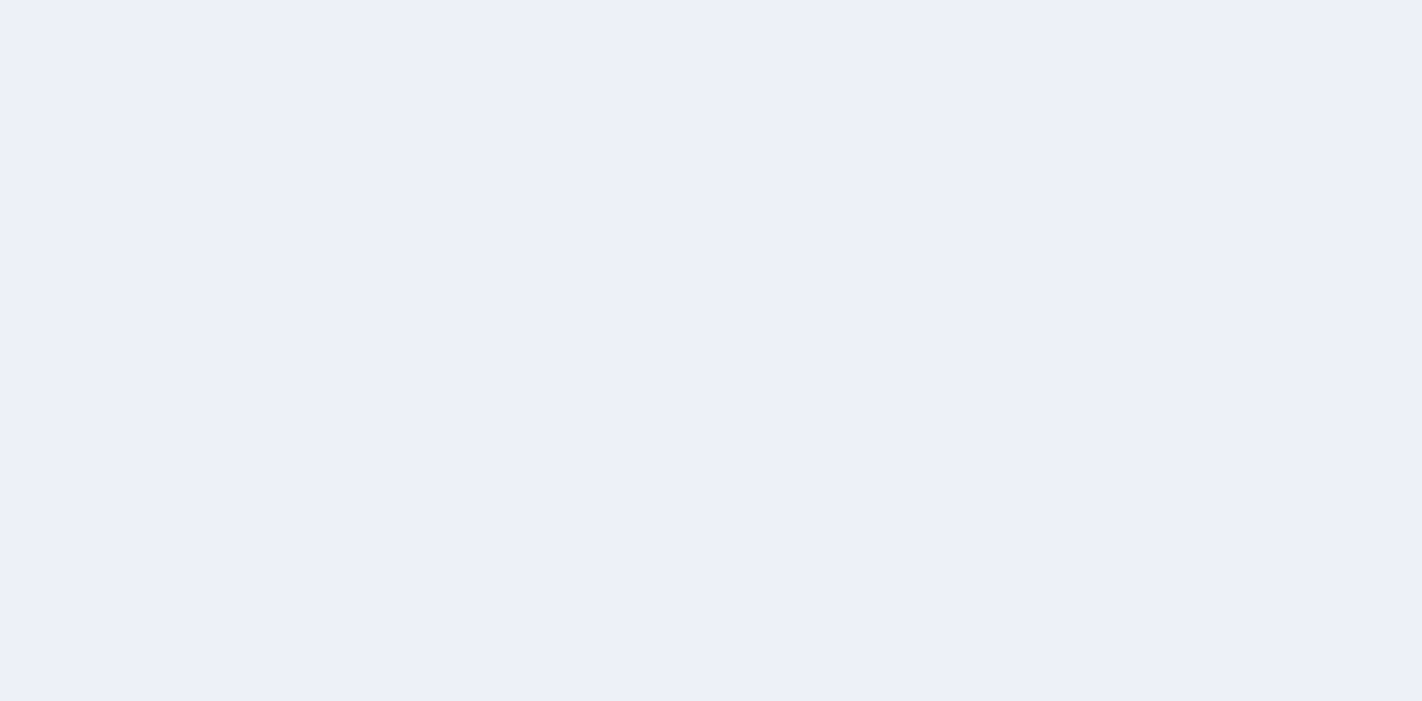 scroll, scrollTop: 0, scrollLeft: 0, axis: both 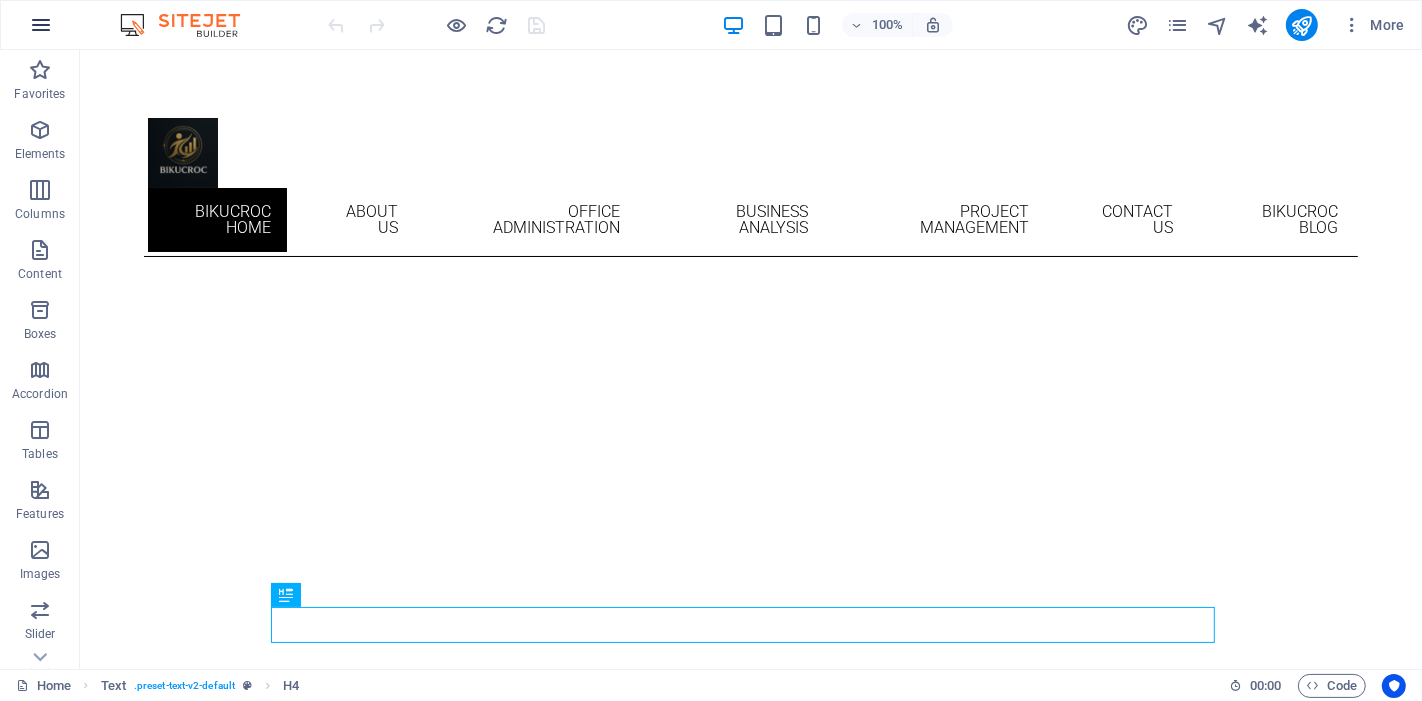 click at bounding box center [41, 25] 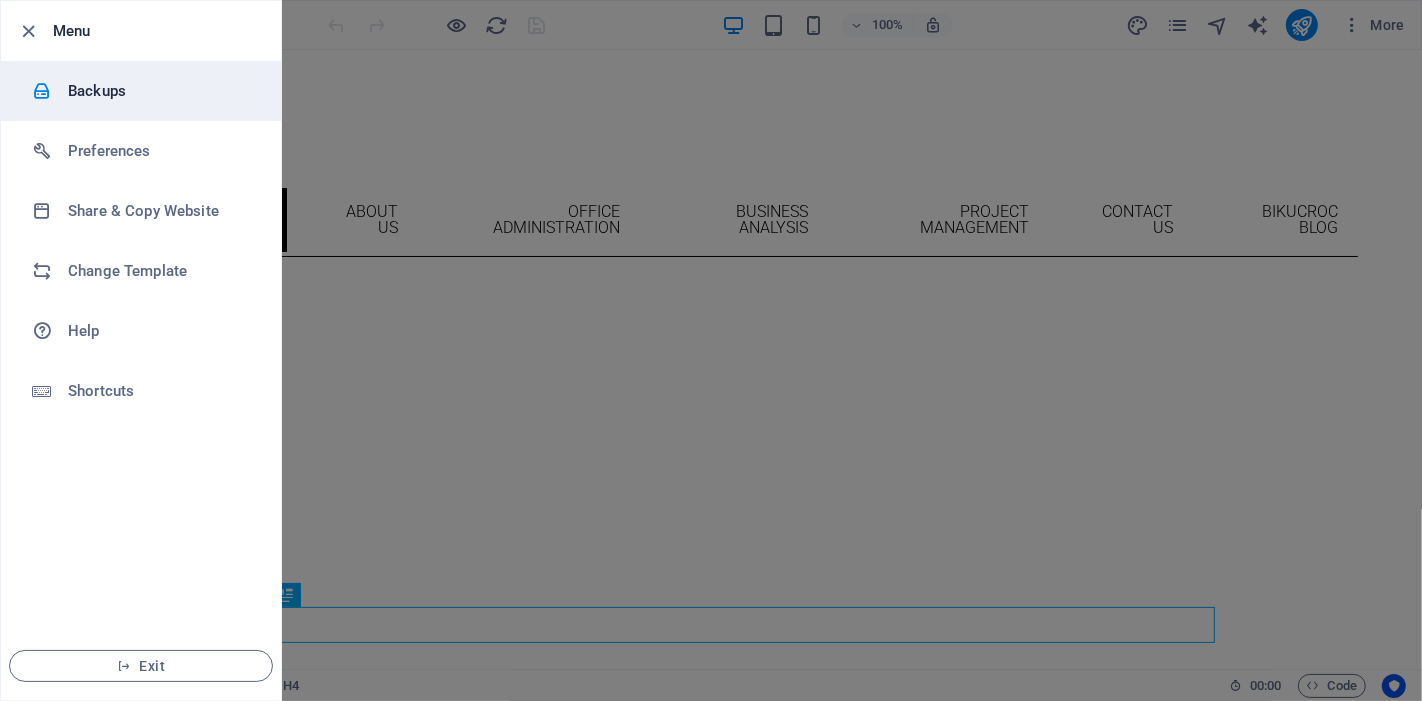 click on "Backups" at bounding box center [160, 91] 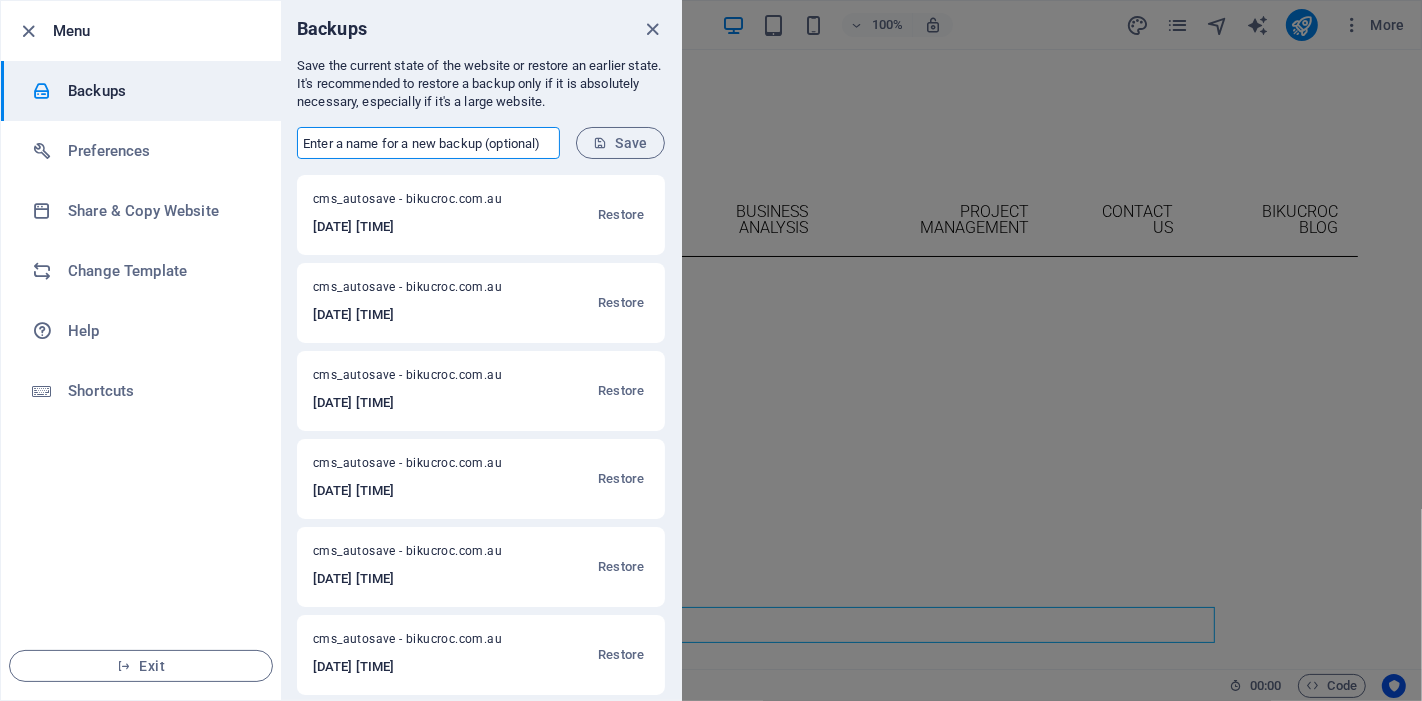 click at bounding box center [428, 143] 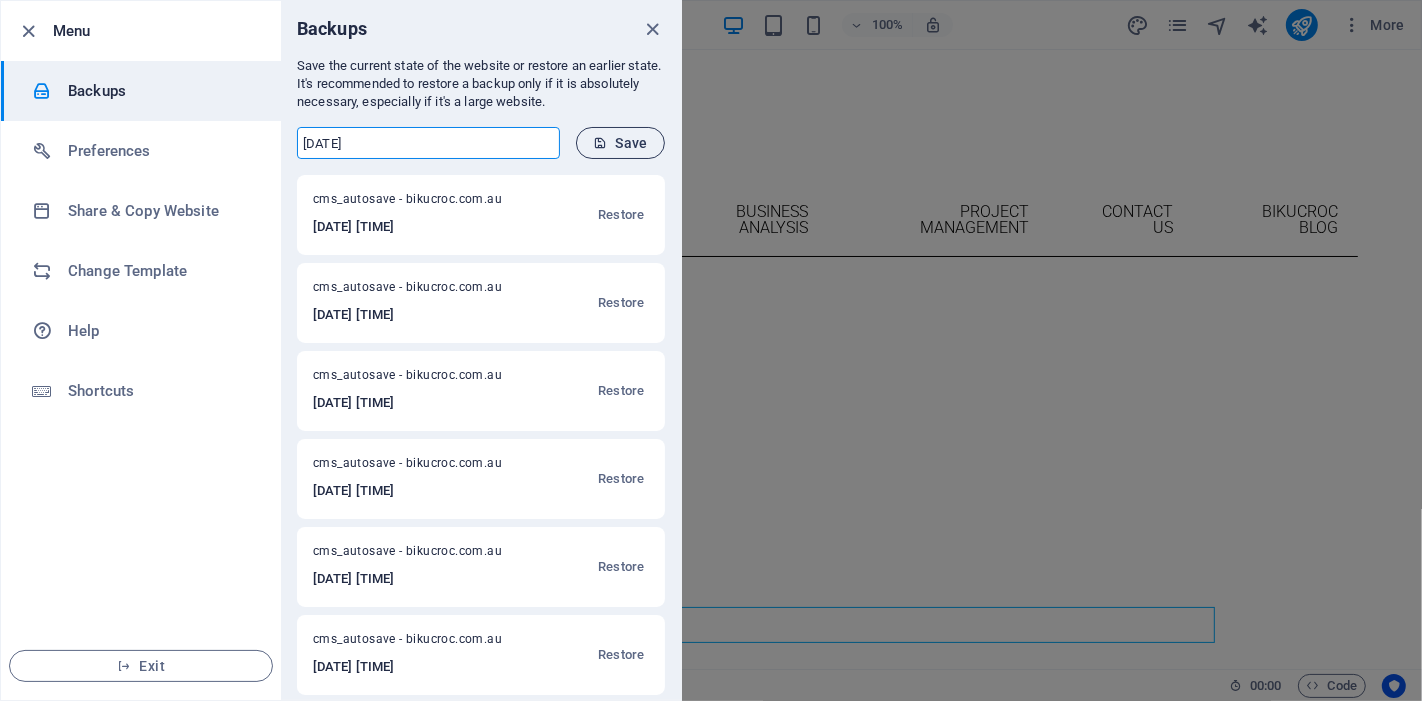 type on "[DATE]" 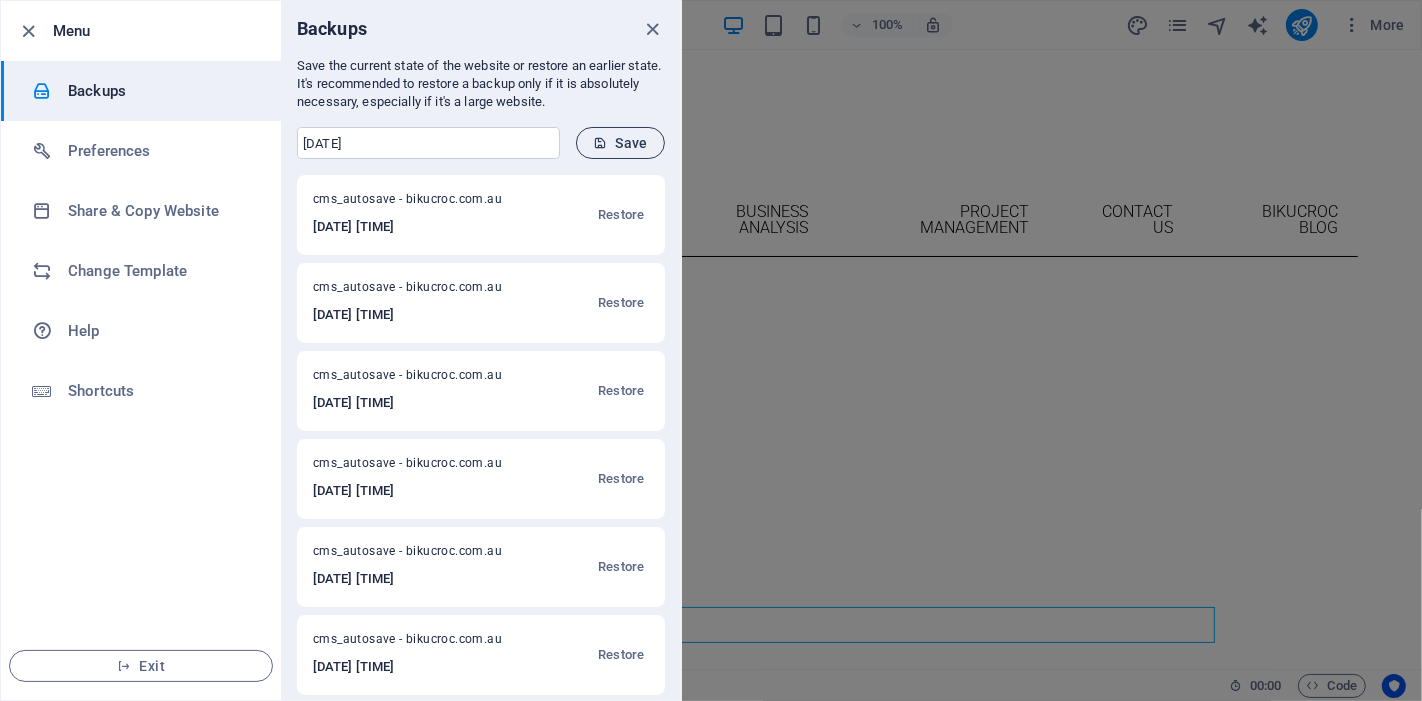 click on "Save" at bounding box center (620, 143) 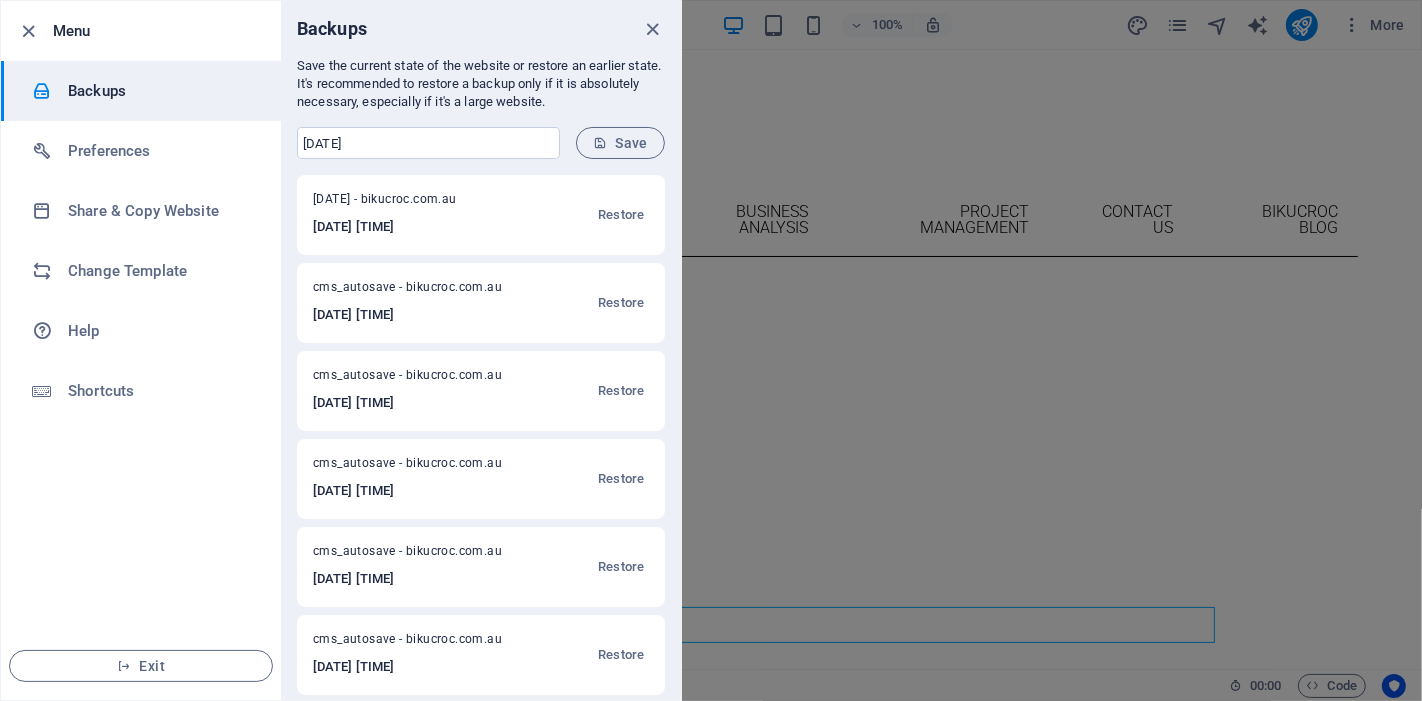 click on "Backups" at bounding box center [481, 29] 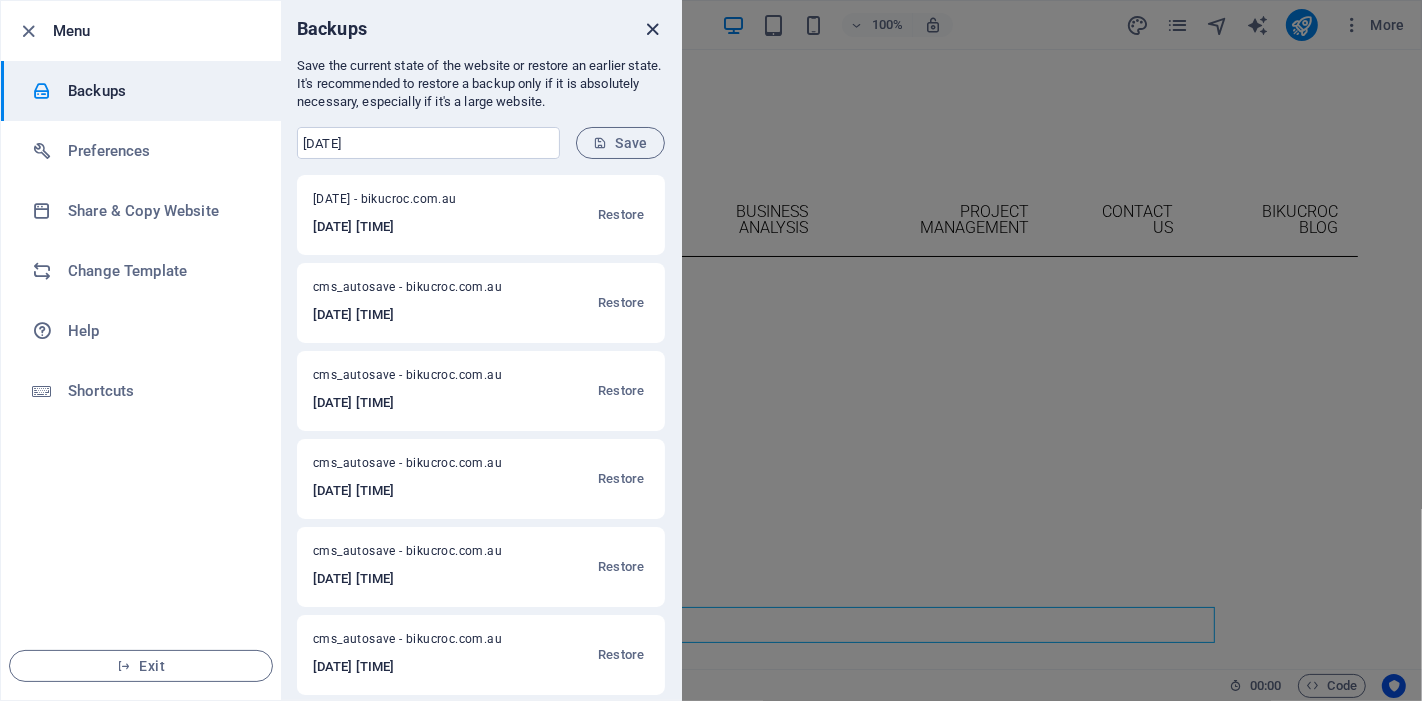 click at bounding box center (653, 29) 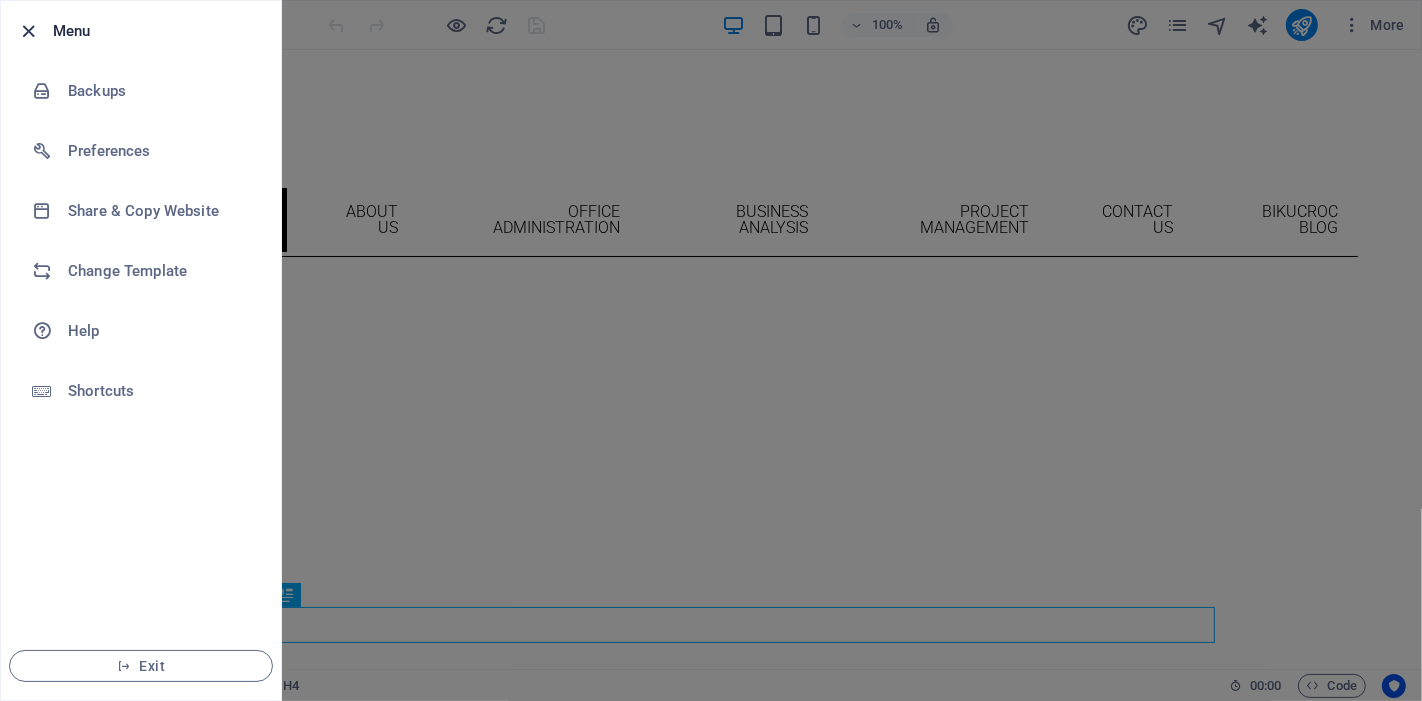 click at bounding box center (29, 31) 